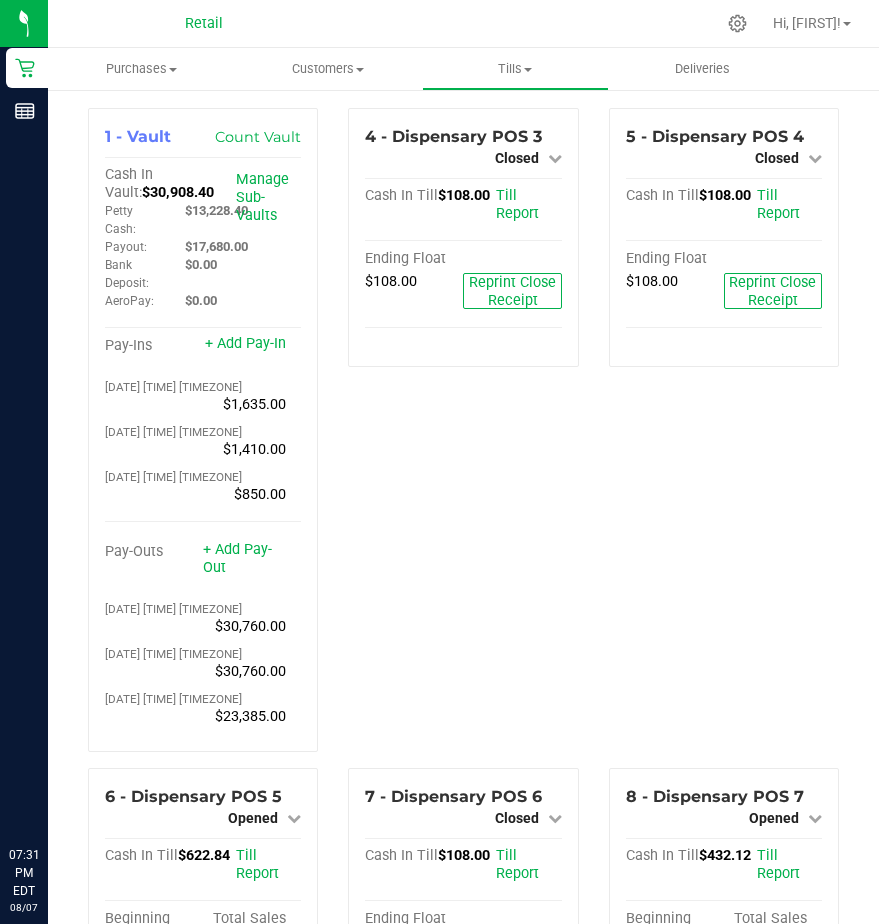 scroll, scrollTop: 0, scrollLeft: 0, axis: both 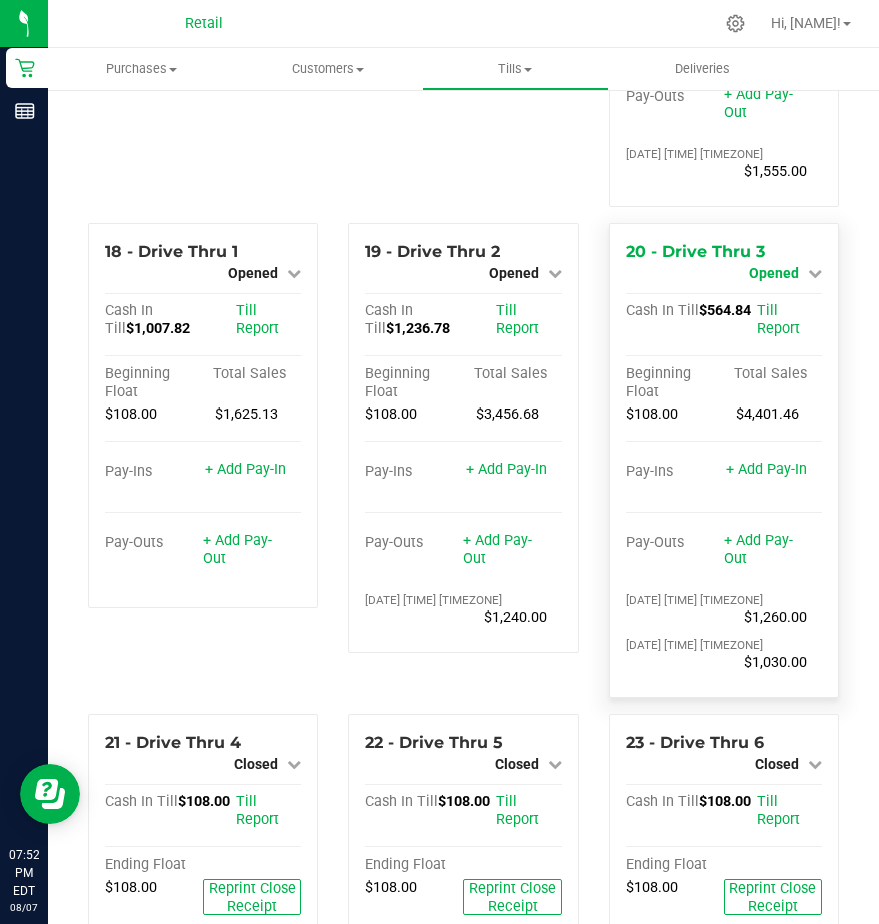 click on "Opened" at bounding box center (774, 273) 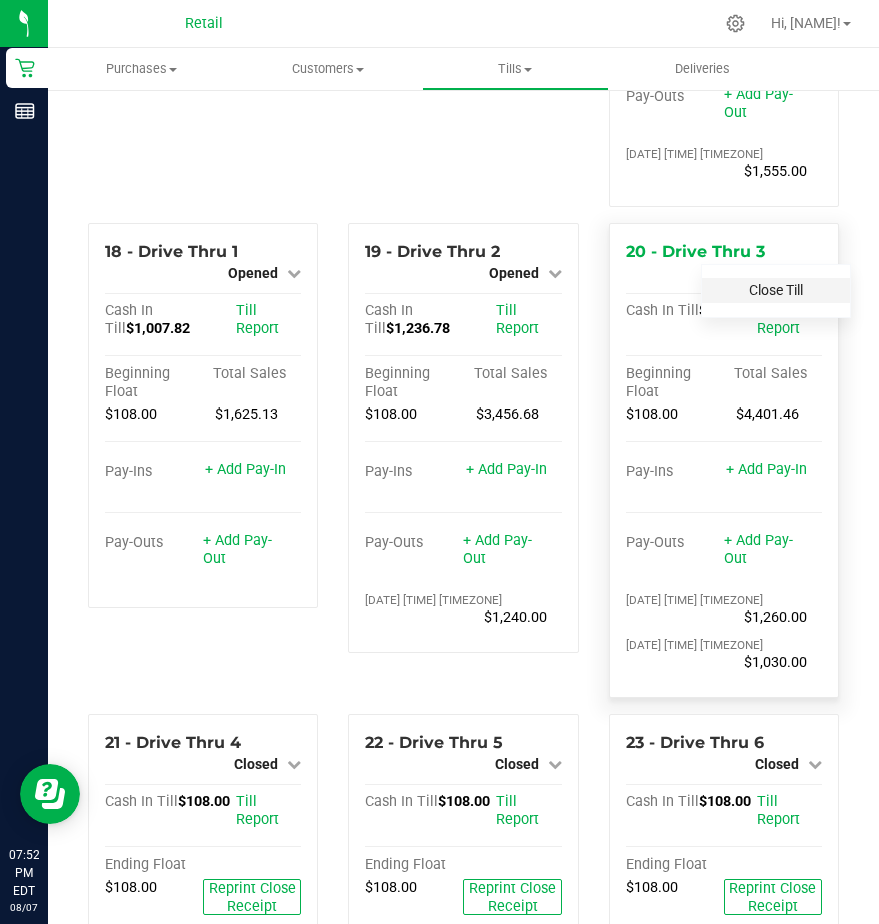 click on "Close Till" at bounding box center [776, 290] 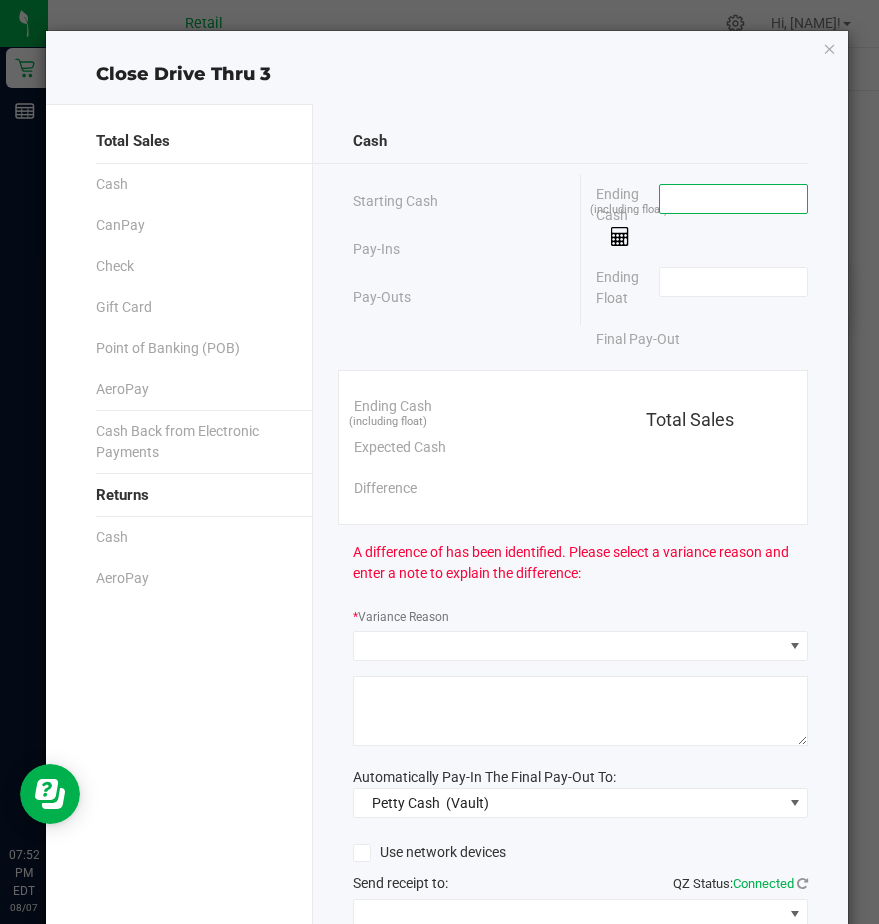 click at bounding box center [733, 199] 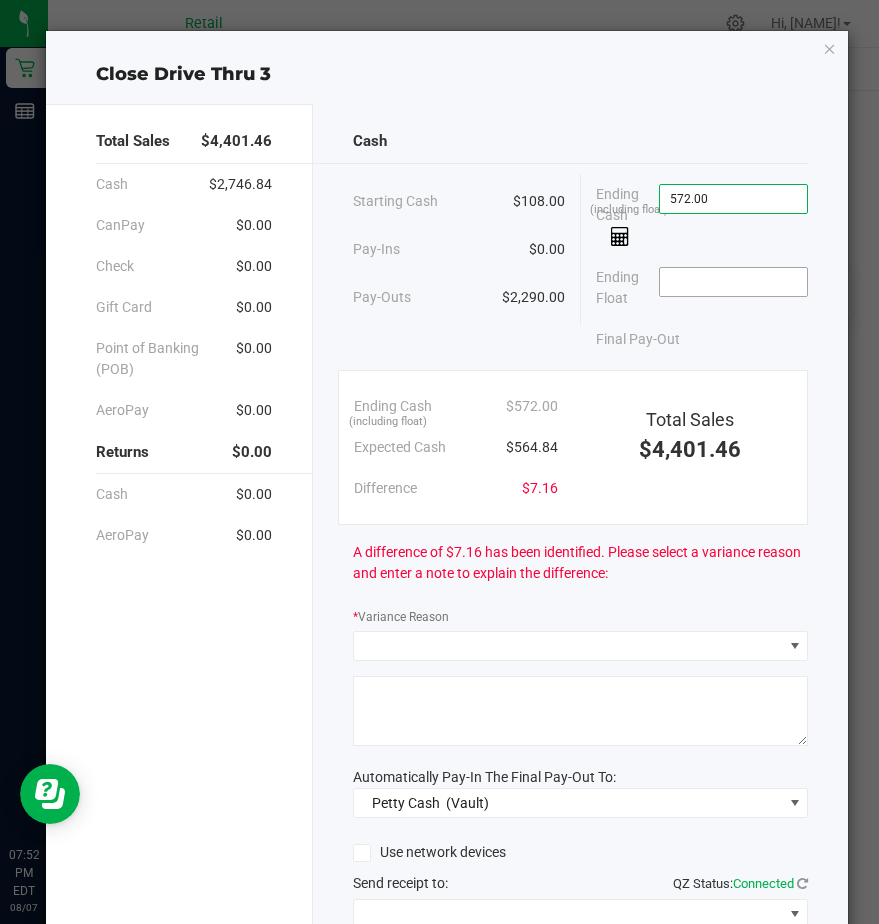 type on "$572.00" 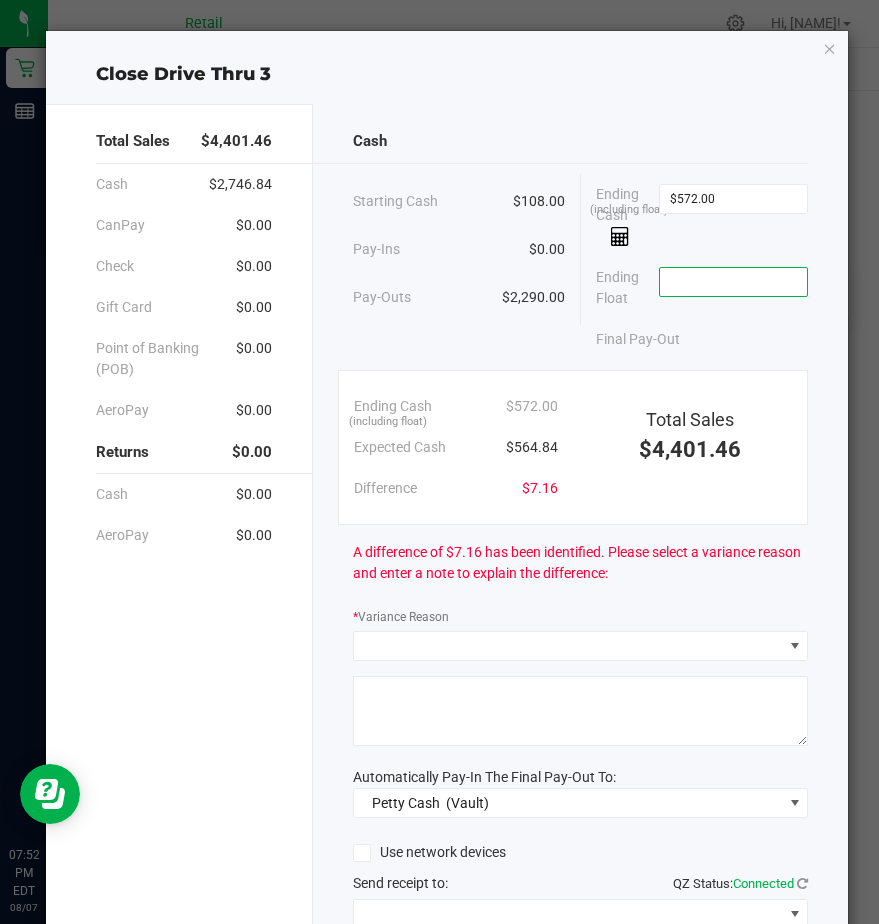 click at bounding box center [733, 282] 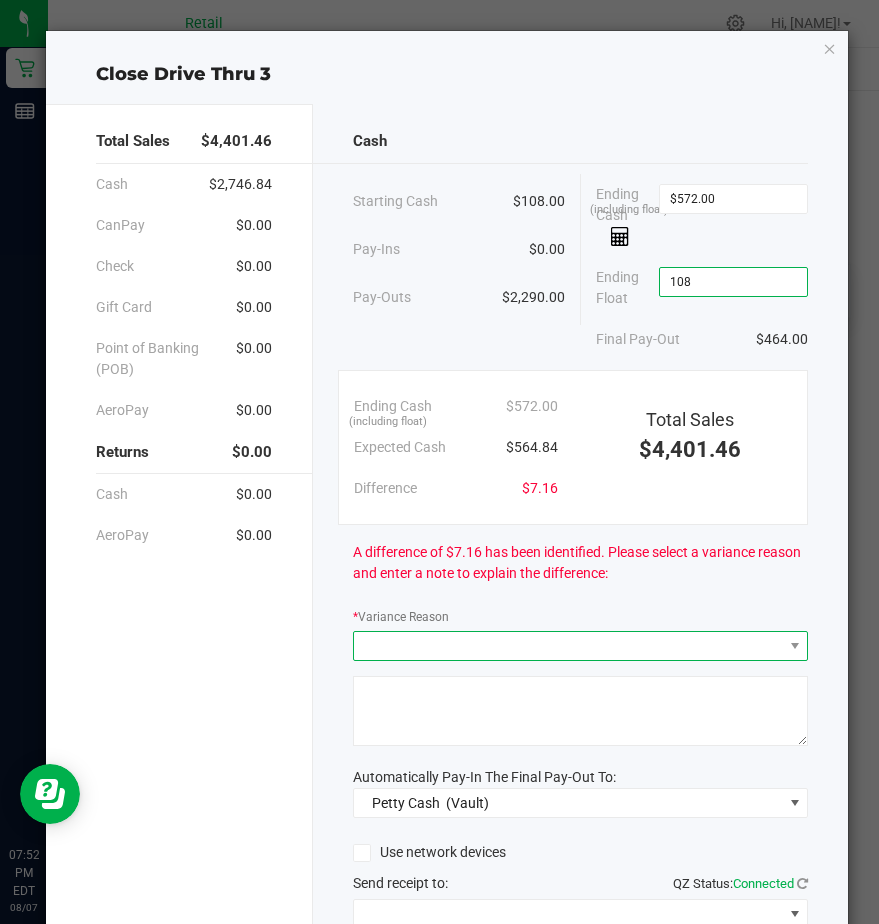 type on "$108.00" 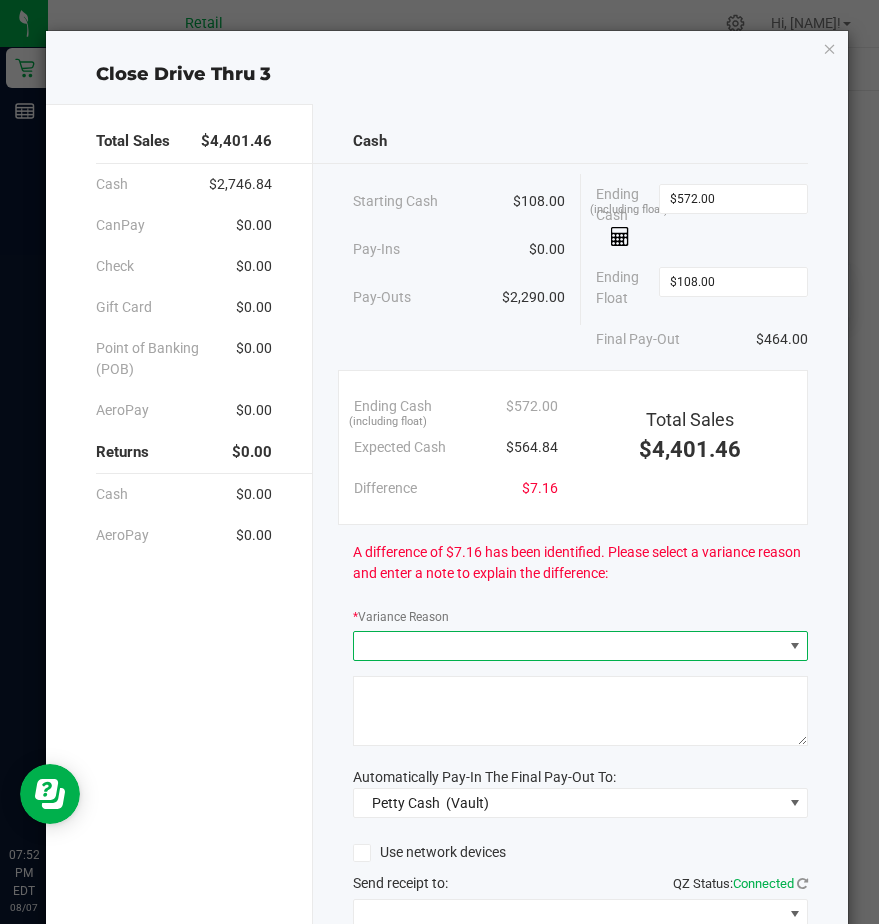 click at bounding box center [568, 646] 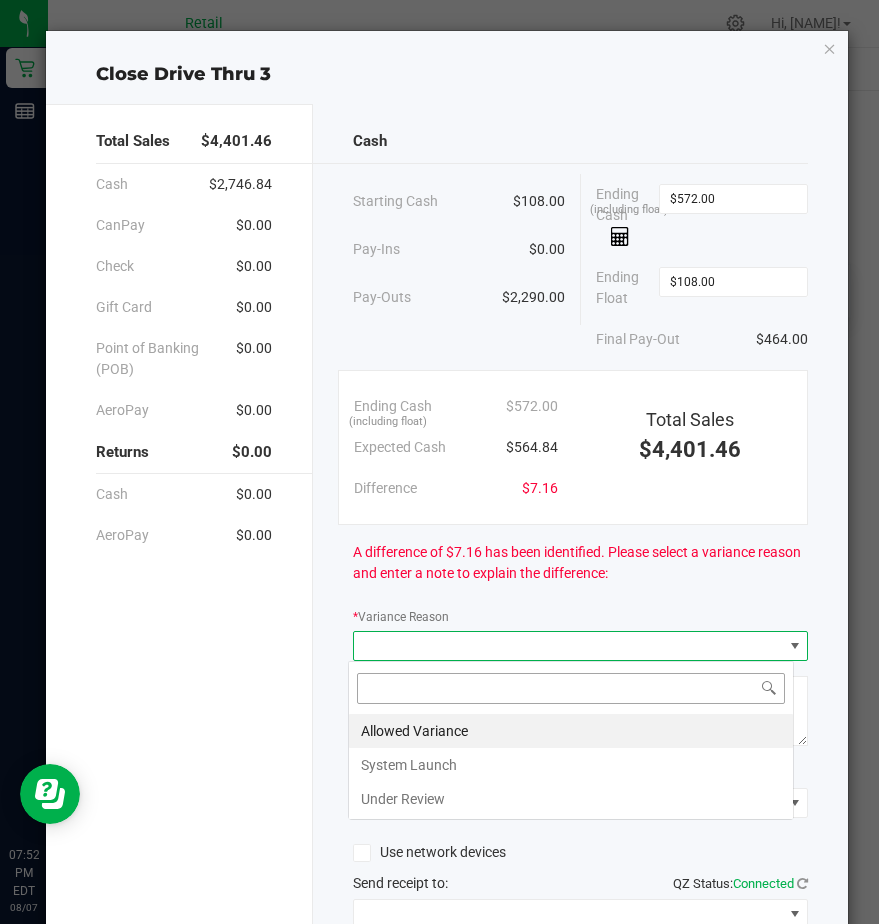 scroll, scrollTop: 99970, scrollLeft: 99554, axis: both 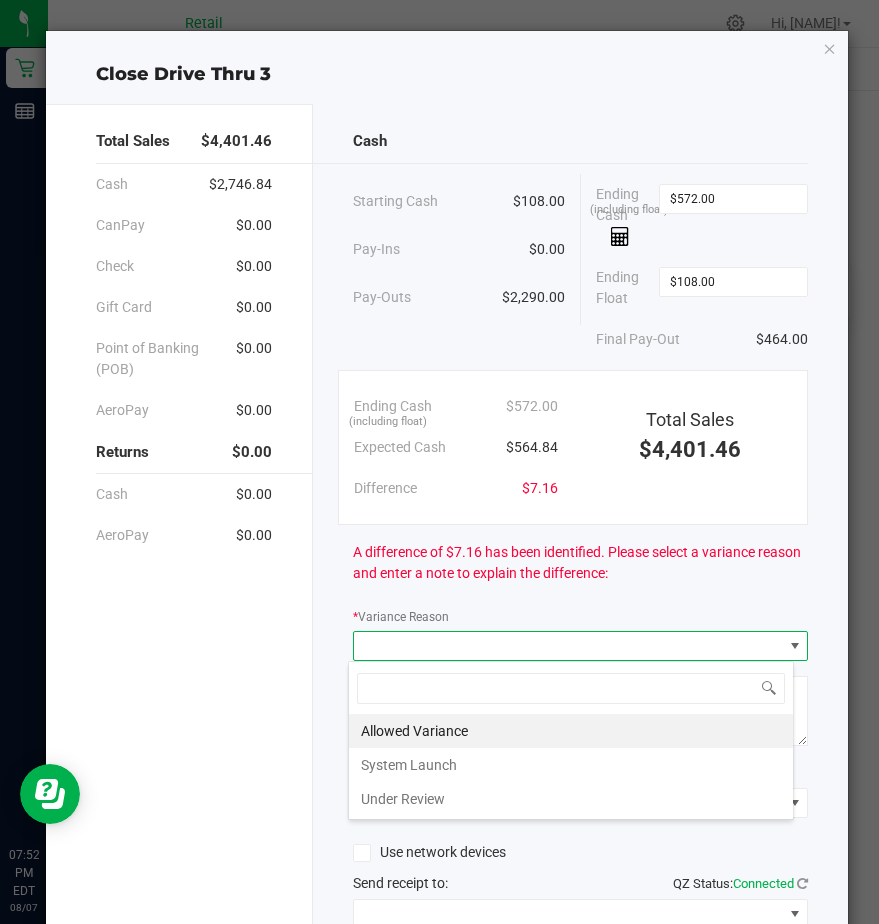 click on "Allowed Variance" at bounding box center [571, 731] 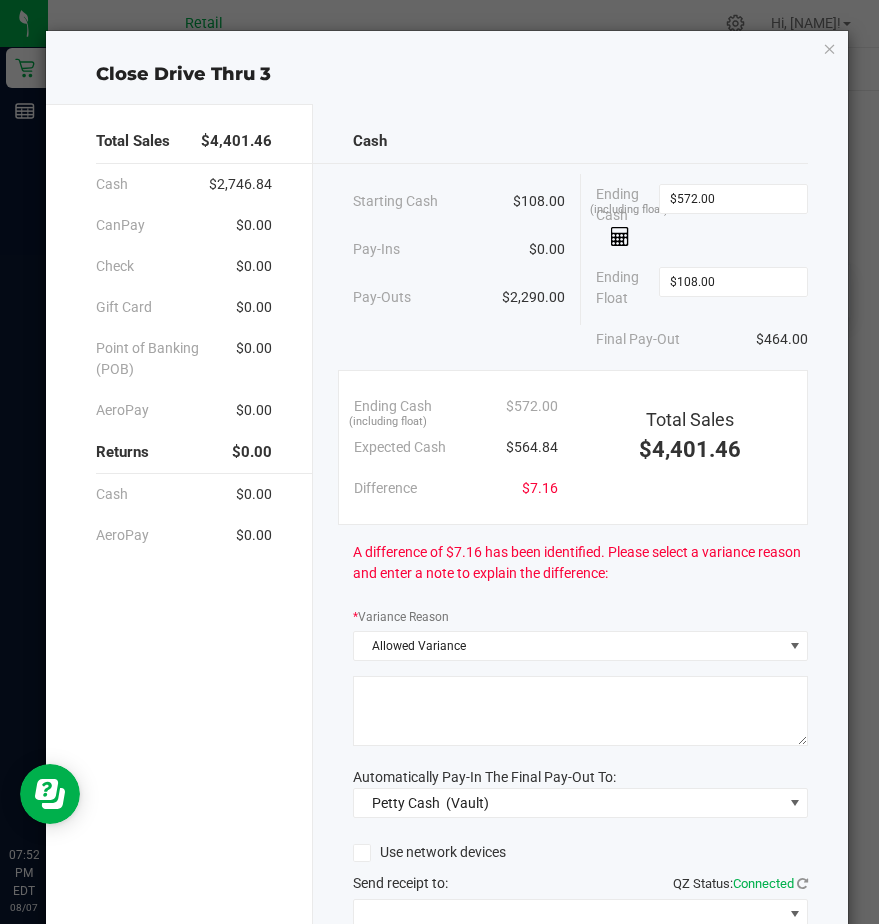 click 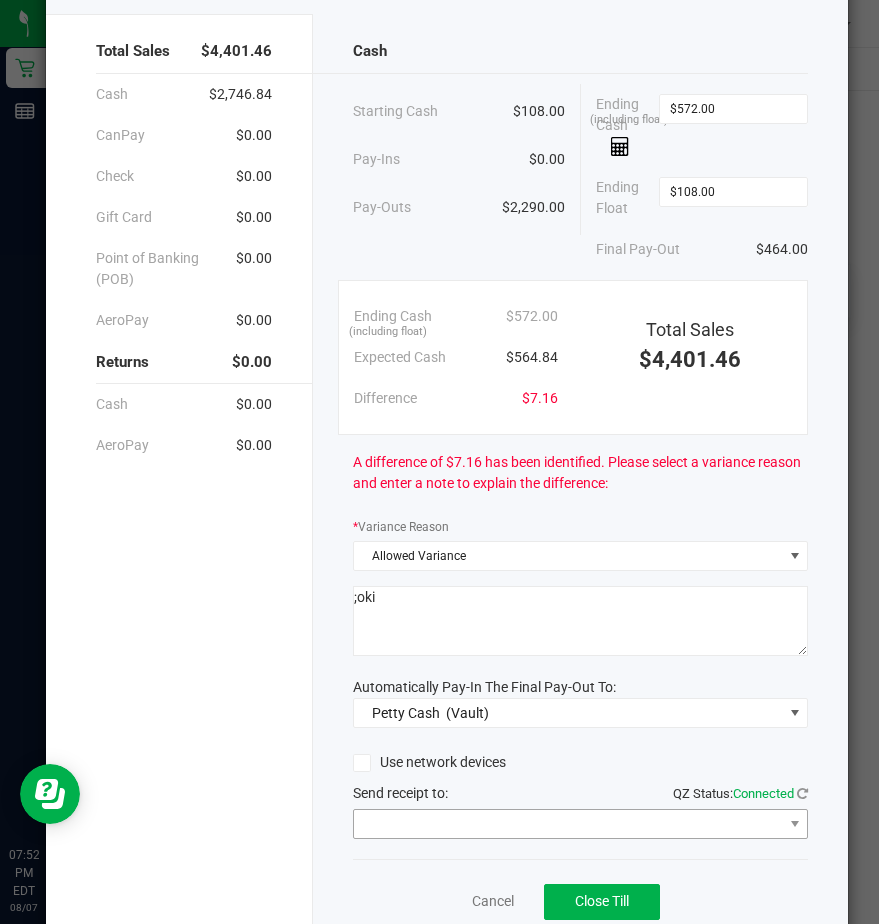scroll, scrollTop: 168, scrollLeft: 0, axis: vertical 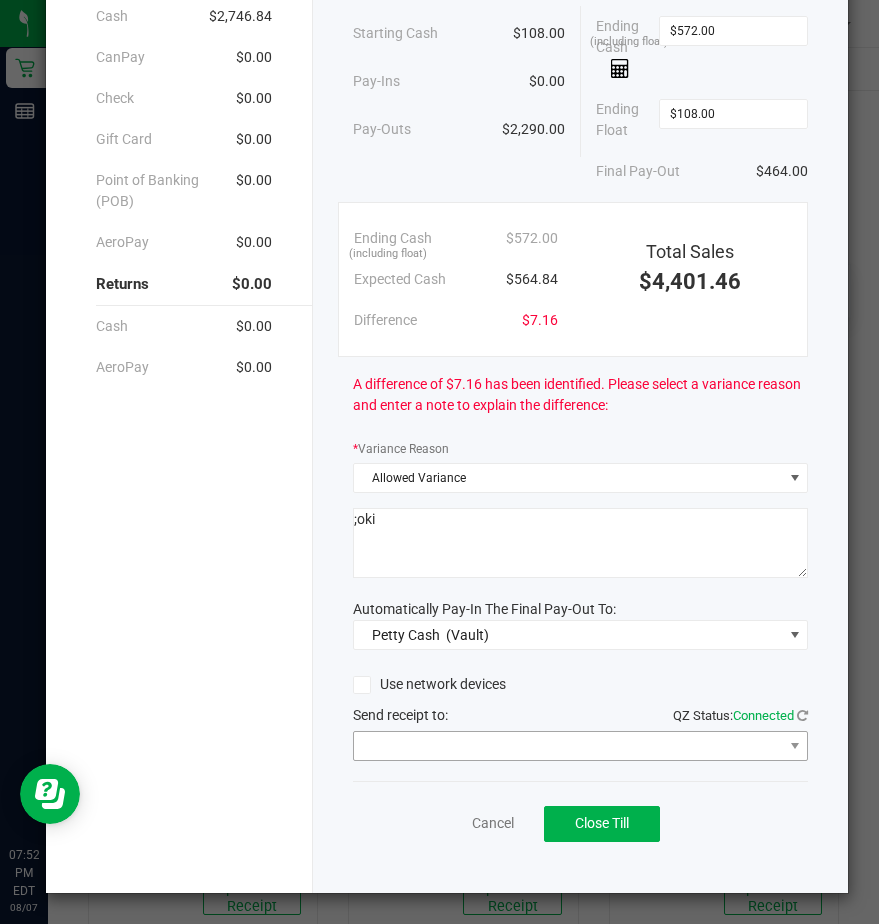 type on ";oki" 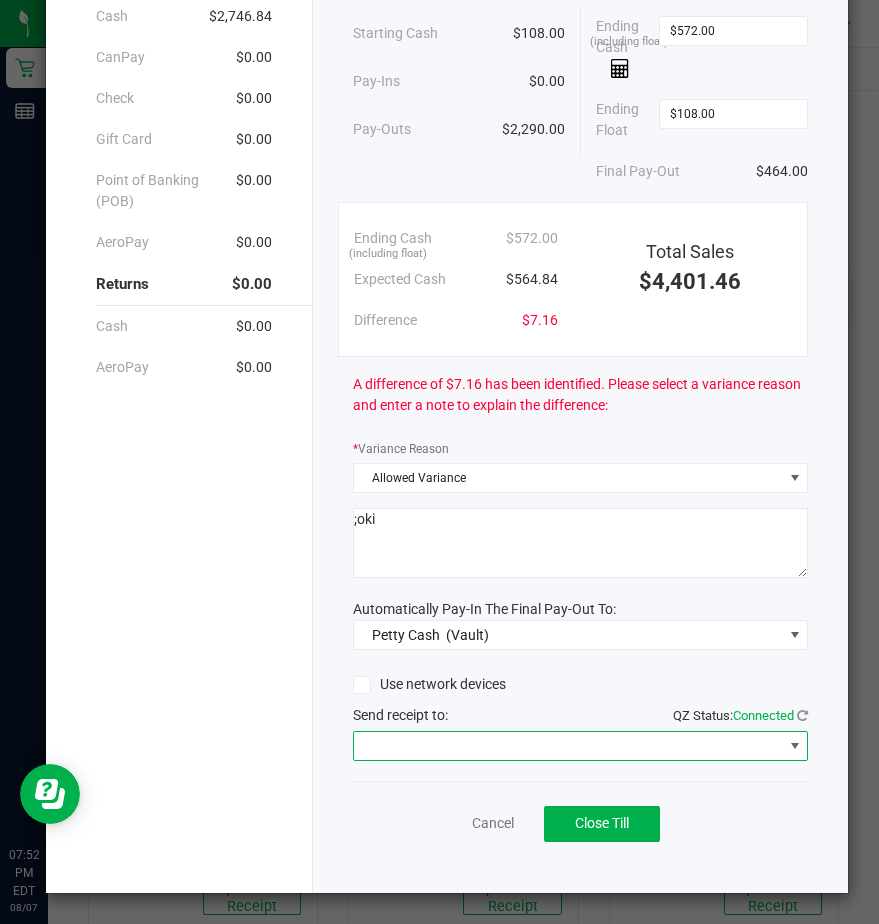 click at bounding box center [568, 746] 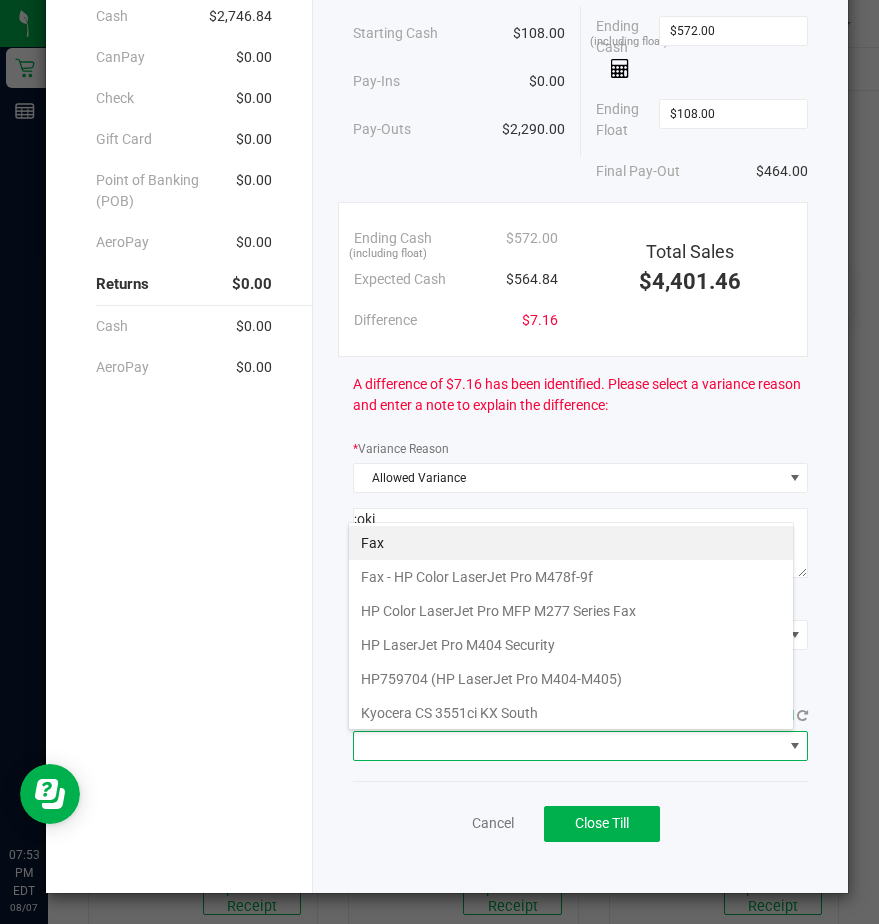 scroll, scrollTop: 99970, scrollLeft: 99554, axis: both 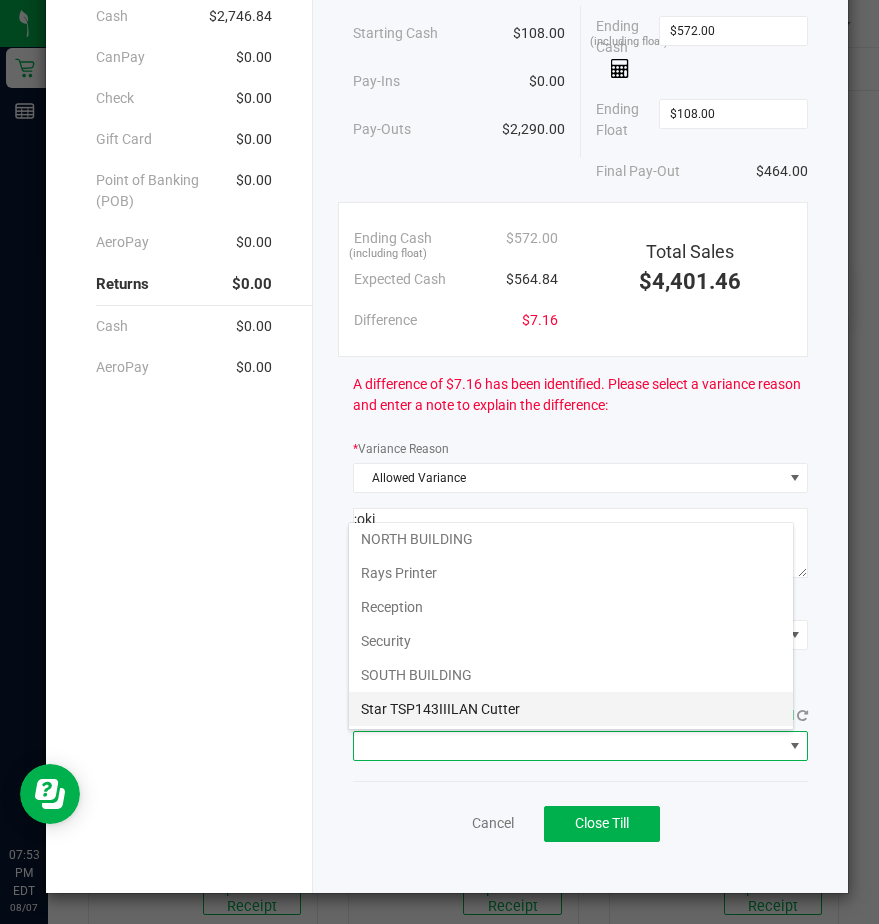 click on "Star TSP143IIILAN Cutter" at bounding box center (571, 709) 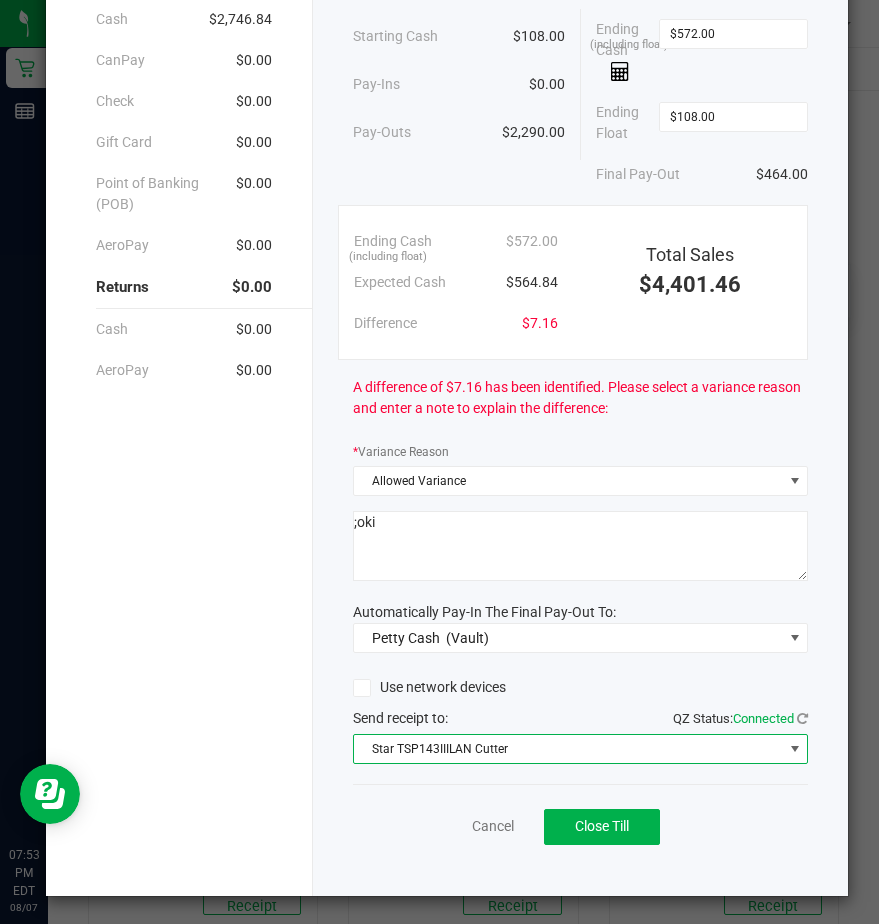 scroll, scrollTop: 168, scrollLeft: 0, axis: vertical 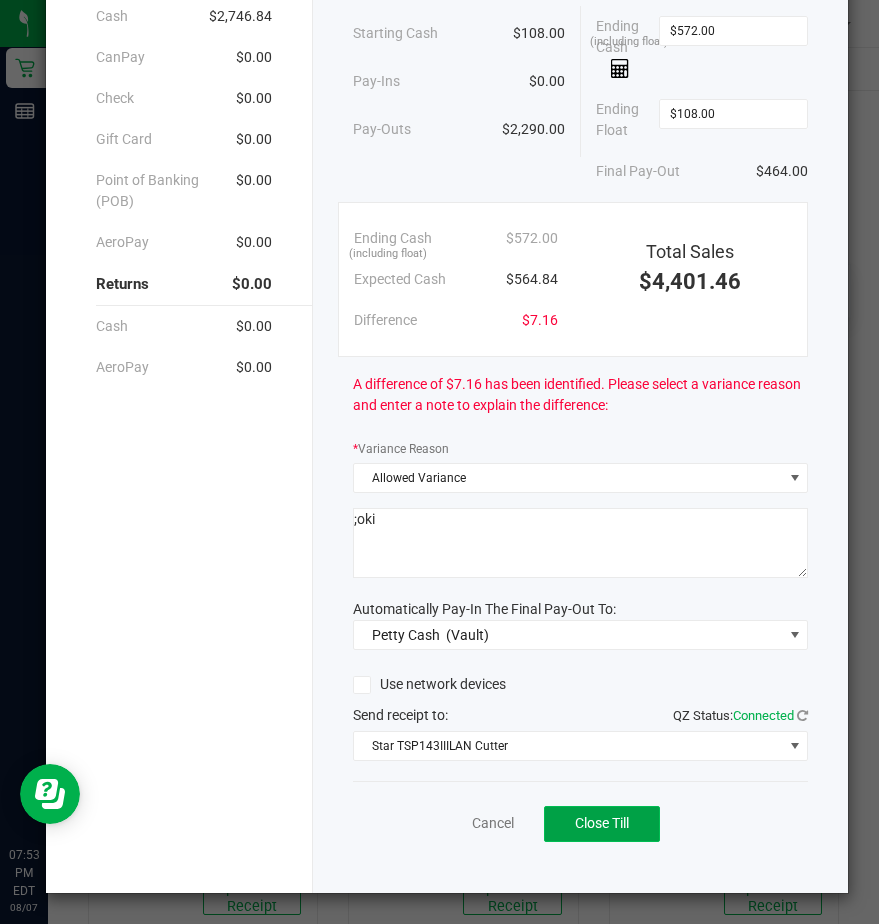 click on "Close Till" 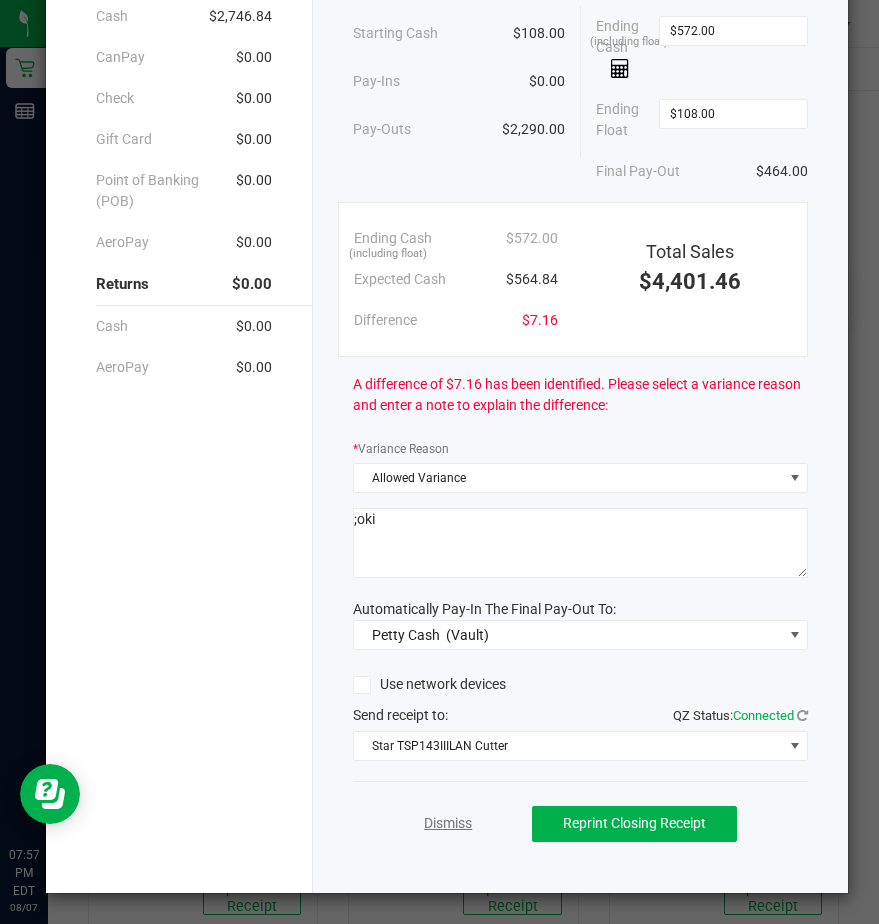 click on "Dismiss" 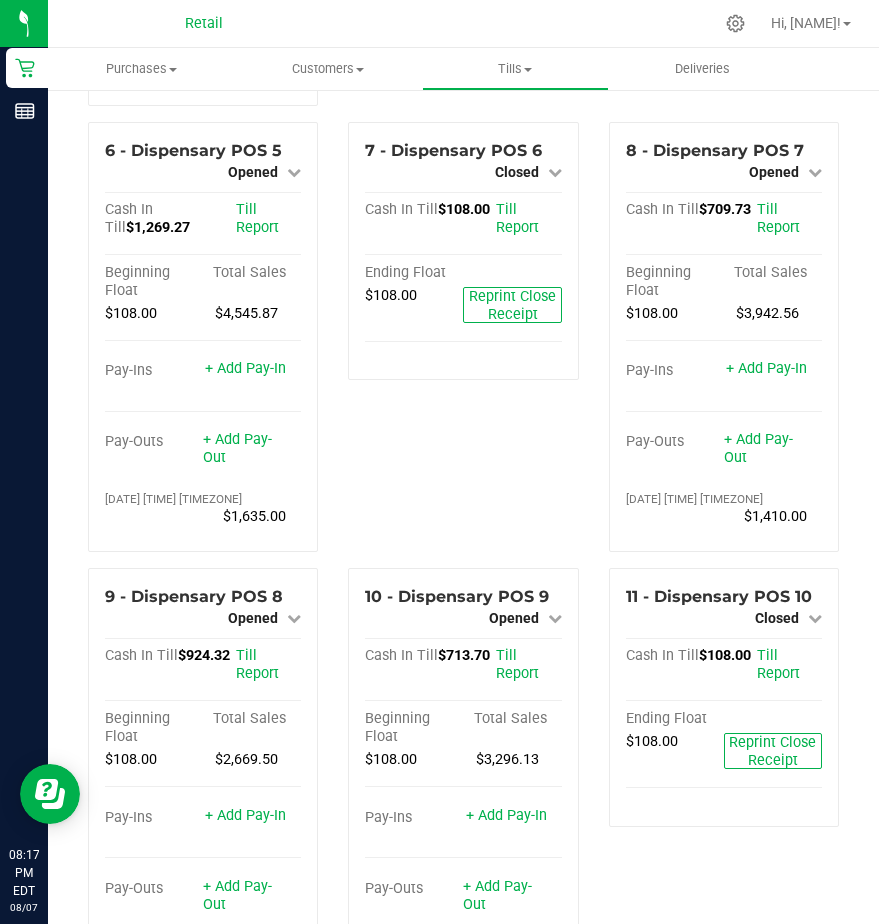 scroll, scrollTop: 539, scrollLeft: 0, axis: vertical 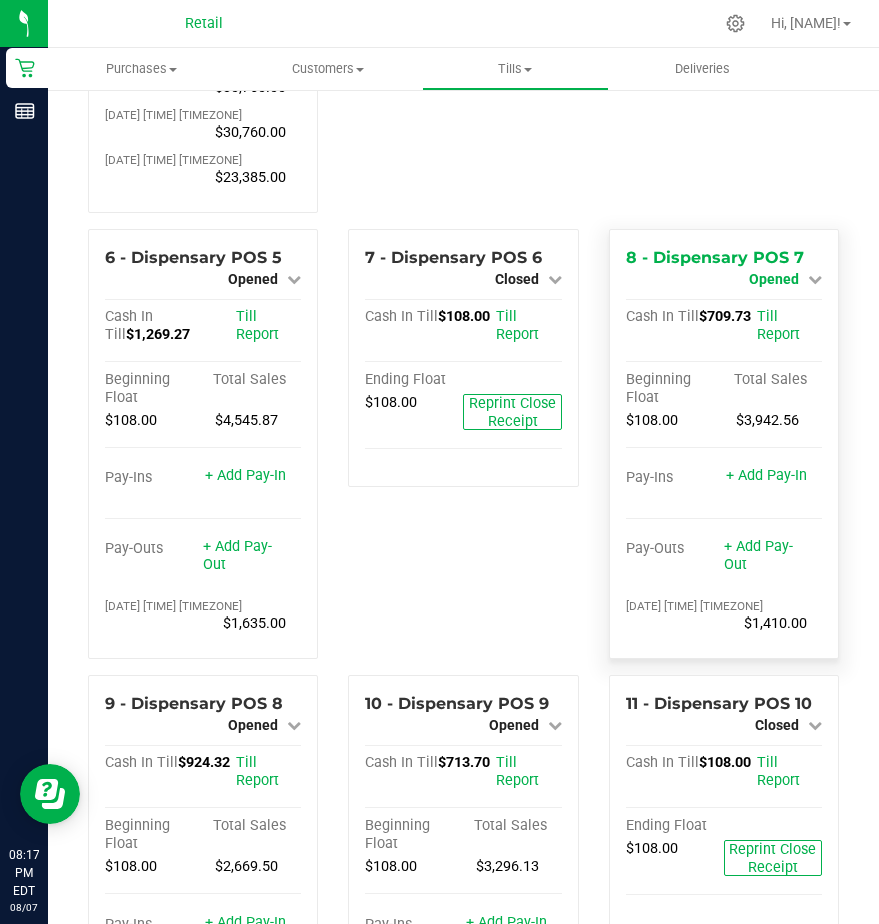 click on "Opened" at bounding box center [774, 279] 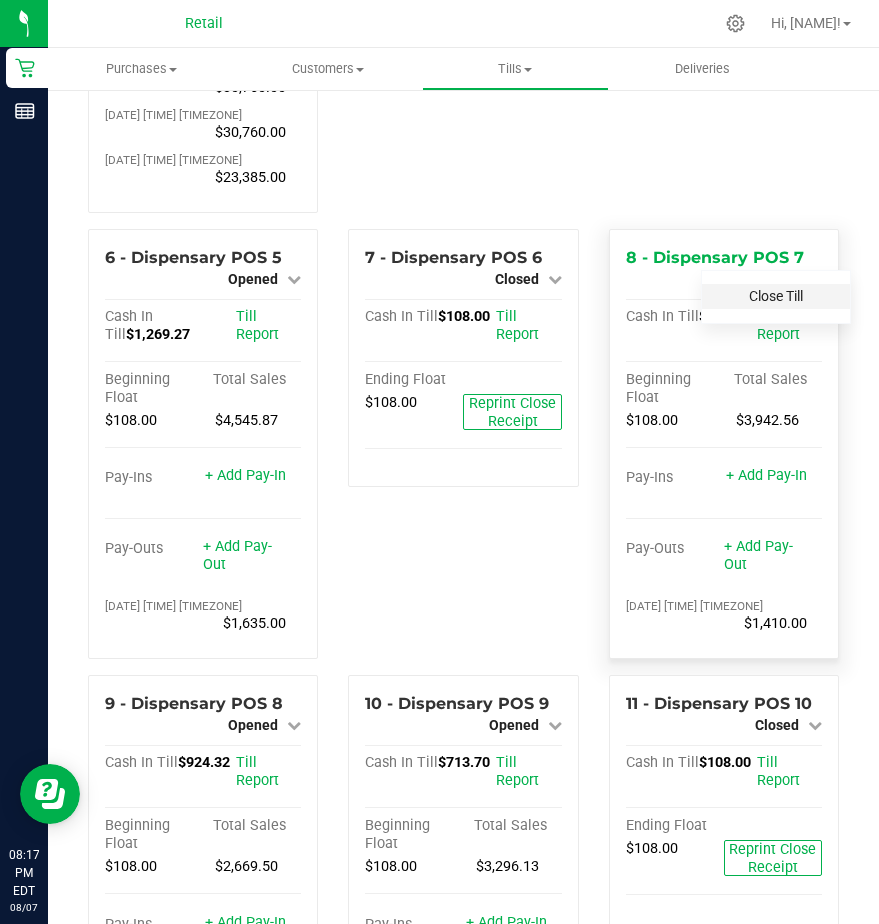 click on "Close Till" at bounding box center (776, 296) 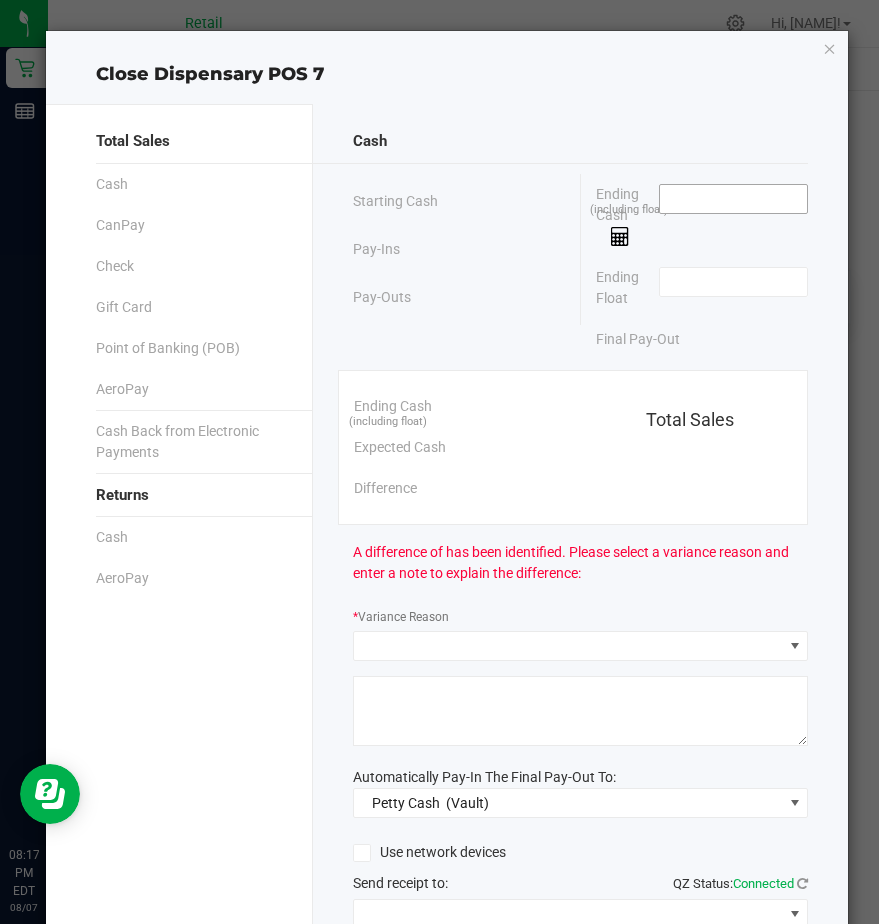 click at bounding box center [733, 199] 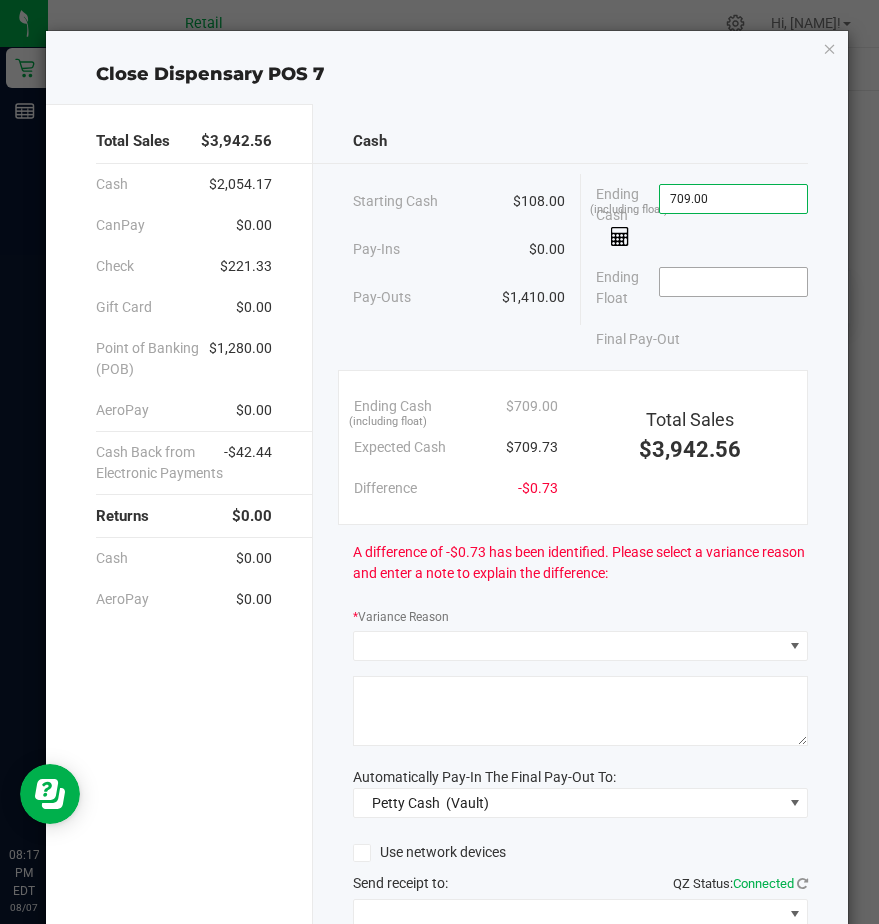 type on "$709.00" 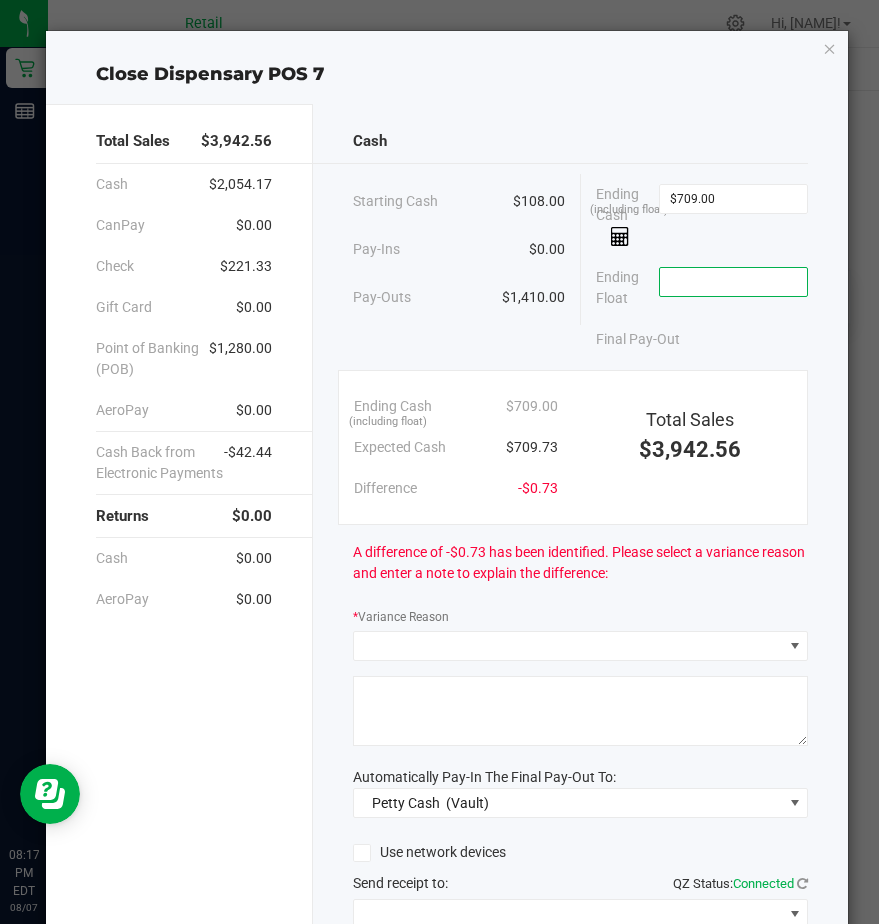 click at bounding box center [733, 282] 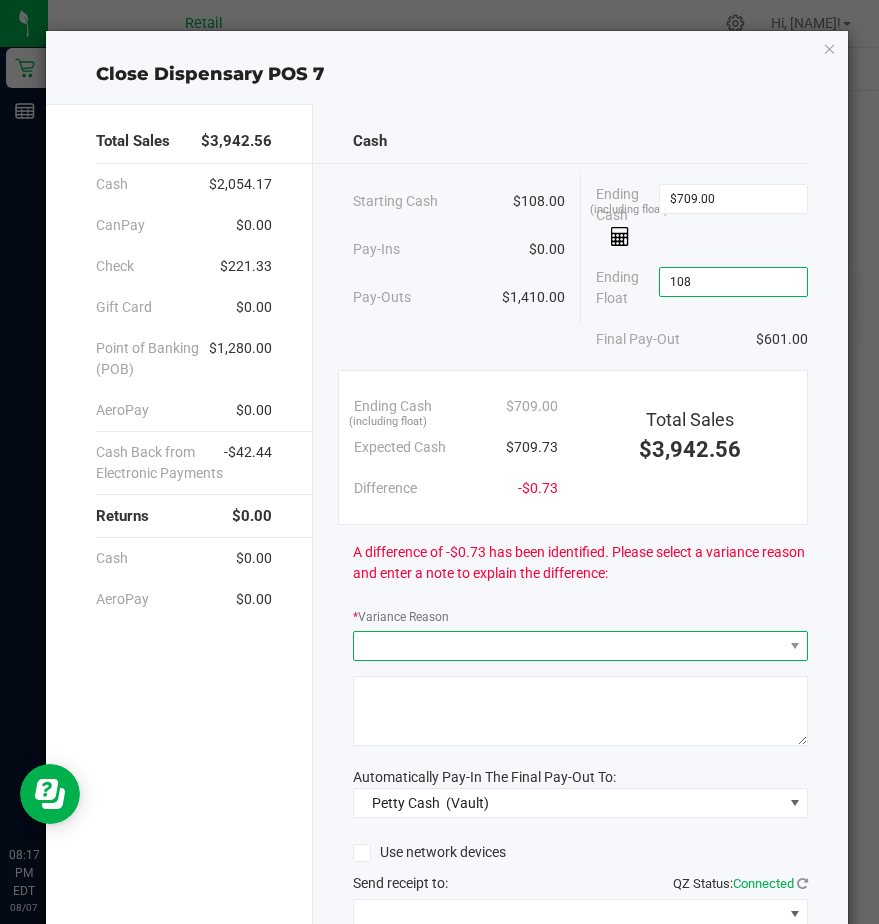 type on "$108.00" 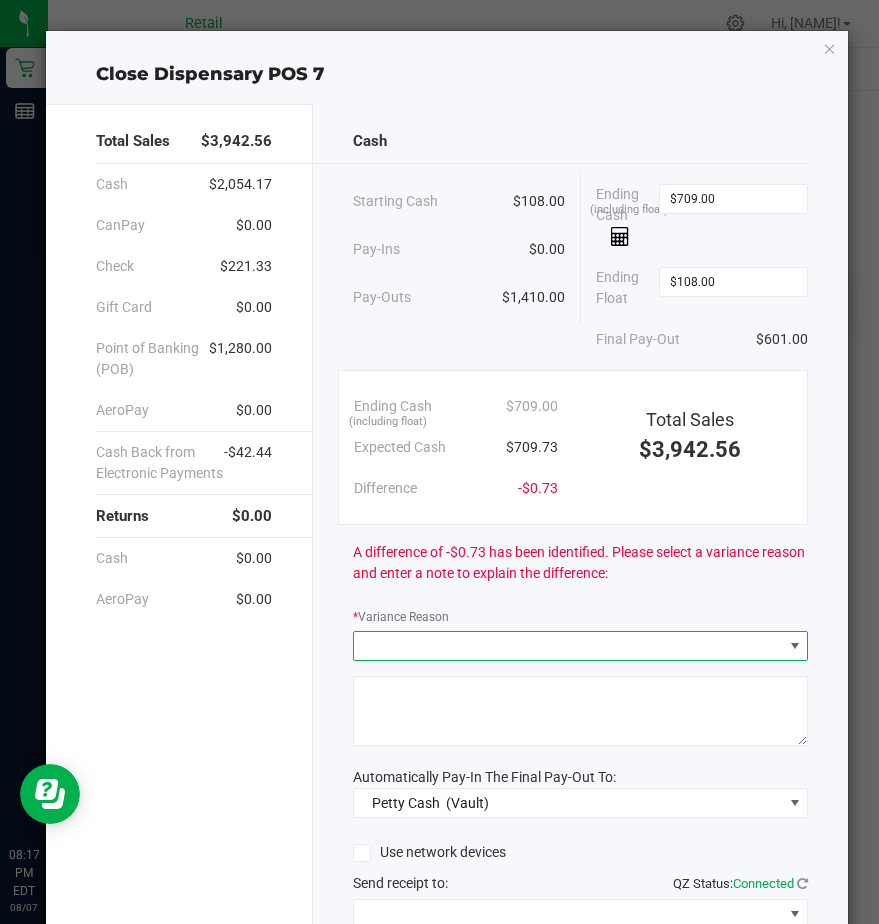 click at bounding box center [568, 646] 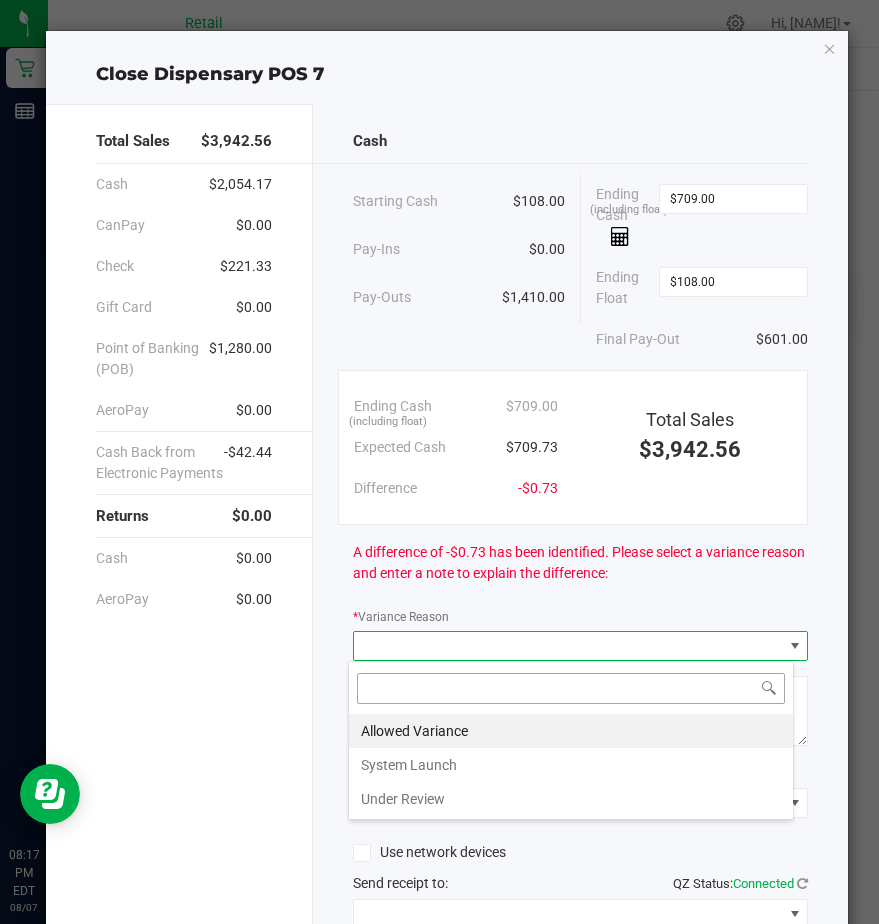 scroll, scrollTop: 99970, scrollLeft: 99554, axis: both 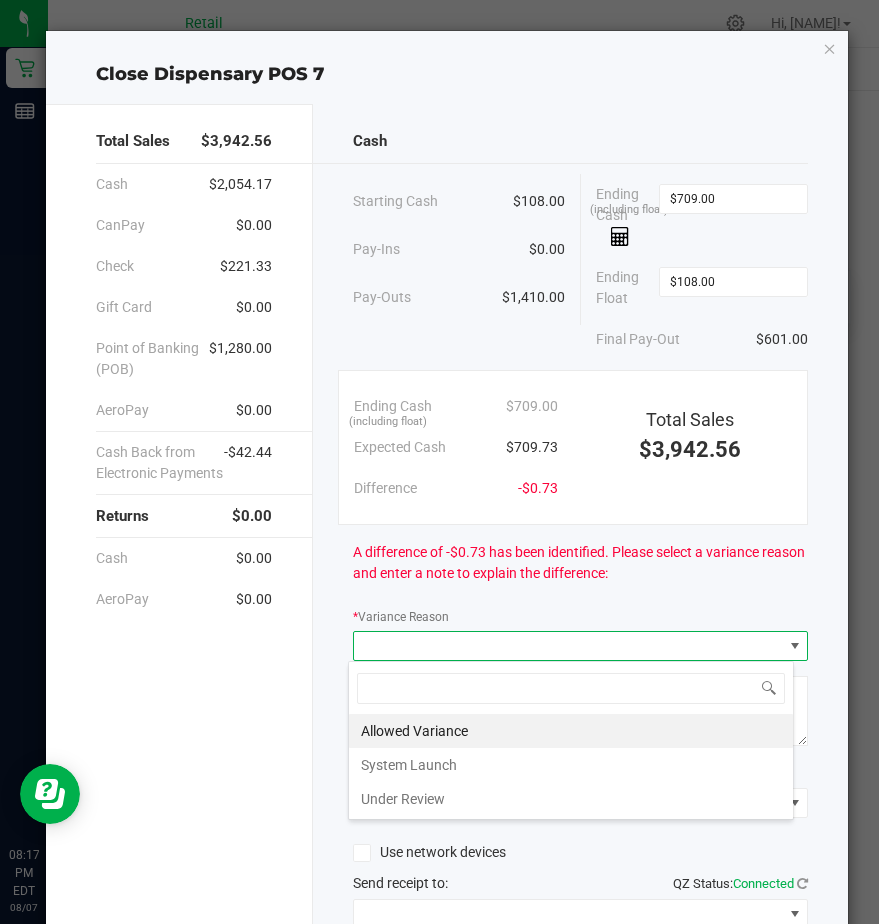 click 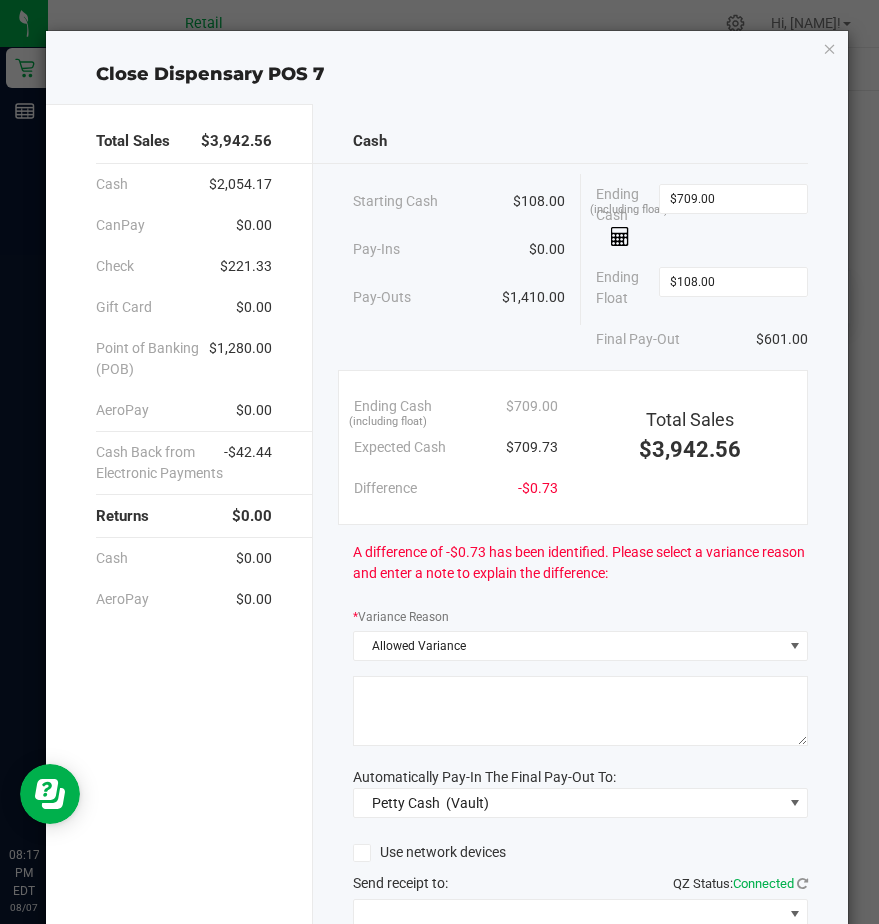 click 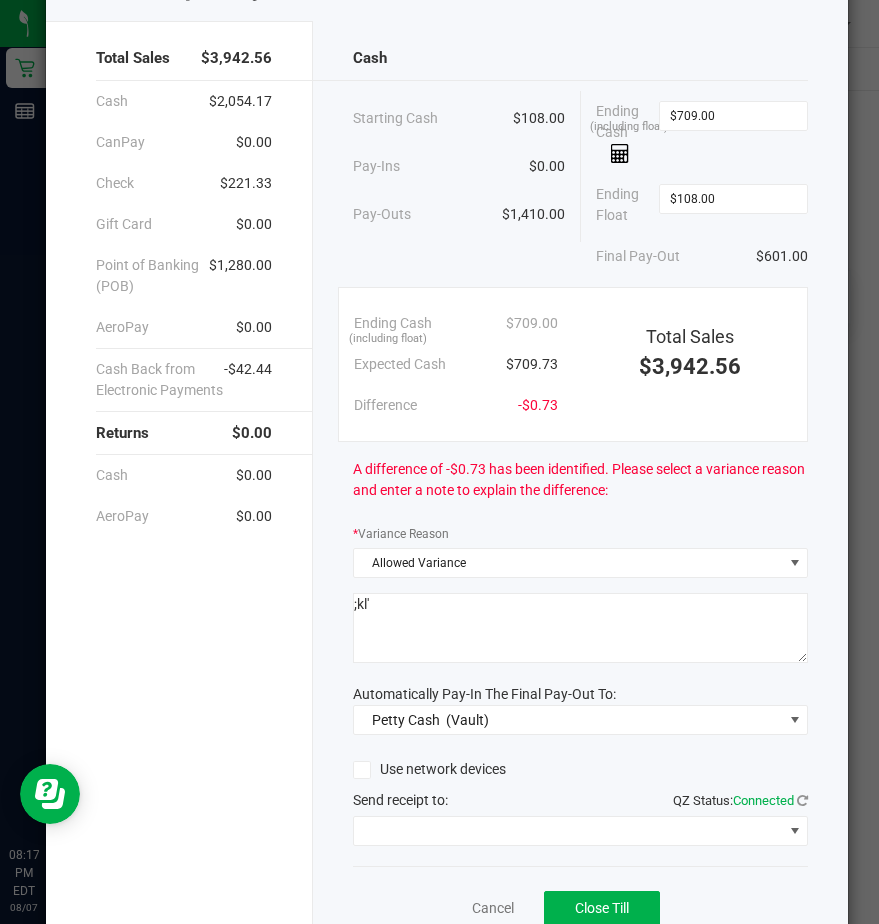 scroll, scrollTop: 168, scrollLeft: 0, axis: vertical 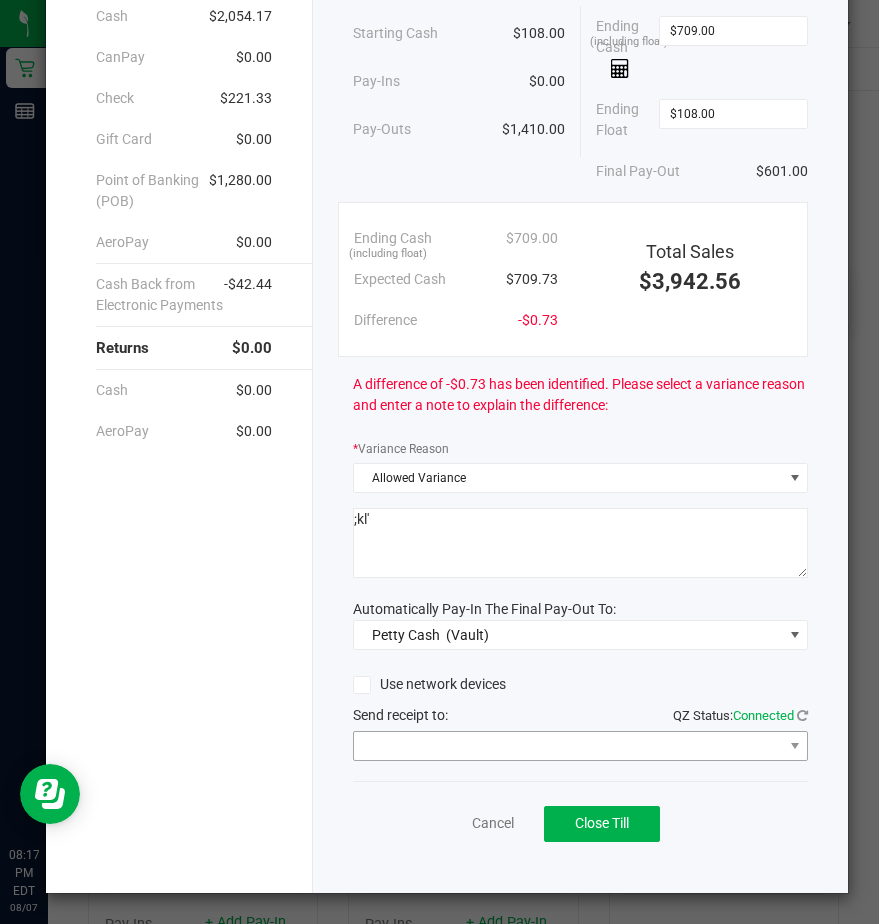 type on ";kl'" 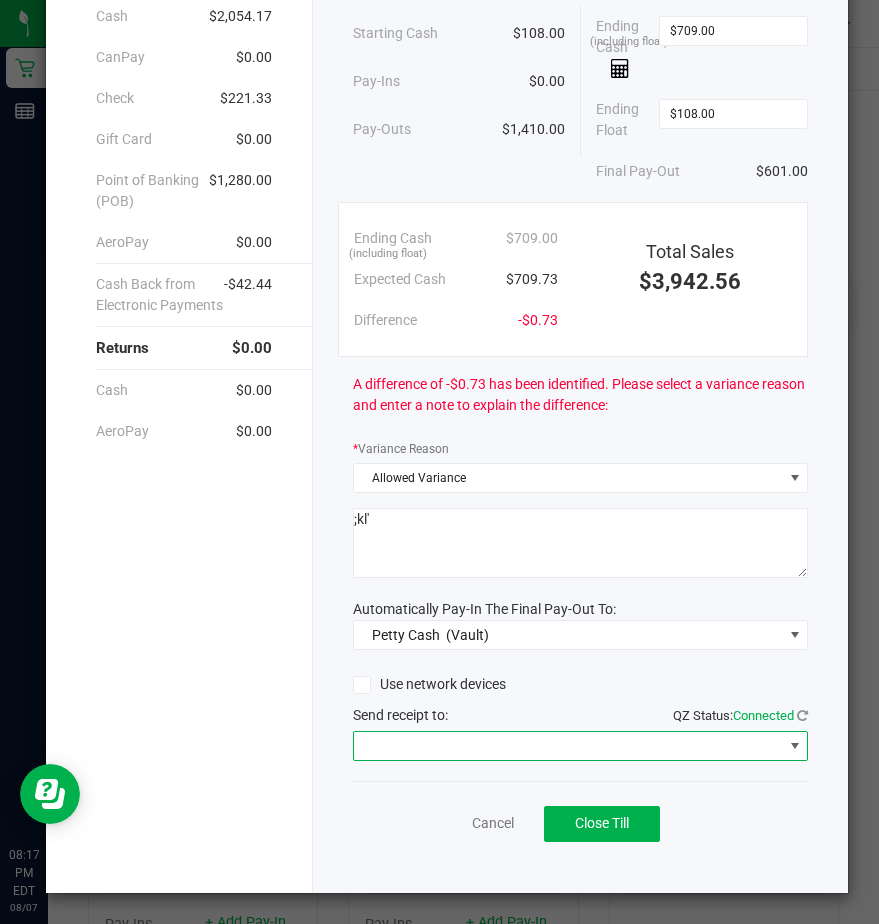 click at bounding box center (568, 746) 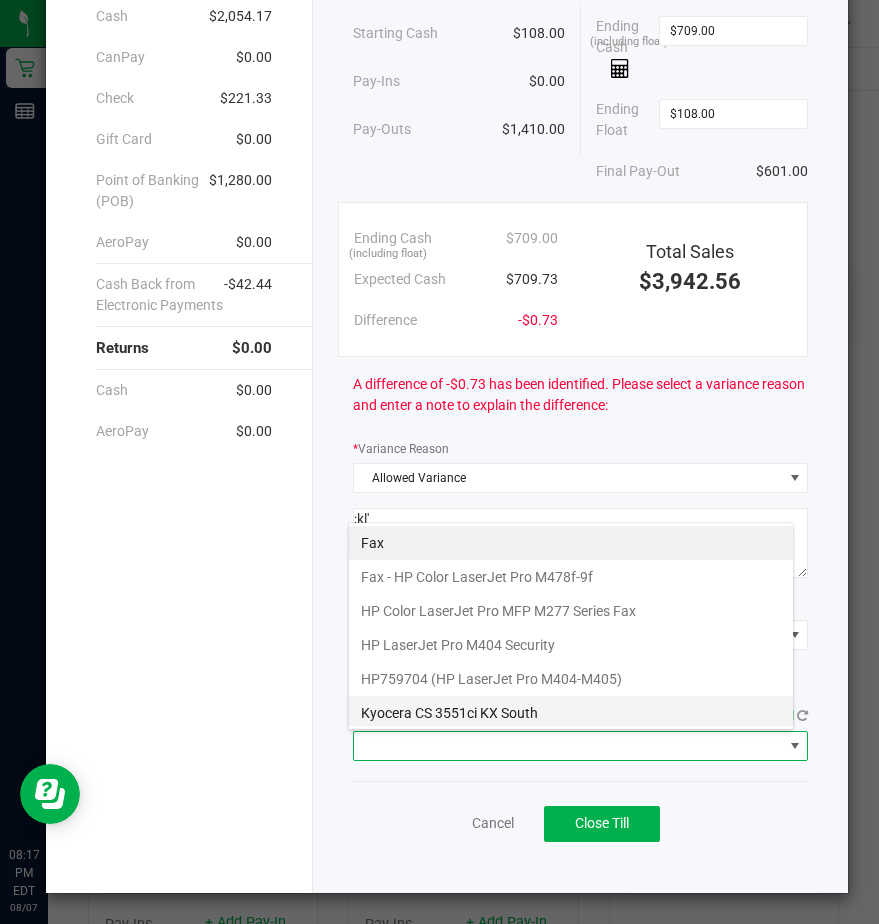 scroll, scrollTop: 99970, scrollLeft: 99554, axis: both 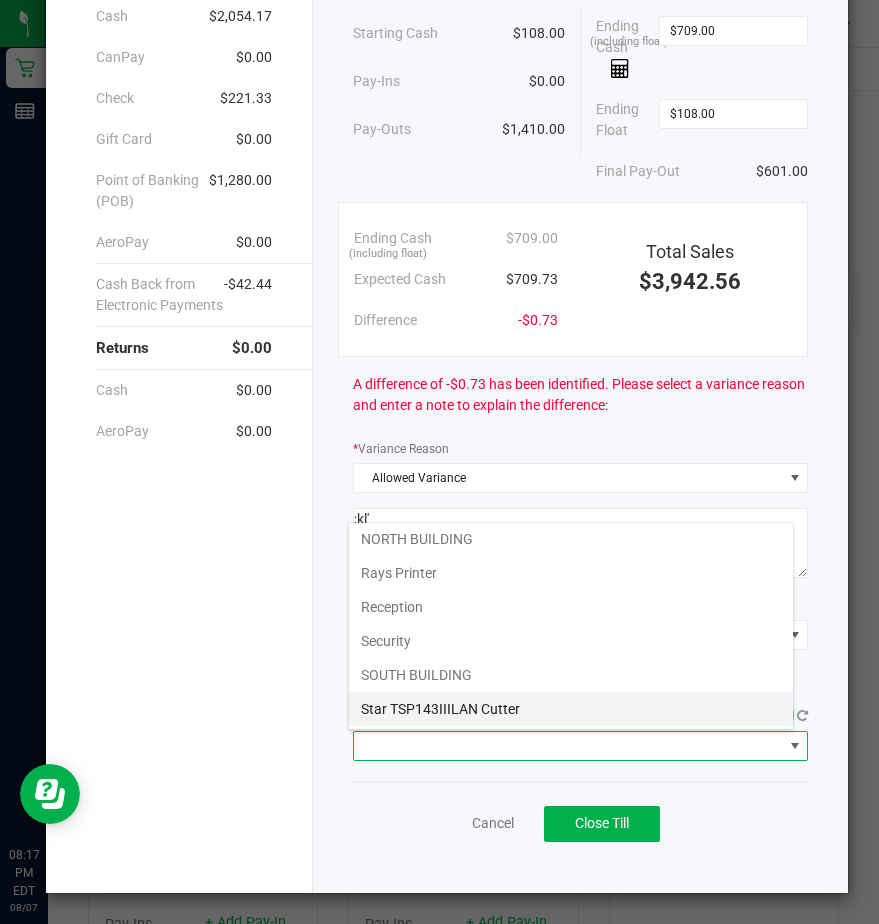 click on "Star TSP143IIILAN Cutter" at bounding box center [571, 709] 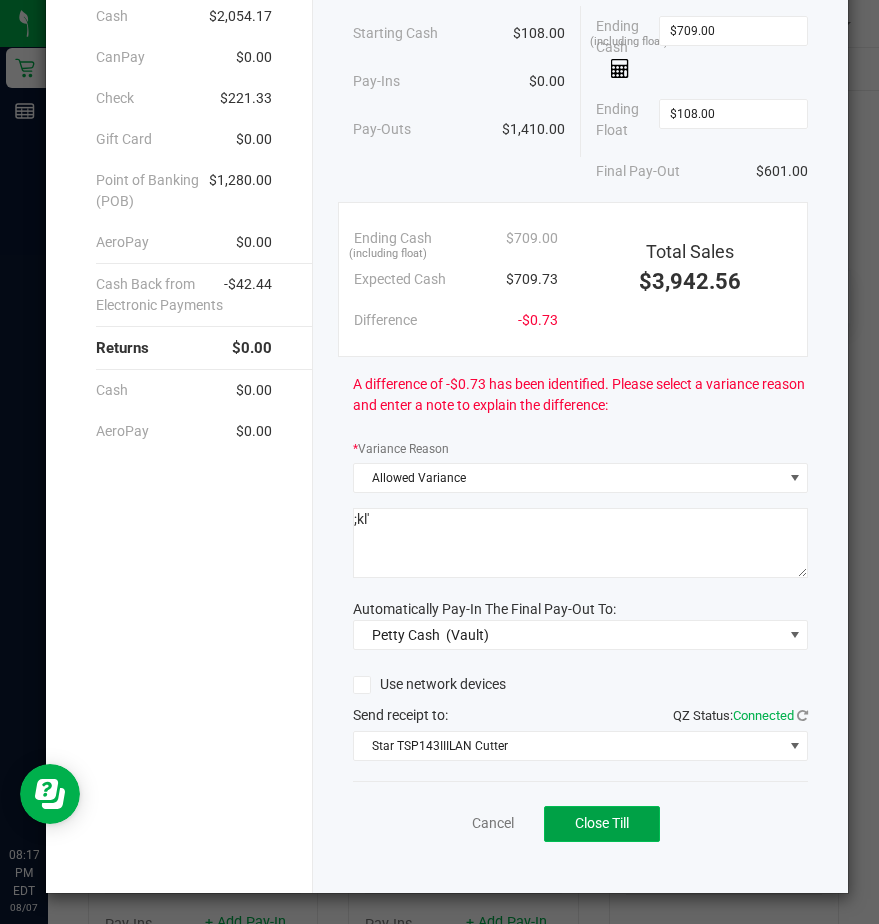 drag, startPoint x: 585, startPoint y: 832, endPoint x: 558, endPoint y: 838, distance: 27.658634 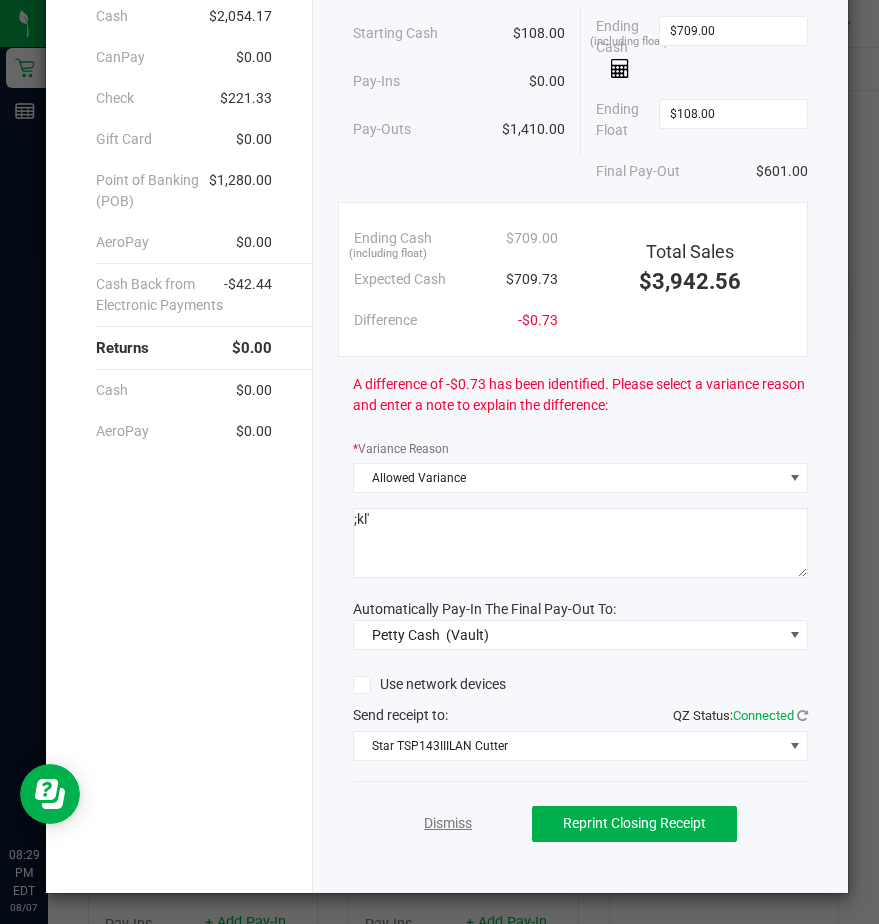 click on "Dismiss" 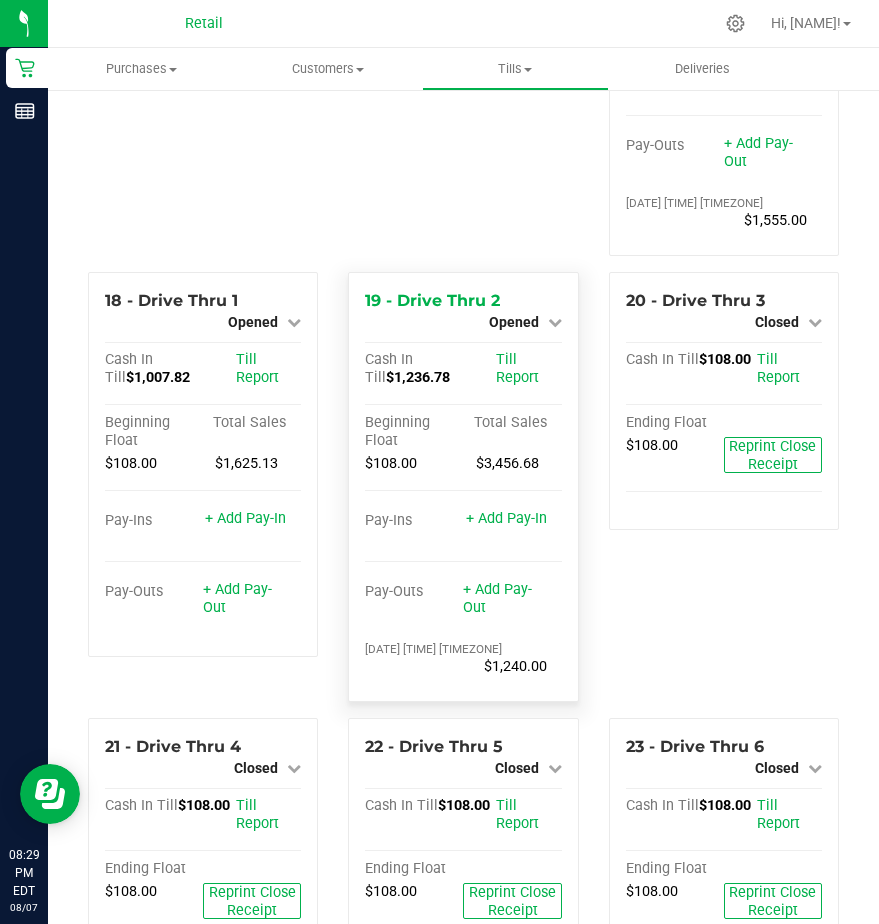 scroll, scrollTop: 2239, scrollLeft: 0, axis: vertical 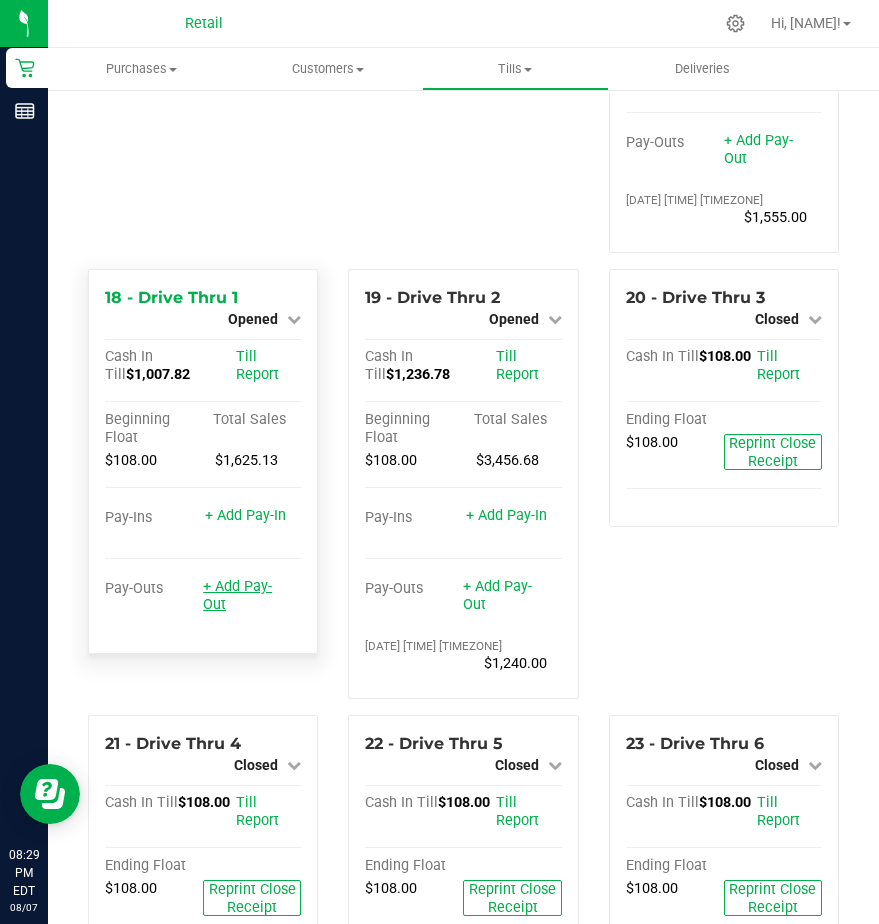 click on "+ Add Pay-Out" at bounding box center [237, 595] 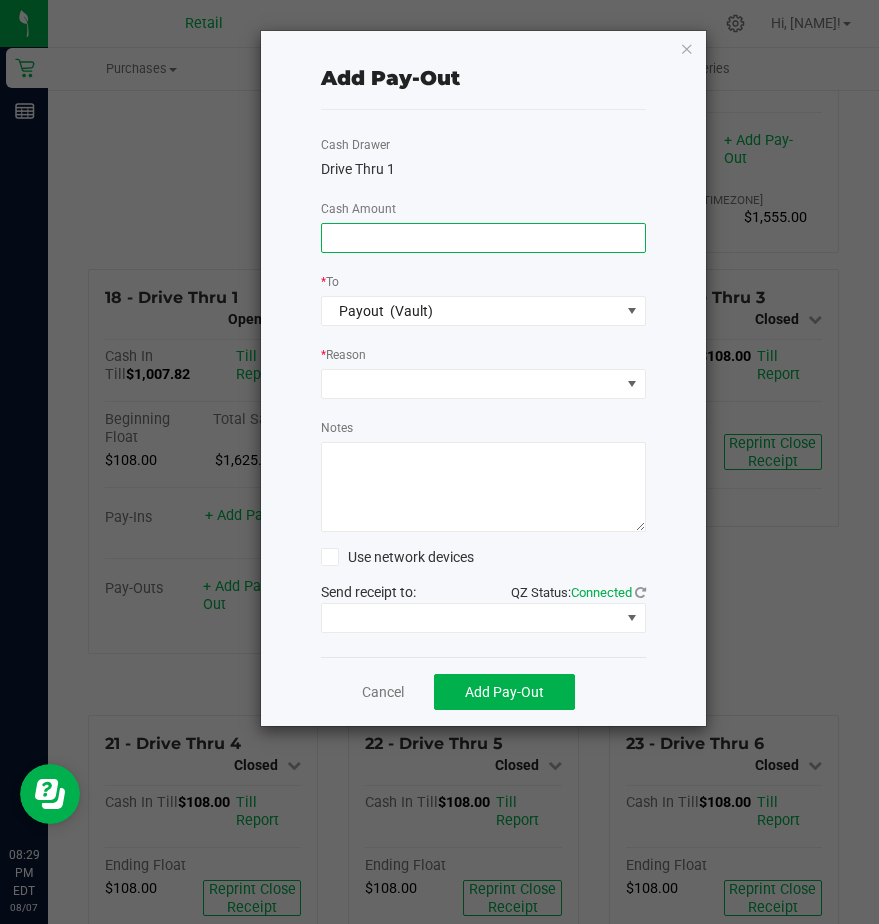 click at bounding box center (483, 238) 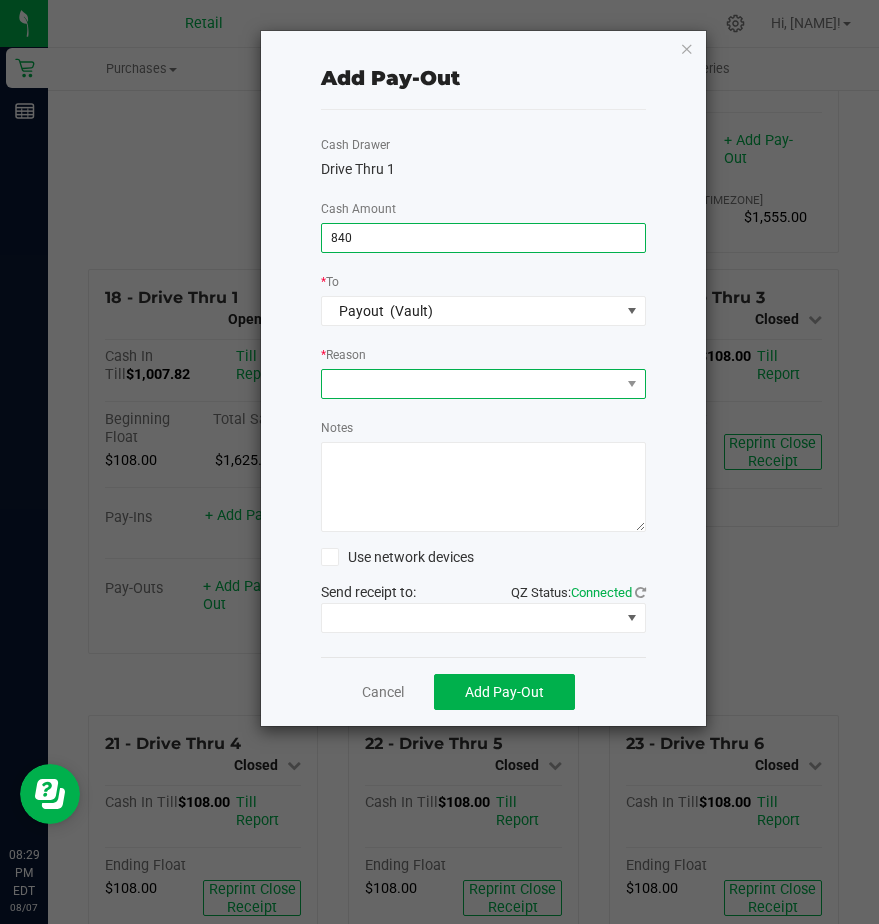type on "$840.00" 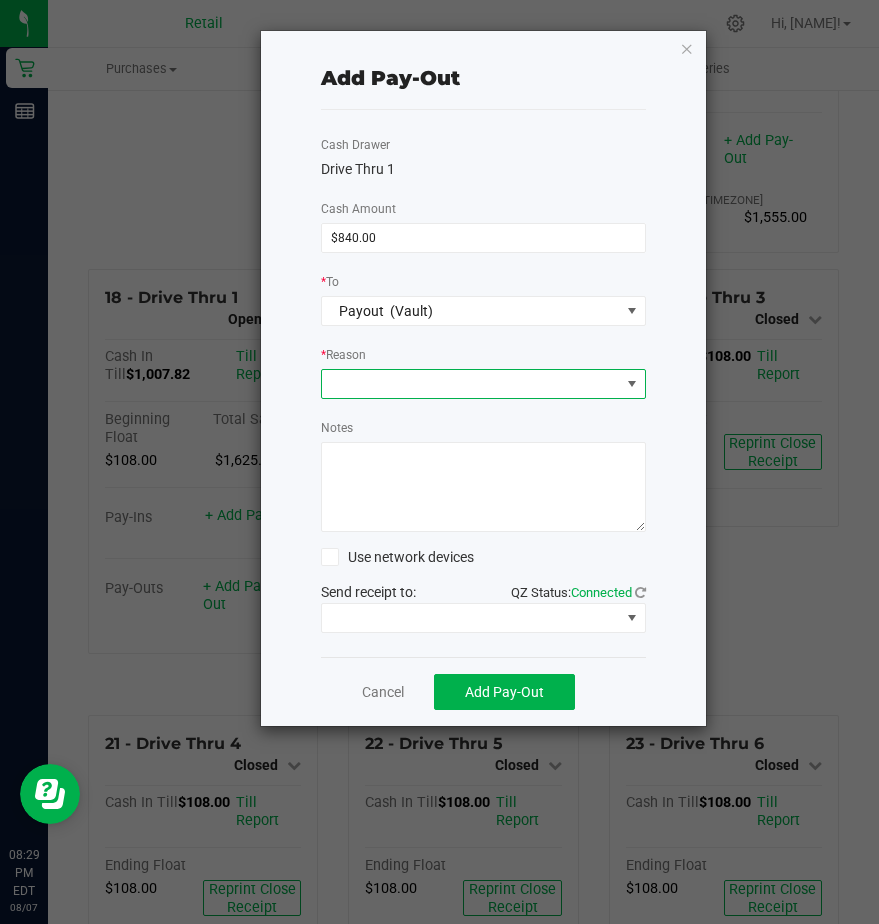 click at bounding box center [471, 384] 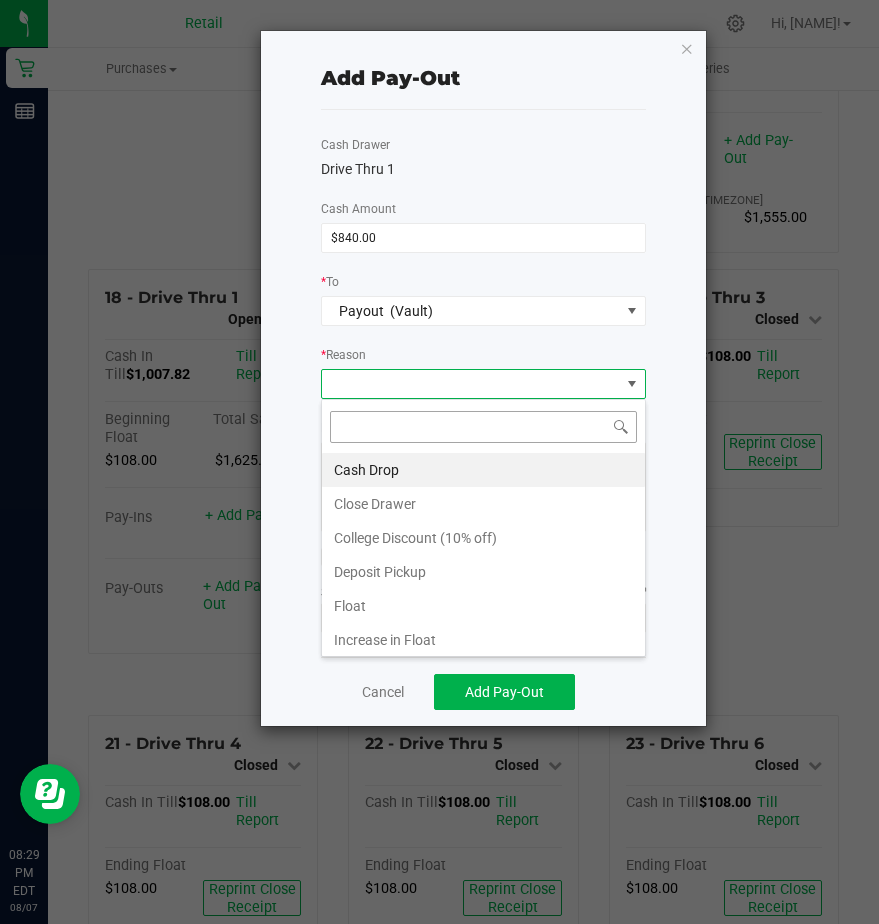 scroll, scrollTop: 99970, scrollLeft: 99675, axis: both 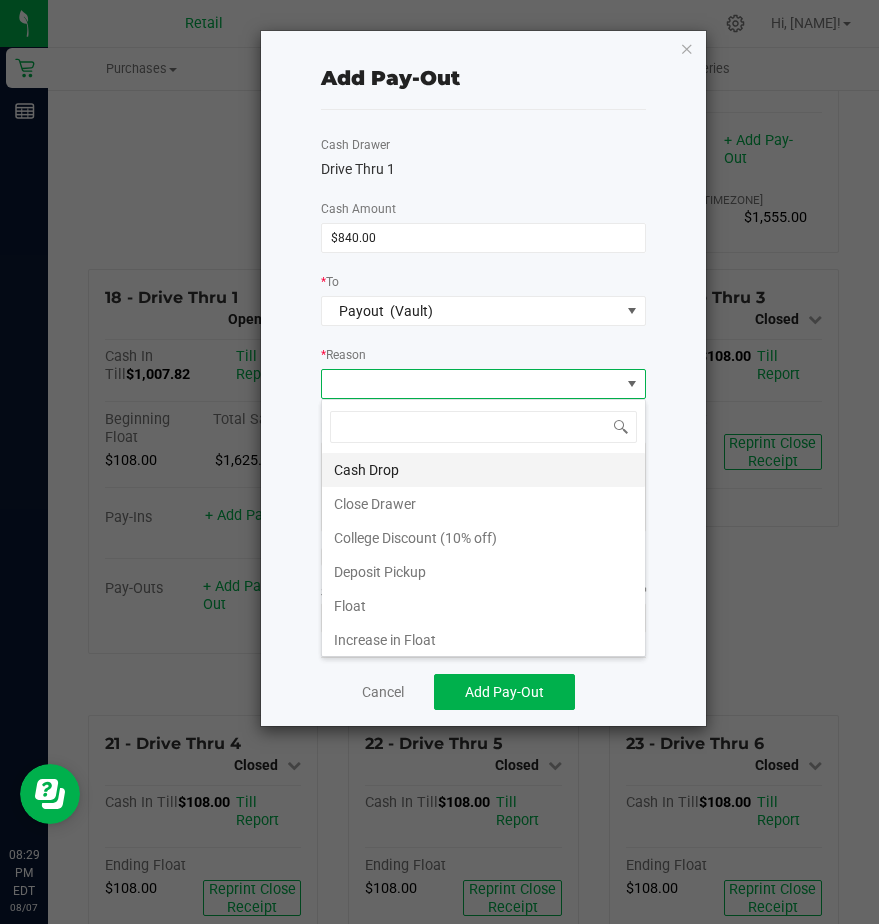 click on "Cash Drop" at bounding box center (483, 470) 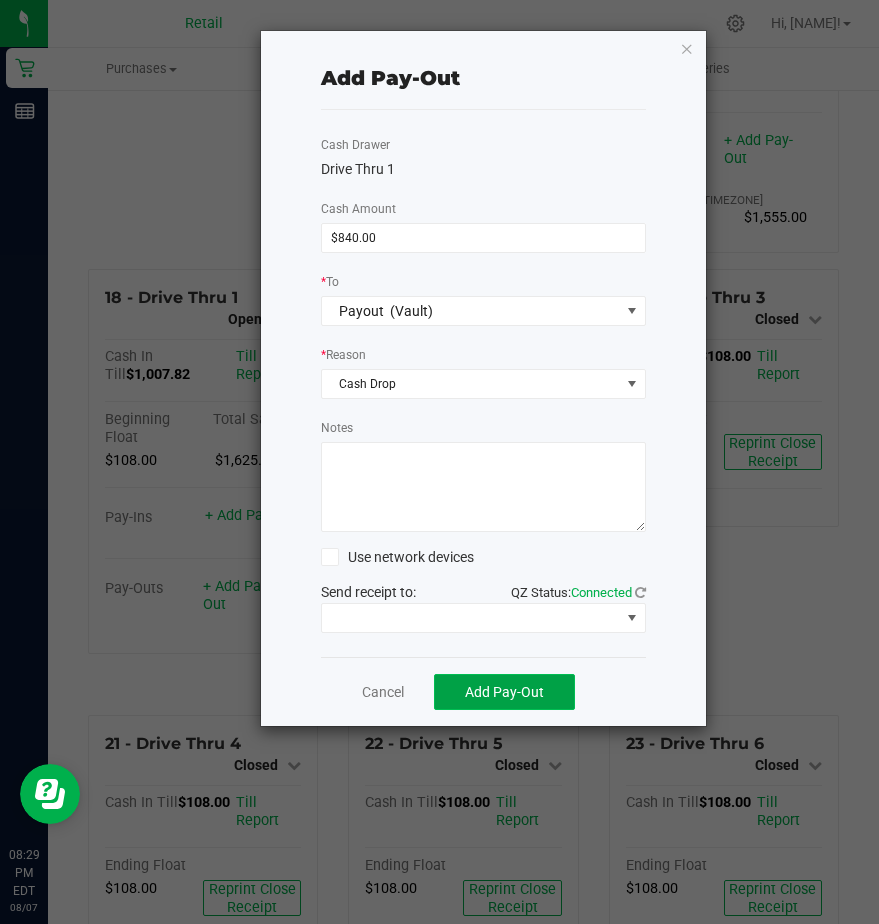 click on "Add Pay-Out" 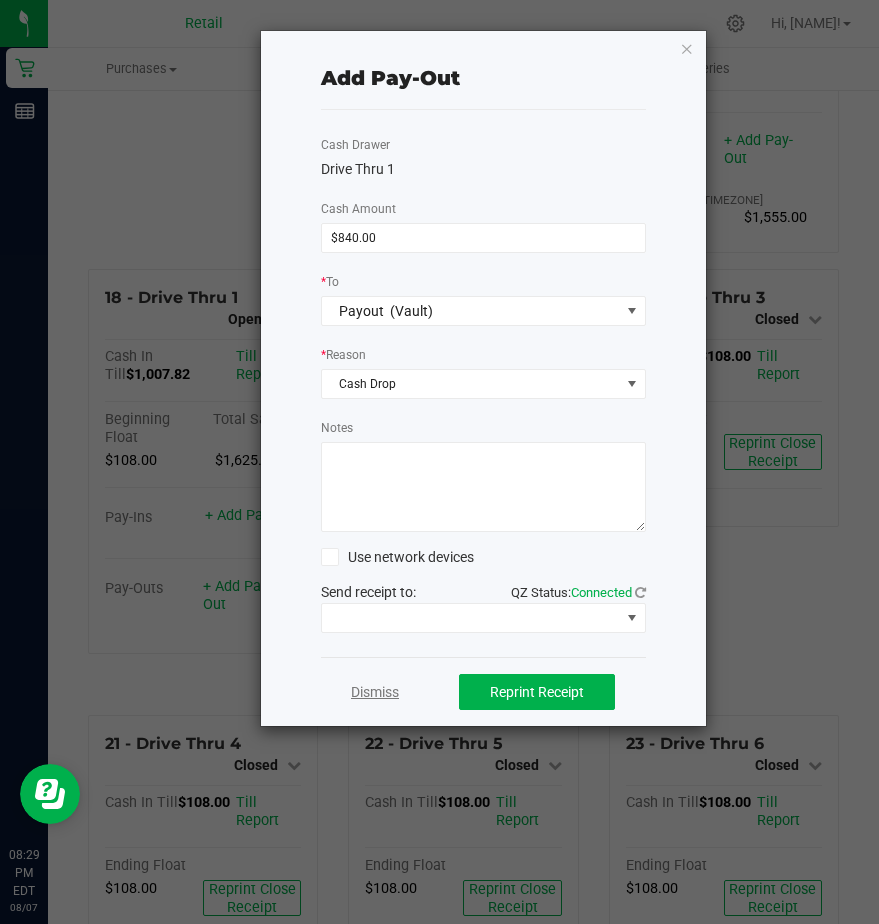 click on "Dismiss" 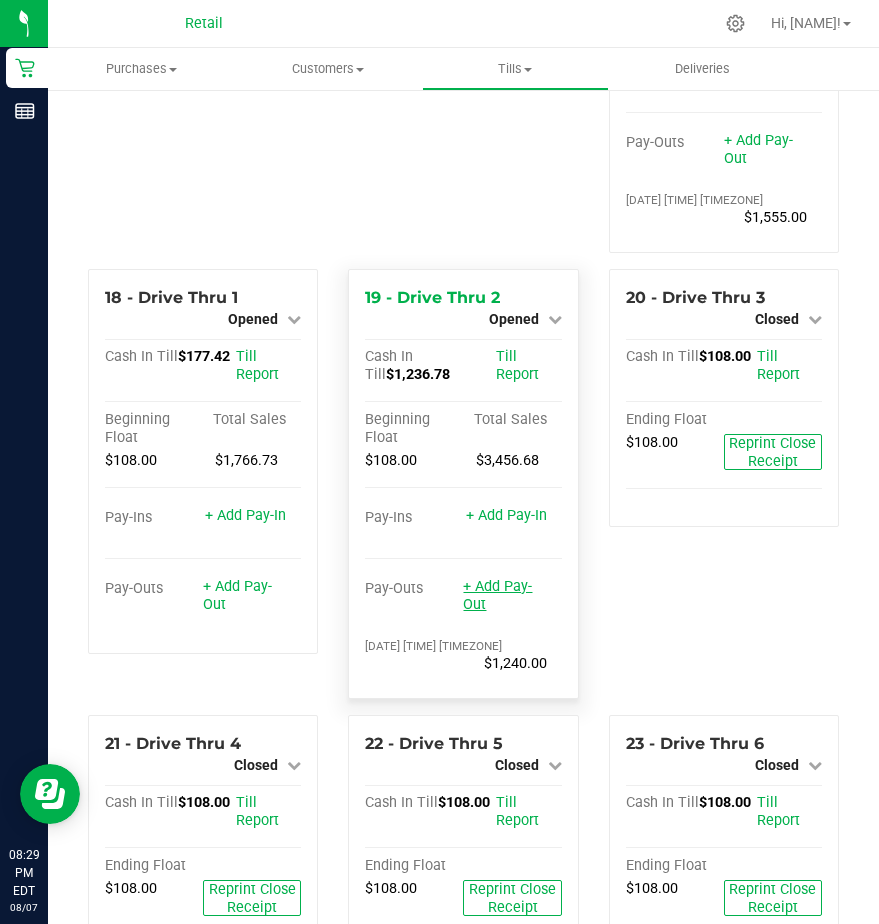 click on "+ Add Pay-Out" at bounding box center (497, 595) 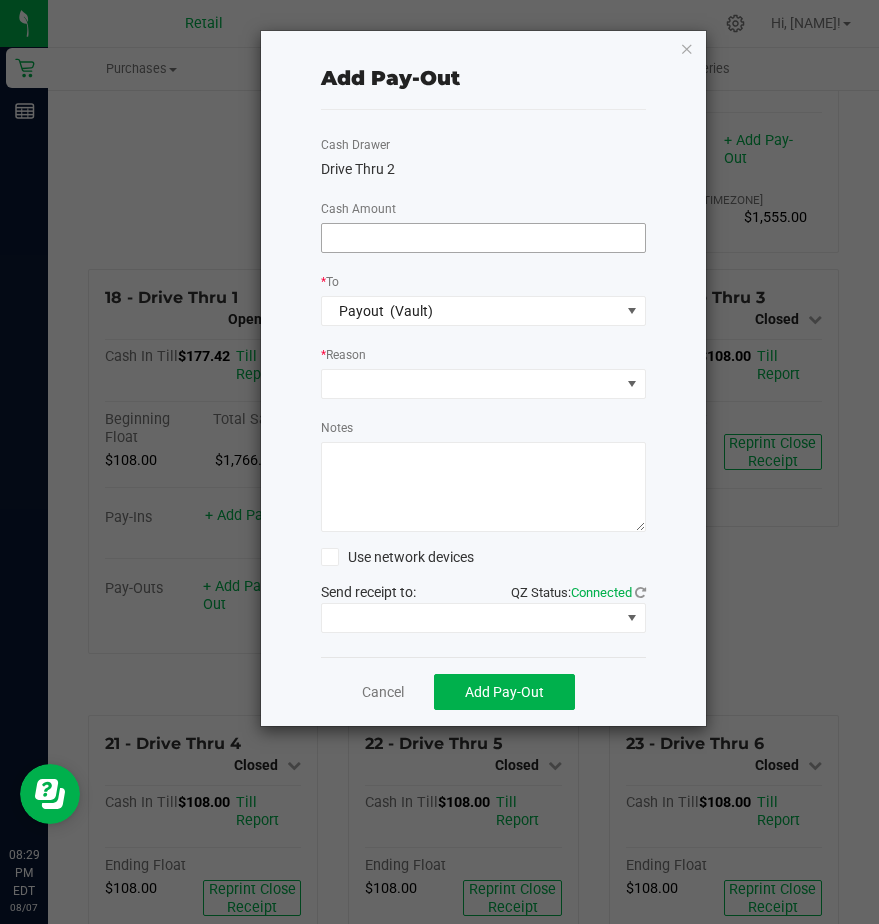 drag, startPoint x: 350, startPoint y: 218, endPoint x: 356, endPoint y: 236, distance: 18.973665 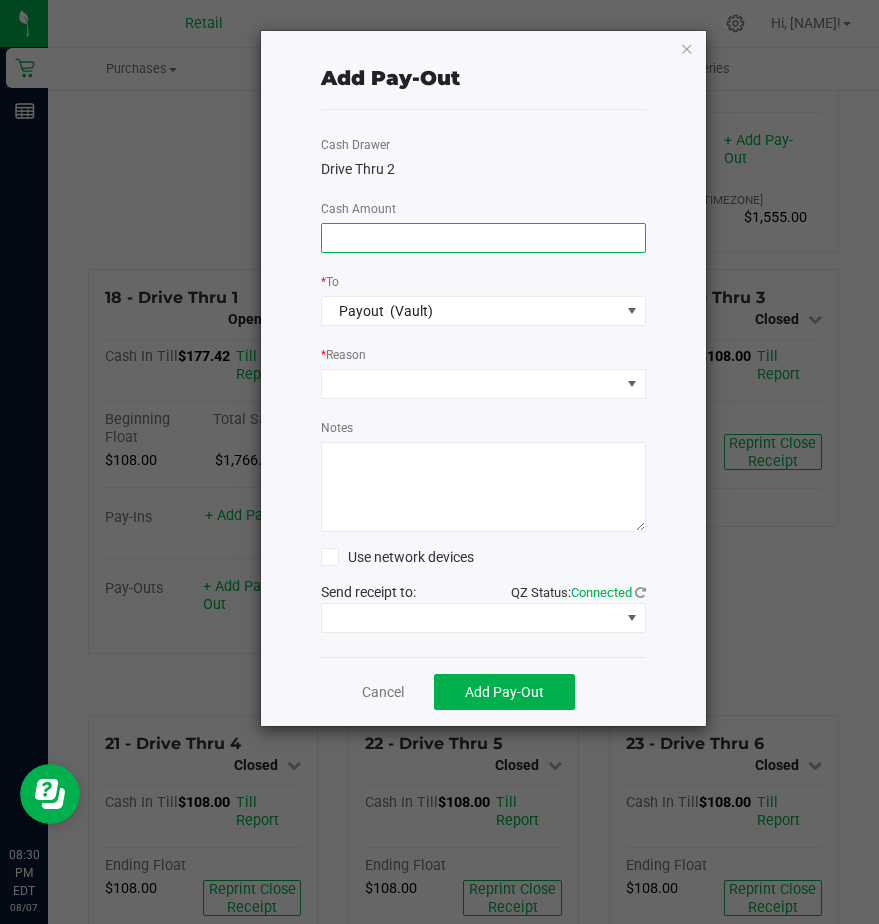 click at bounding box center [483, 238] 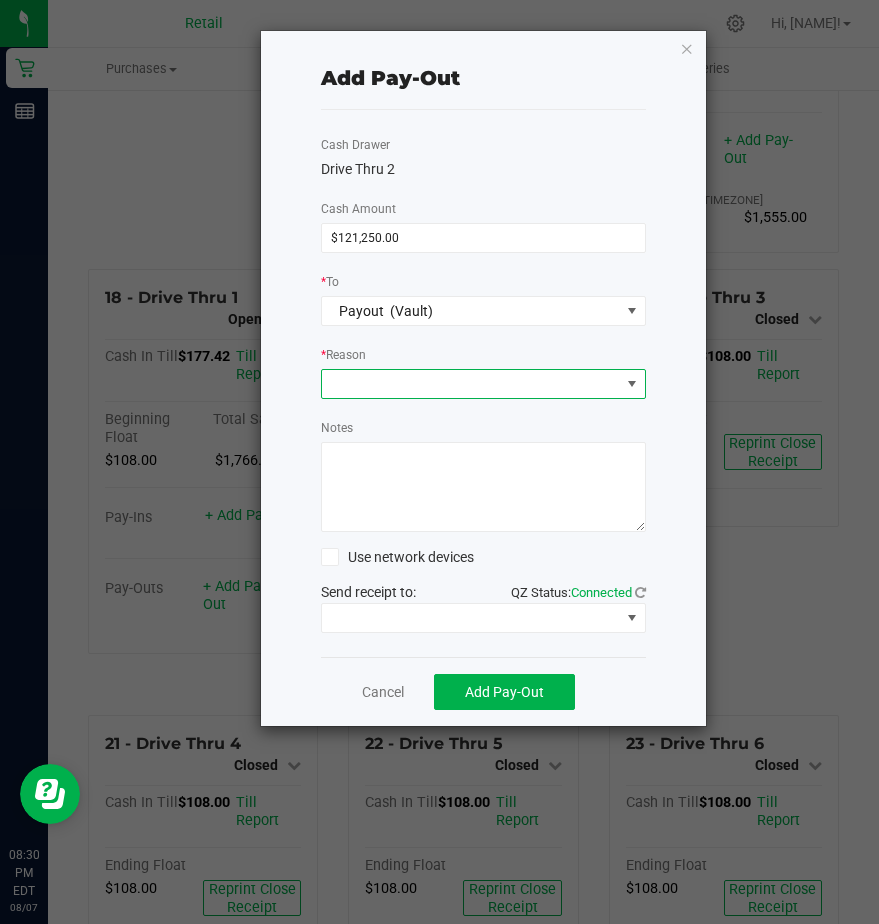 click at bounding box center (471, 384) 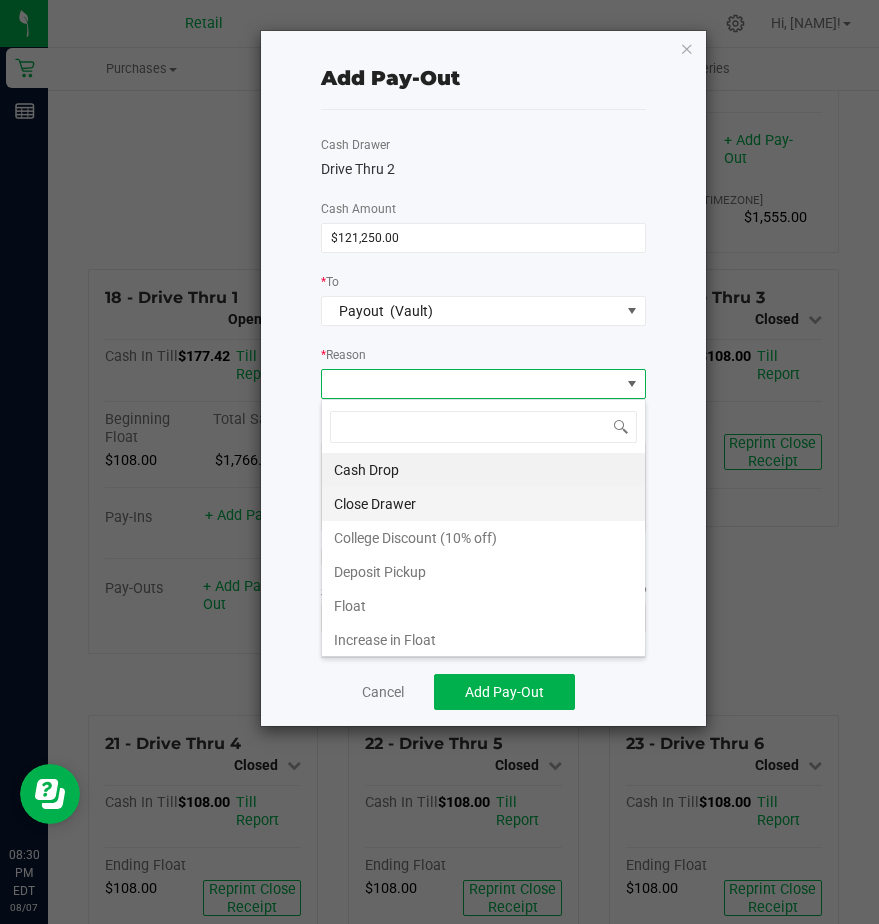 scroll, scrollTop: 99970, scrollLeft: 99675, axis: both 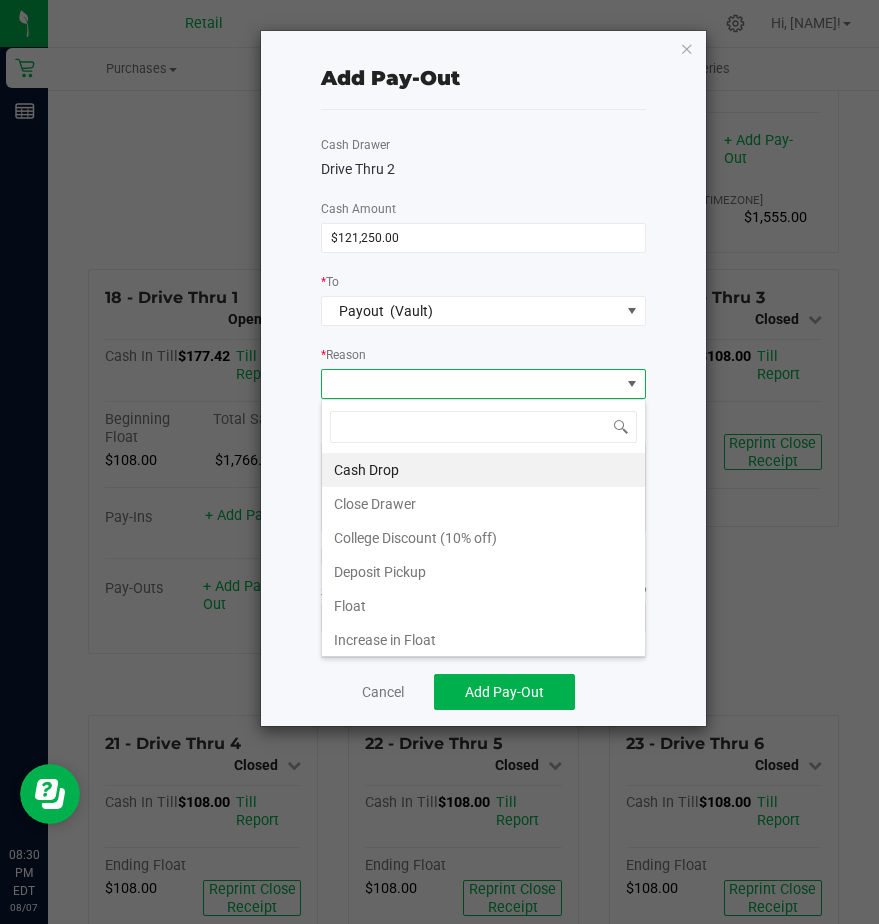 click on "Cash Drop" at bounding box center [483, 470] 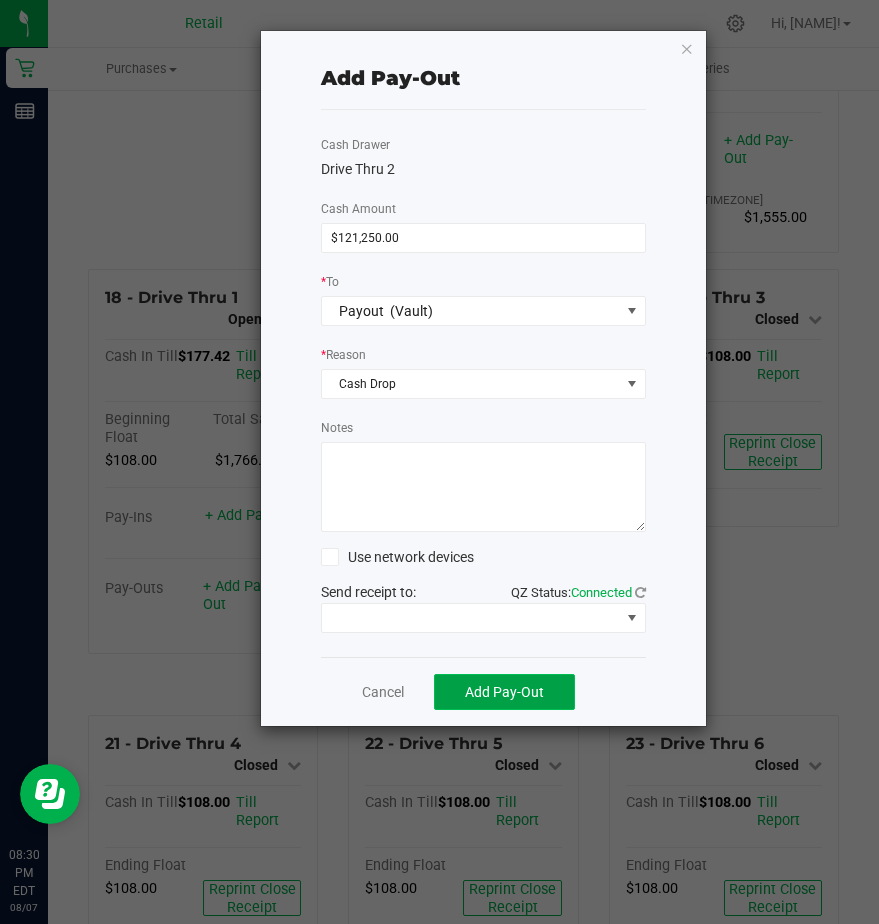 click on "Add Pay-Out" 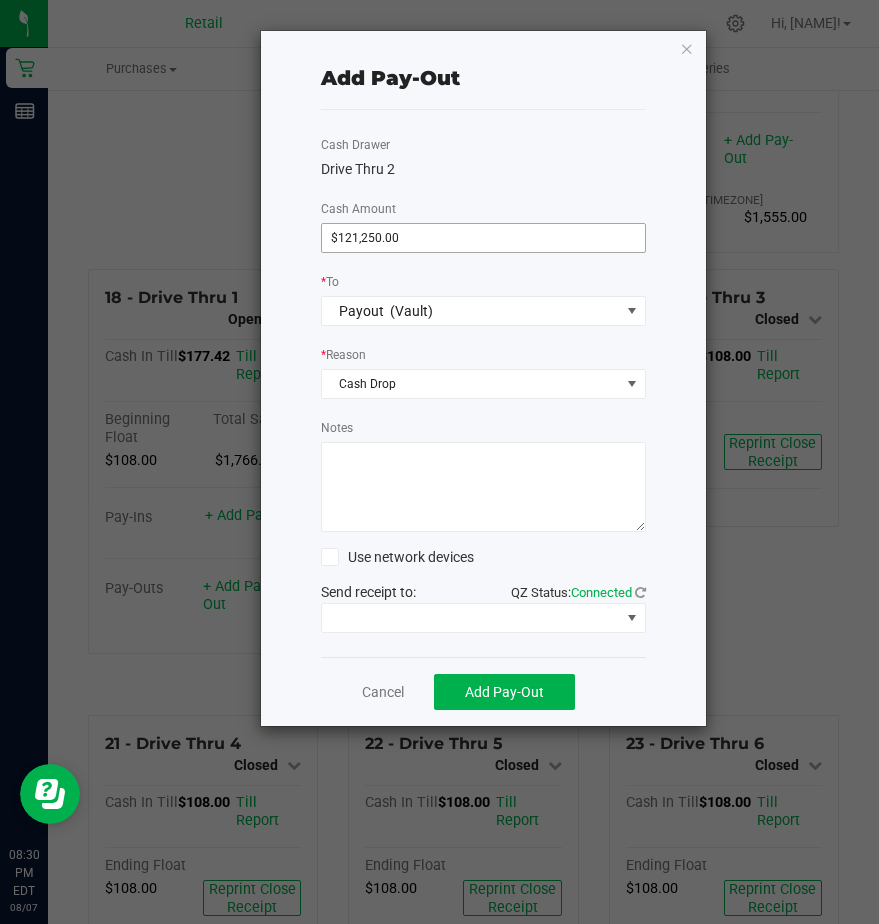type on "121250" 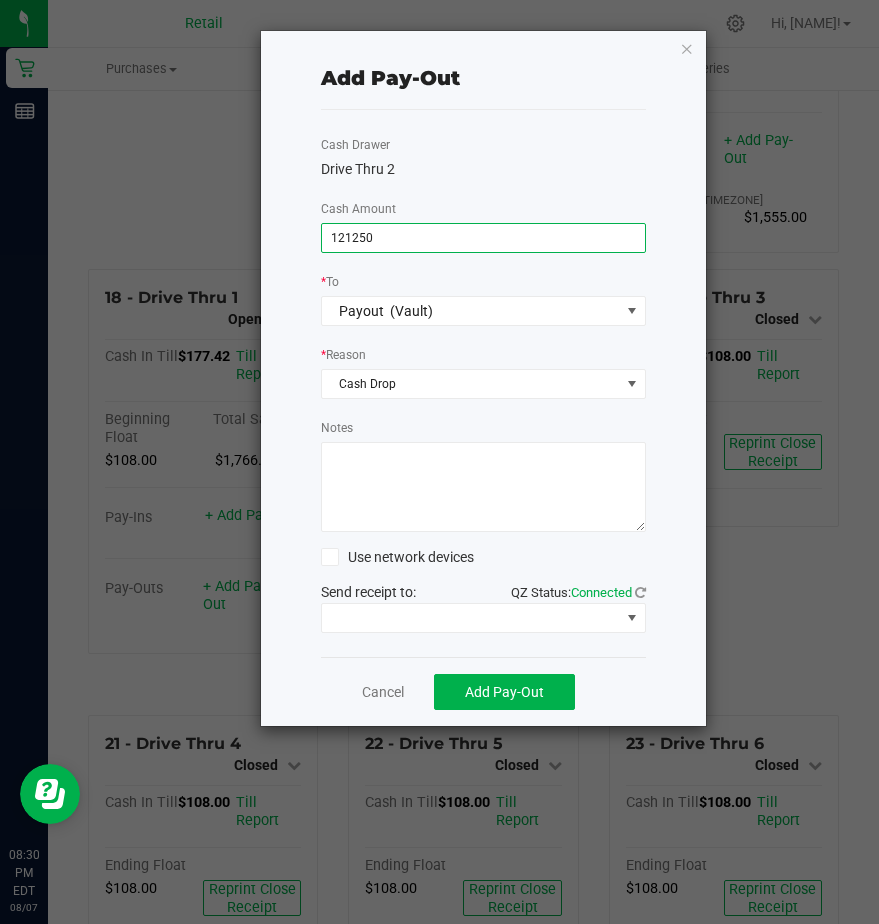 click on "121250" at bounding box center (483, 238) 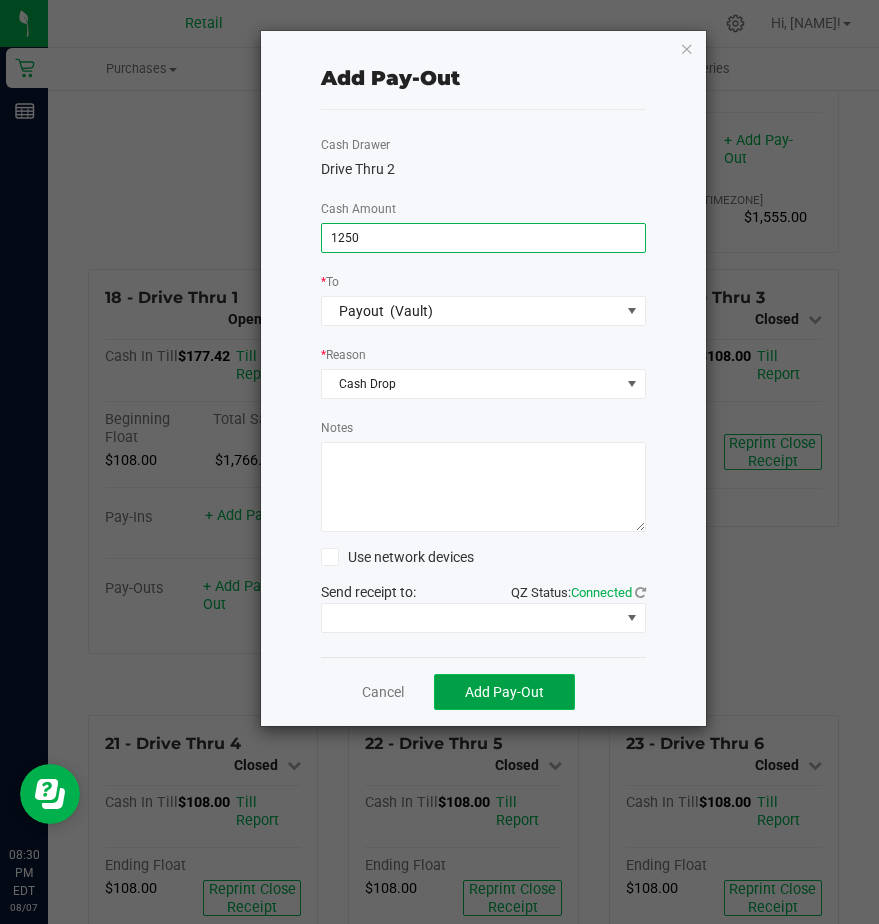 type on "$1,250.00" 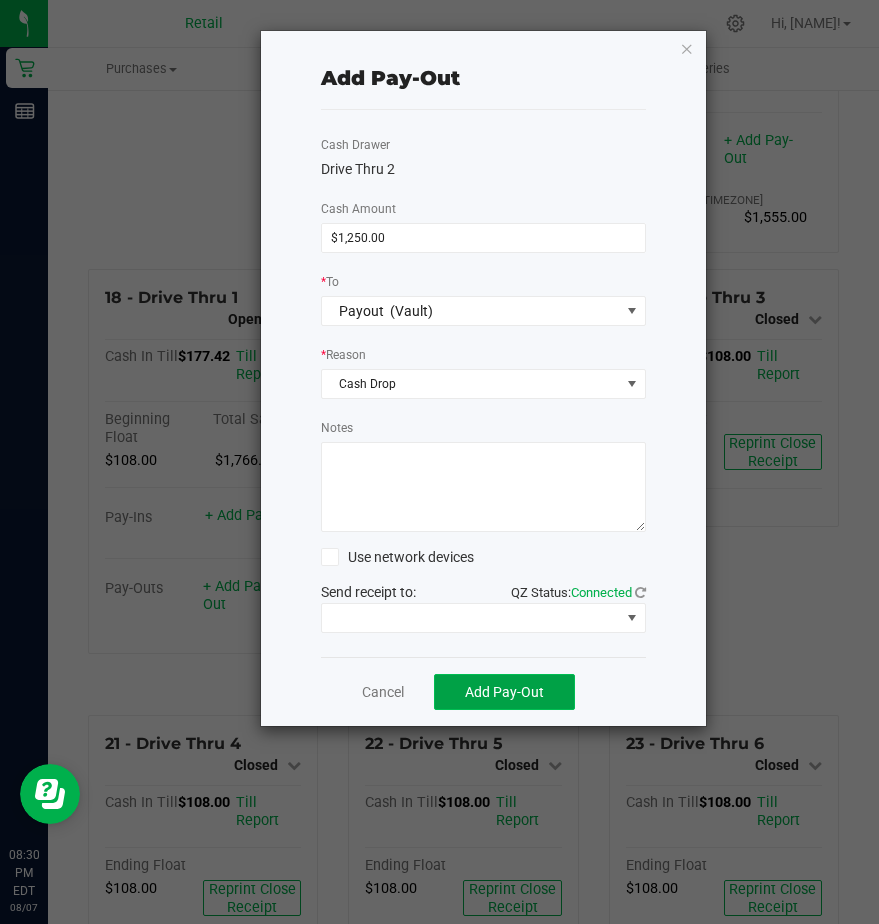 drag, startPoint x: 494, startPoint y: 708, endPoint x: 497, endPoint y: 696, distance: 12.369317 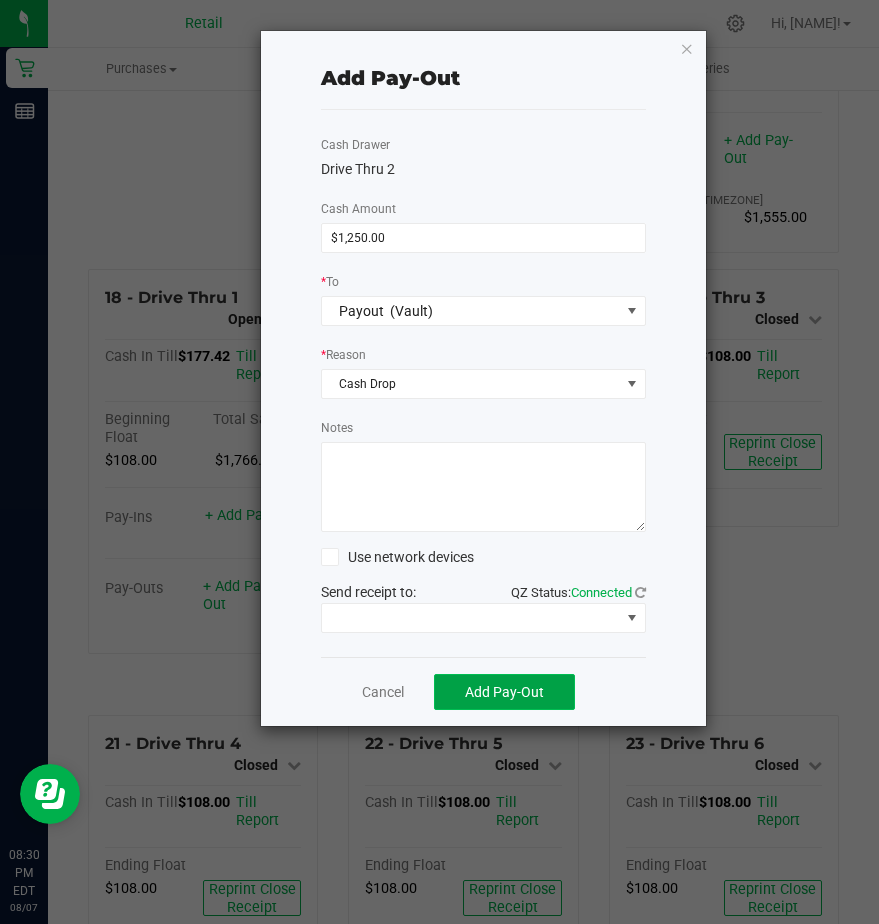 click on "Add Pay-Out" 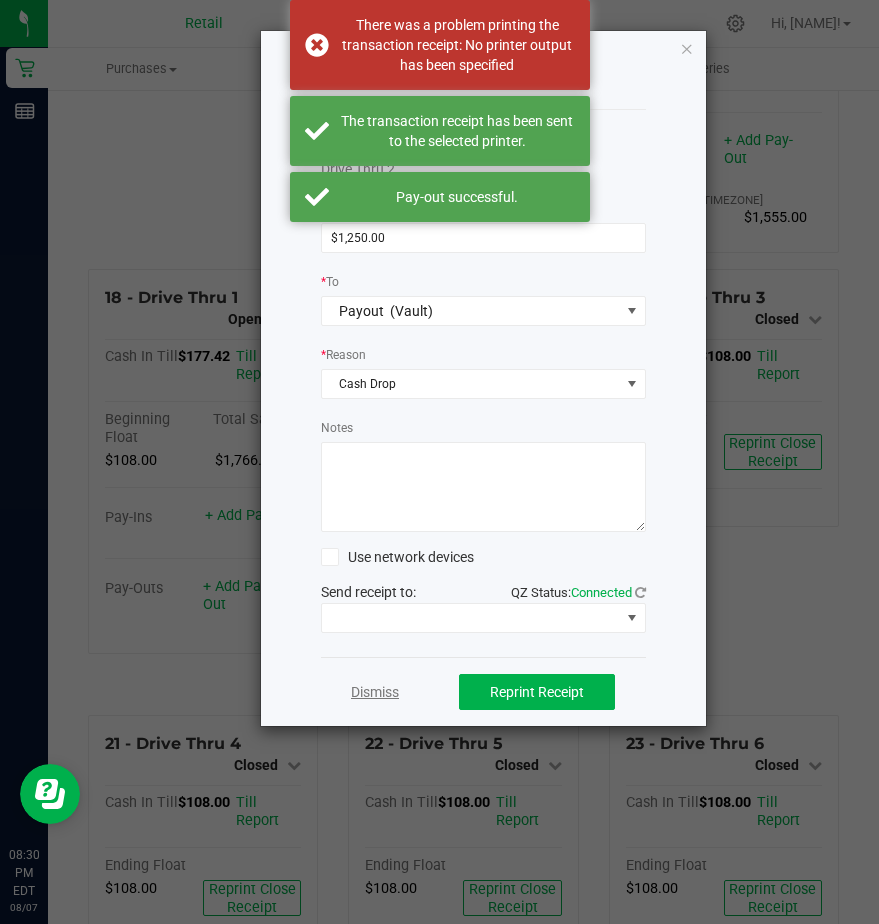 click on "Dismiss" 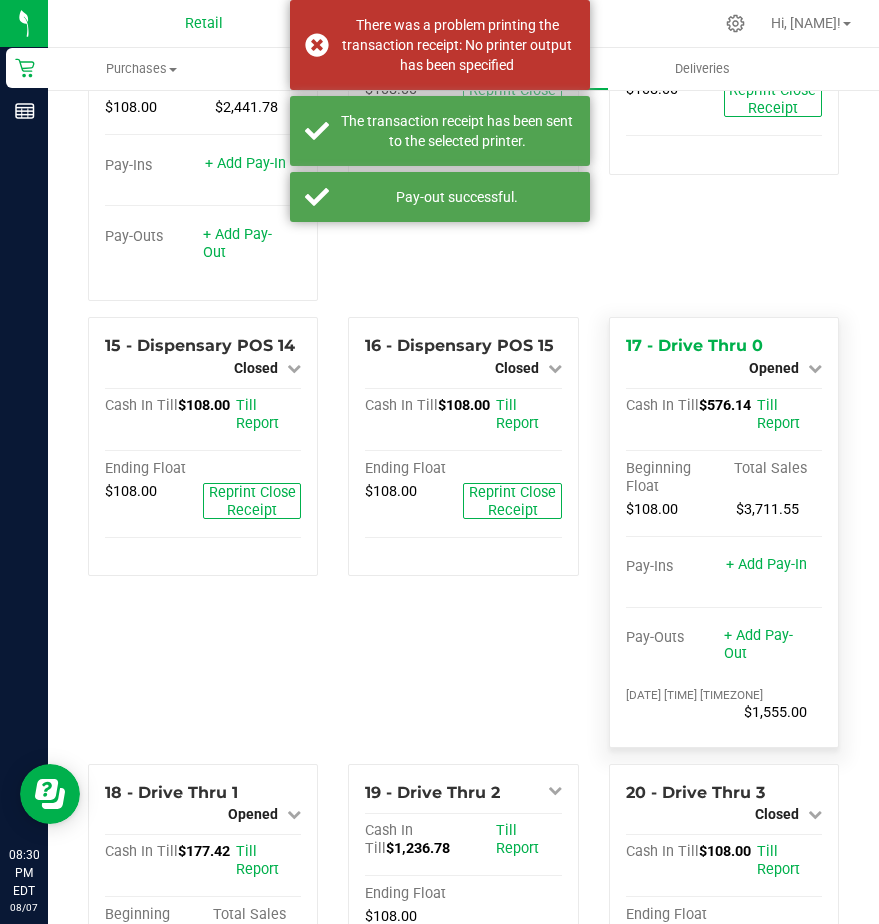 scroll, scrollTop: 1739, scrollLeft: 0, axis: vertical 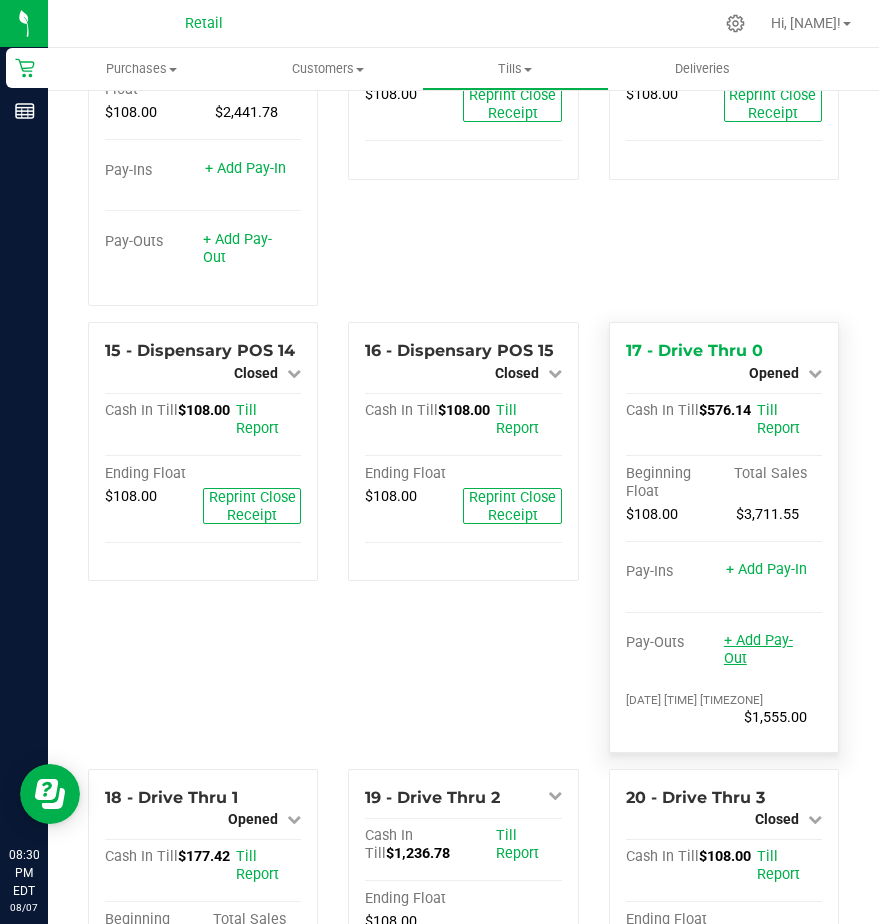 click on "+ Add Pay-Out" at bounding box center [758, 649] 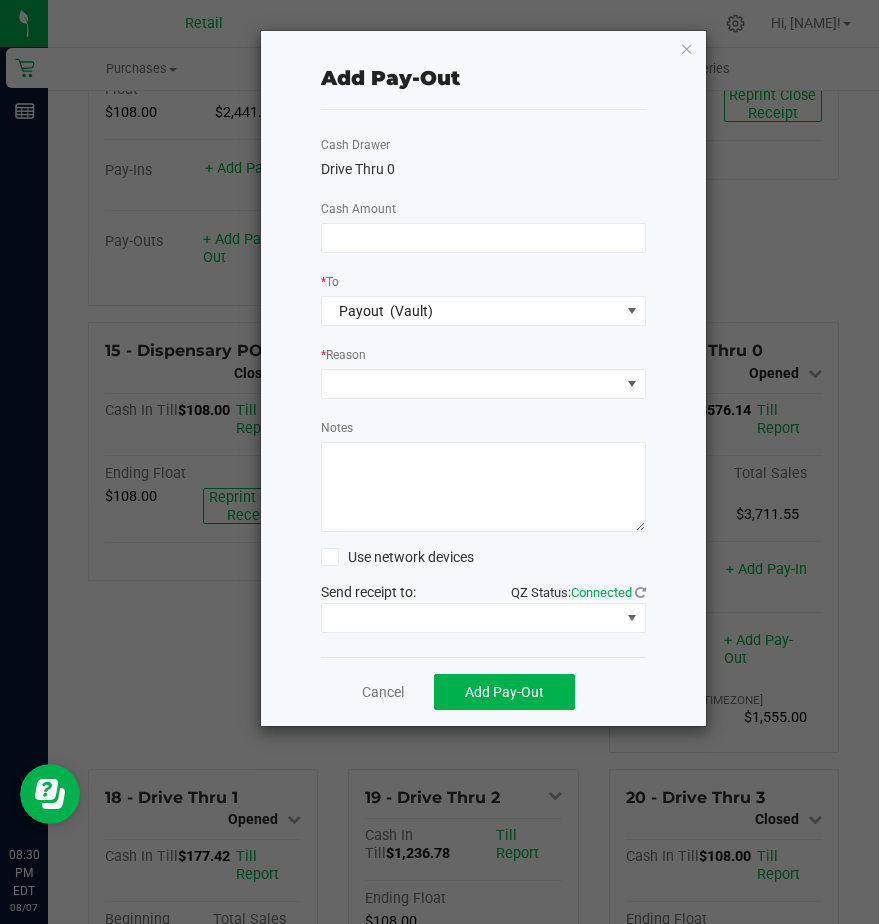 click on "Cash Drawer   Drive Thru 0   Cash Amount  *  To  Payout    (Vault) *  Reason   Notes          Use network devices   Send receipt to:   QZ Status:   Connected" 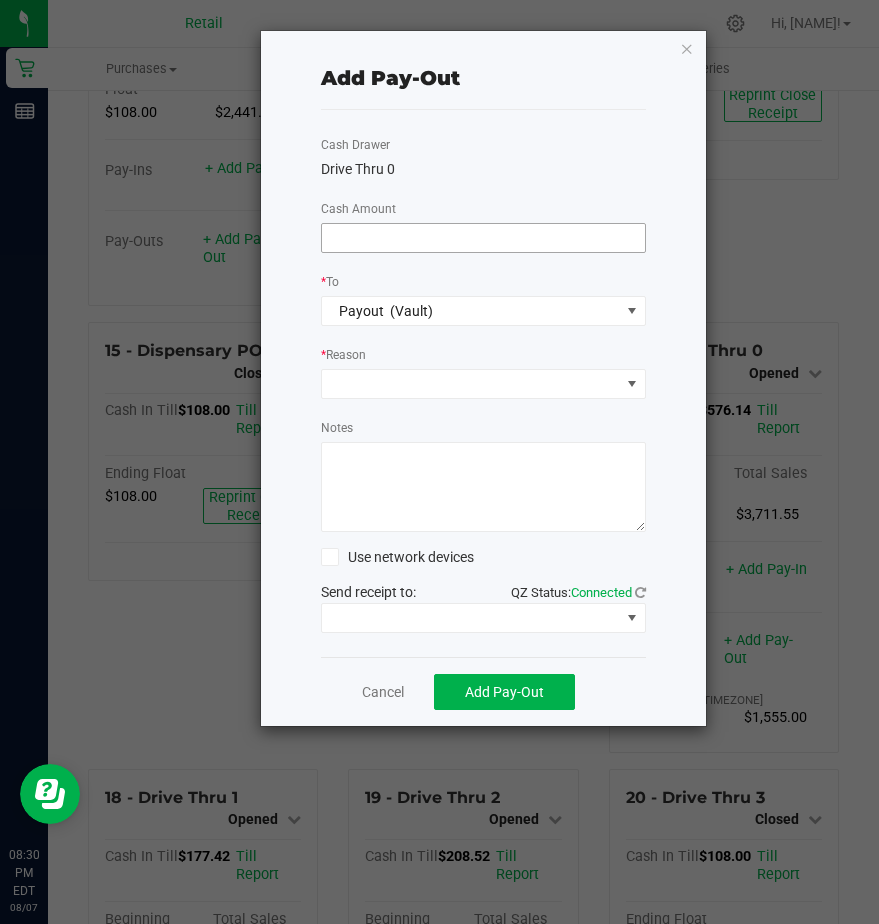 click at bounding box center [483, 238] 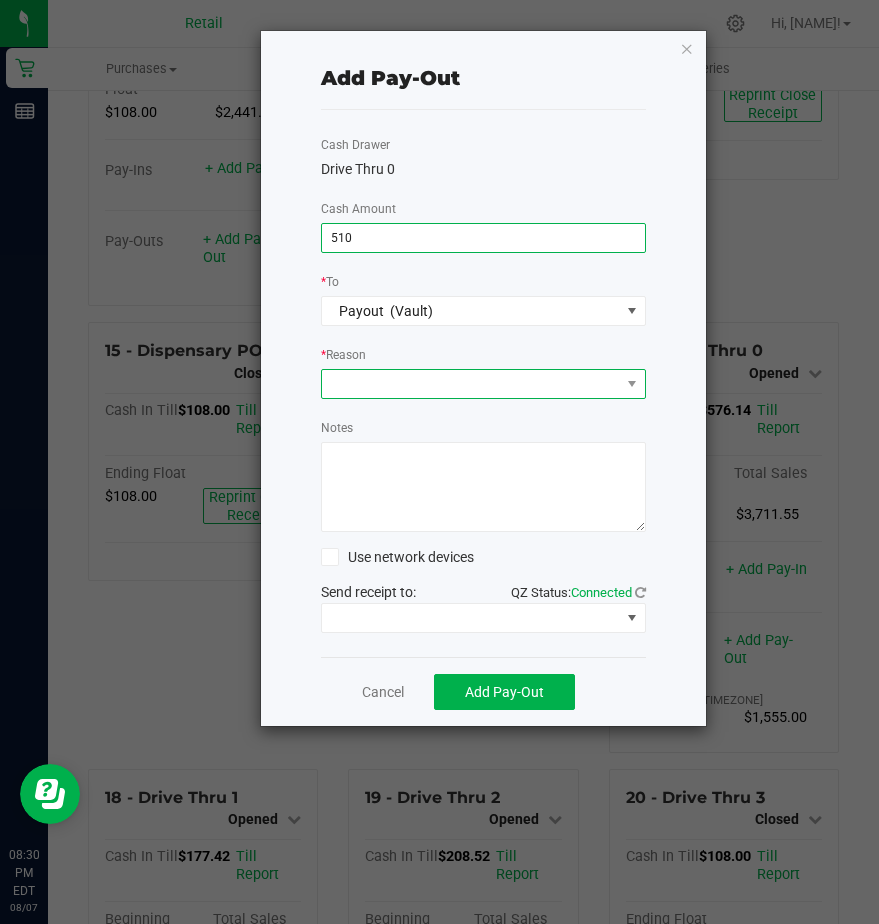 type on "$510.00" 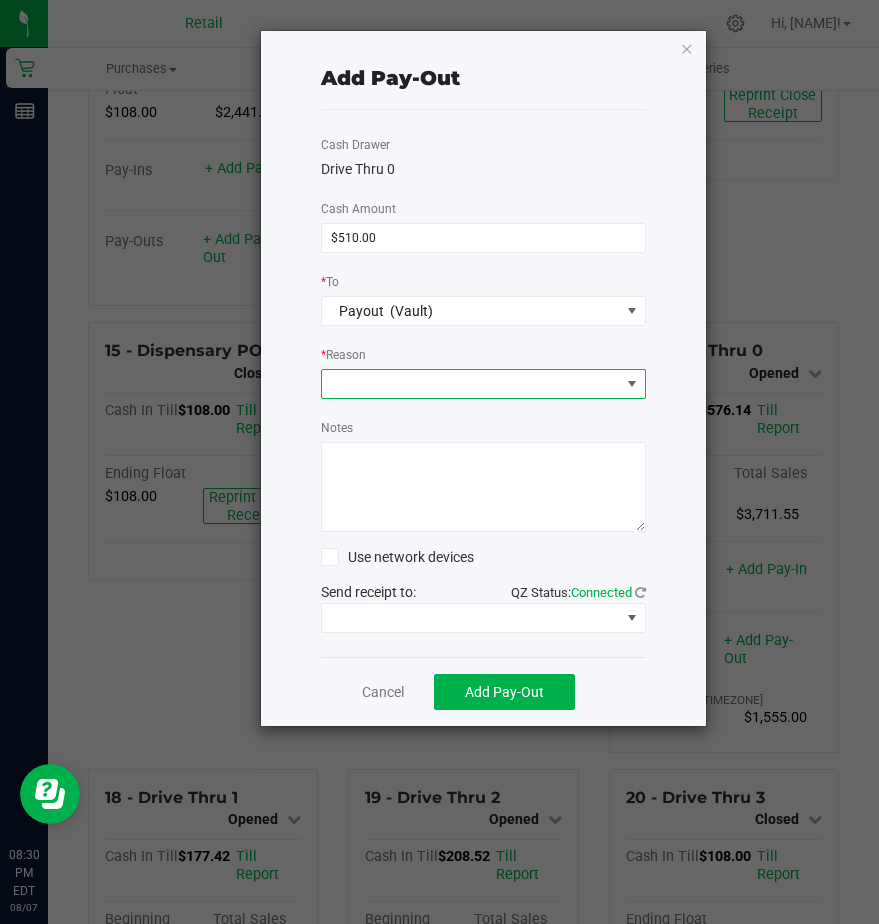 click at bounding box center (471, 384) 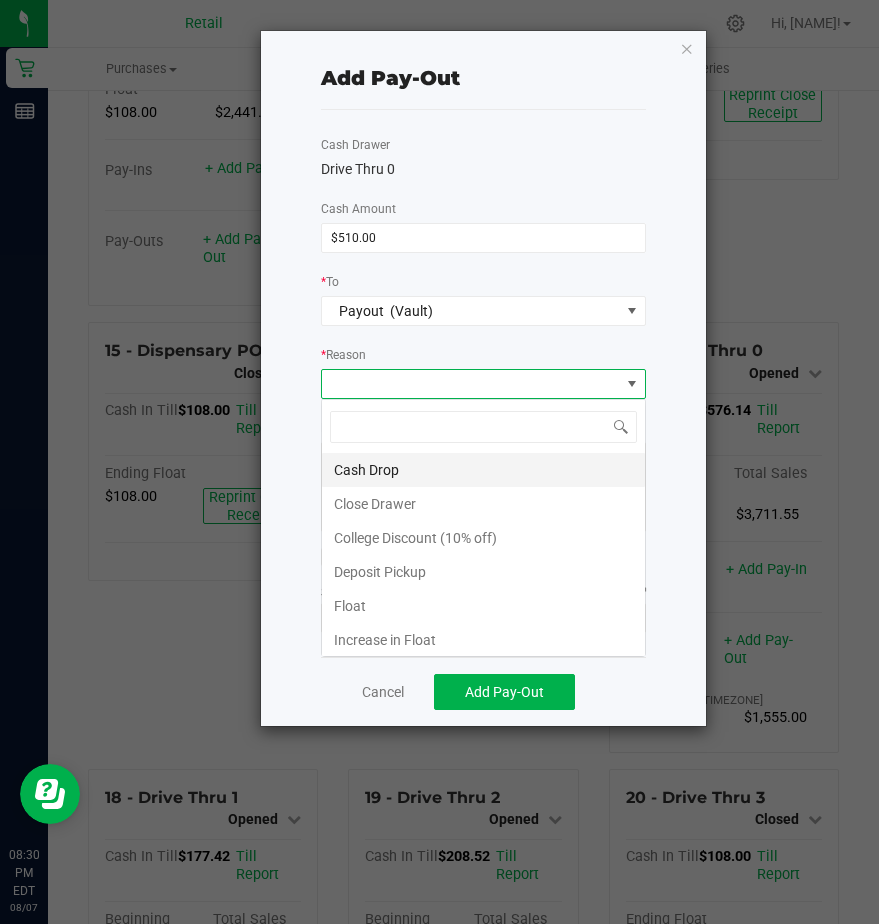 scroll, scrollTop: 99970, scrollLeft: 99675, axis: both 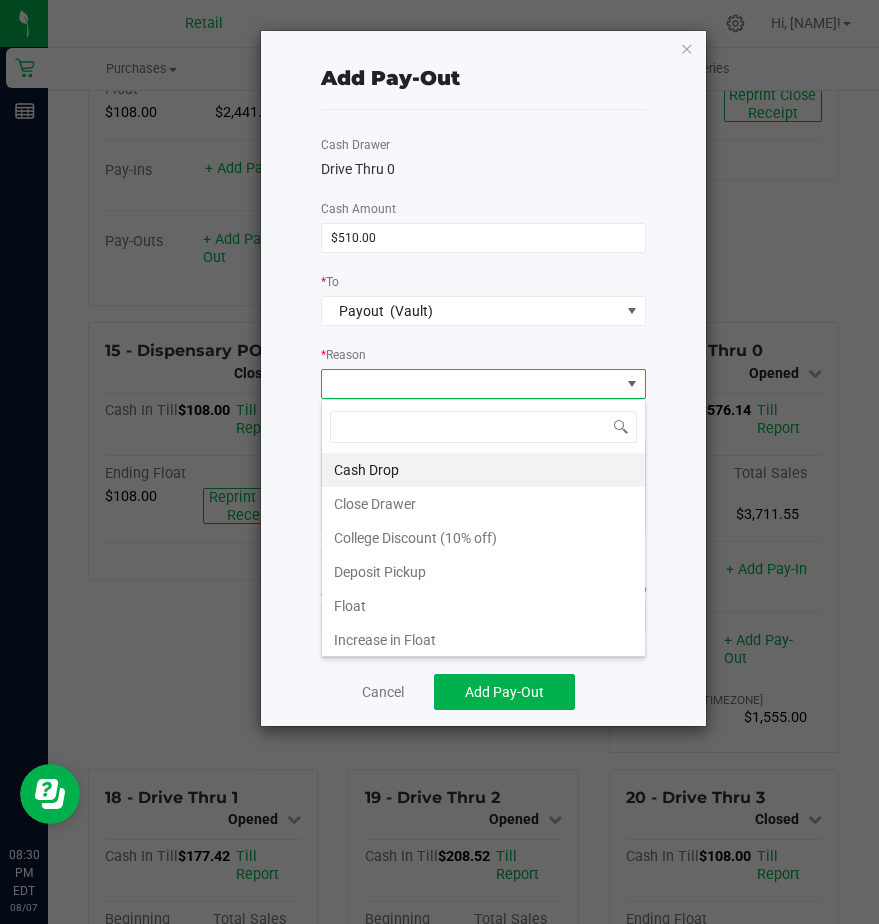drag, startPoint x: 398, startPoint y: 463, endPoint x: 384, endPoint y: 469, distance: 15.231546 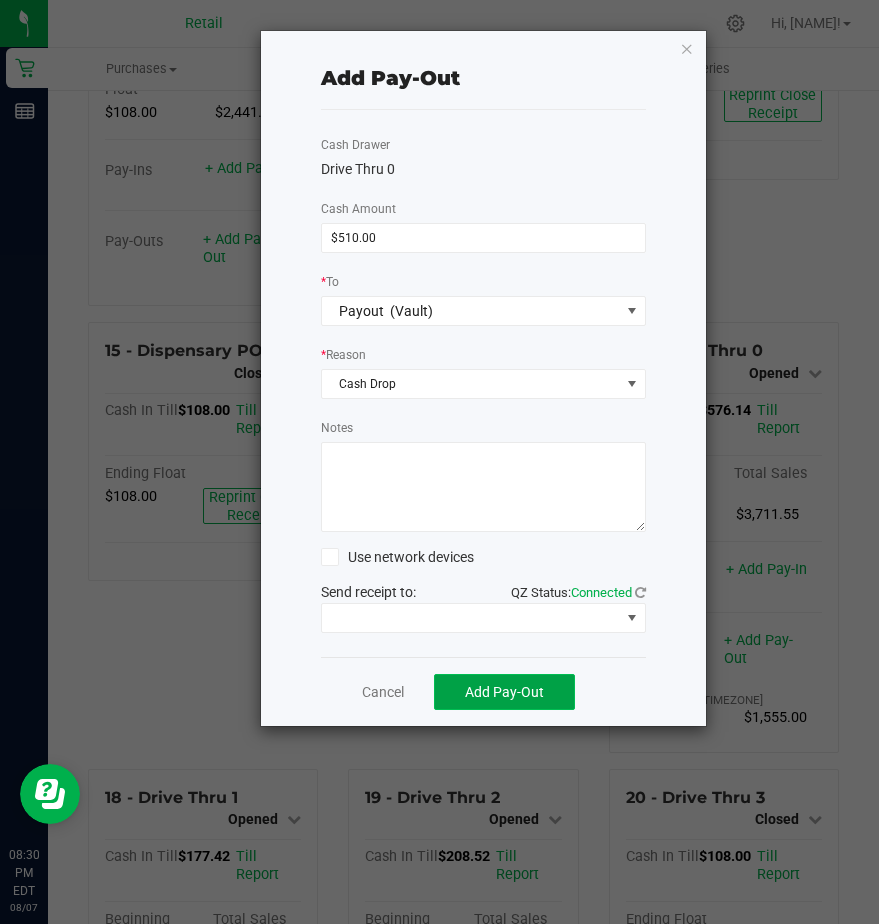click on "Add Pay-Out" 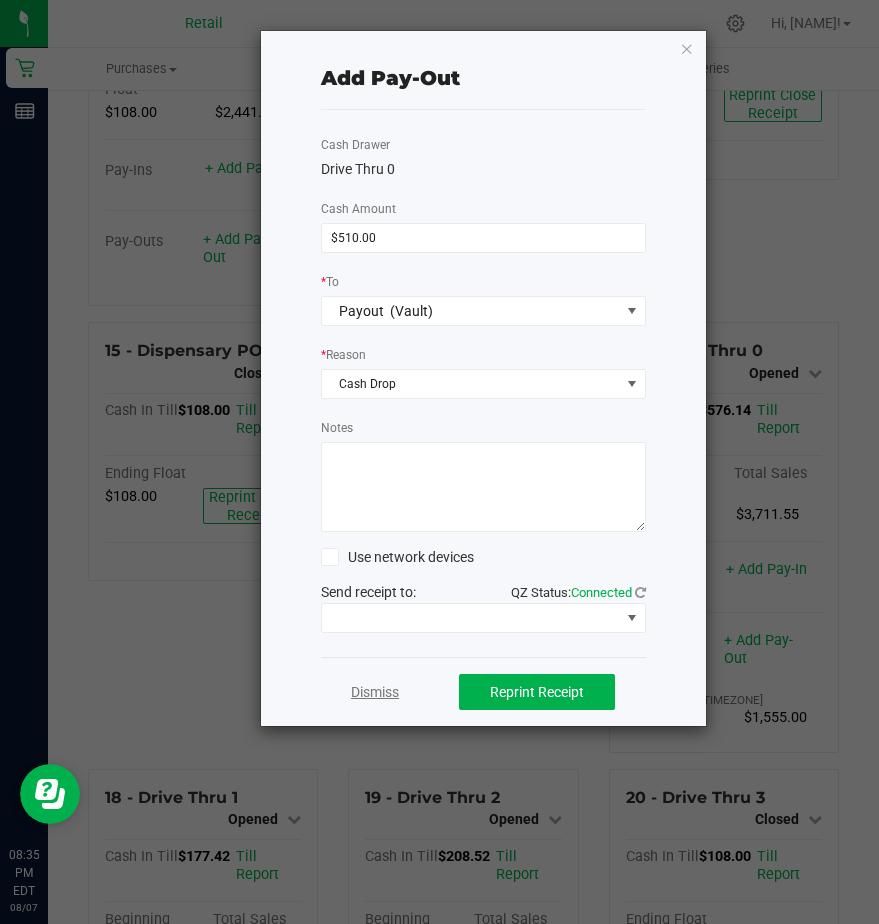 click on "Dismiss" 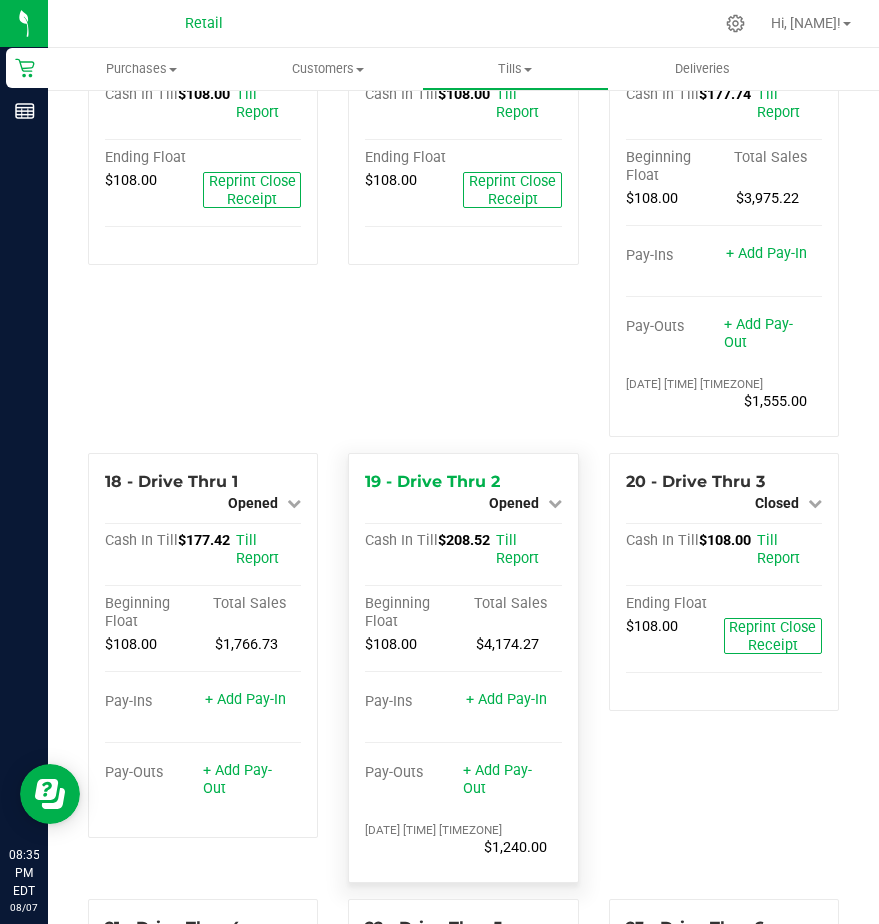 scroll, scrollTop: 2139, scrollLeft: 0, axis: vertical 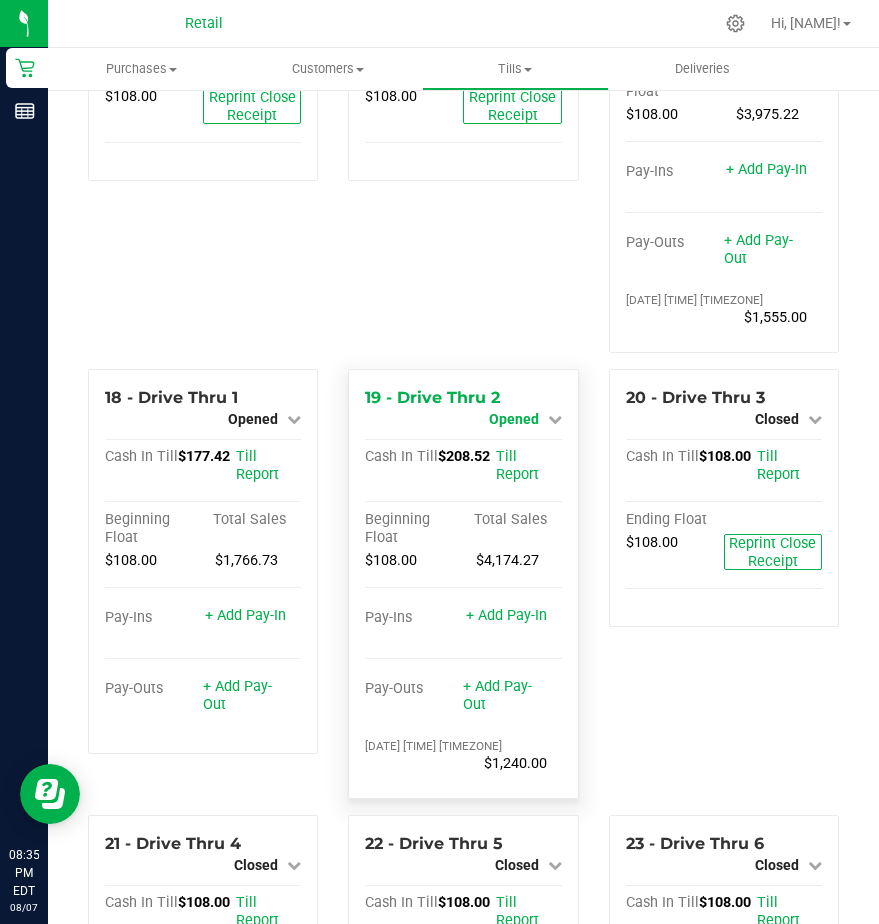 click on "Opened" at bounding box center [514, 419] 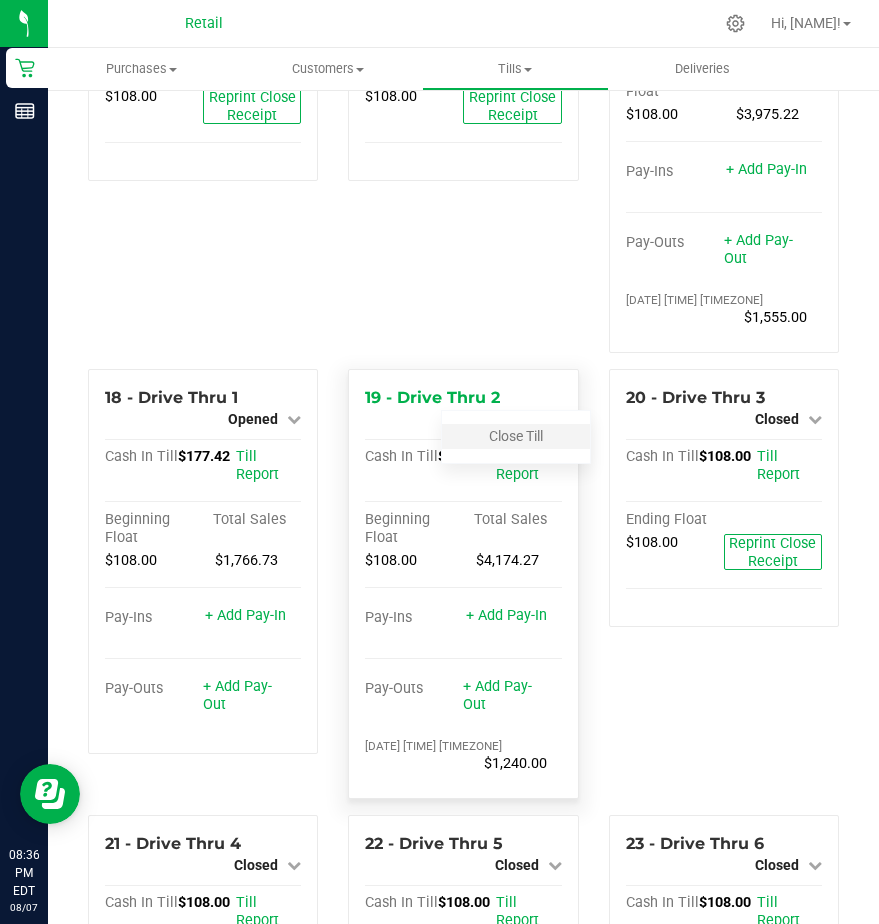 click on "Close Till" at bounding box center (516, 436) 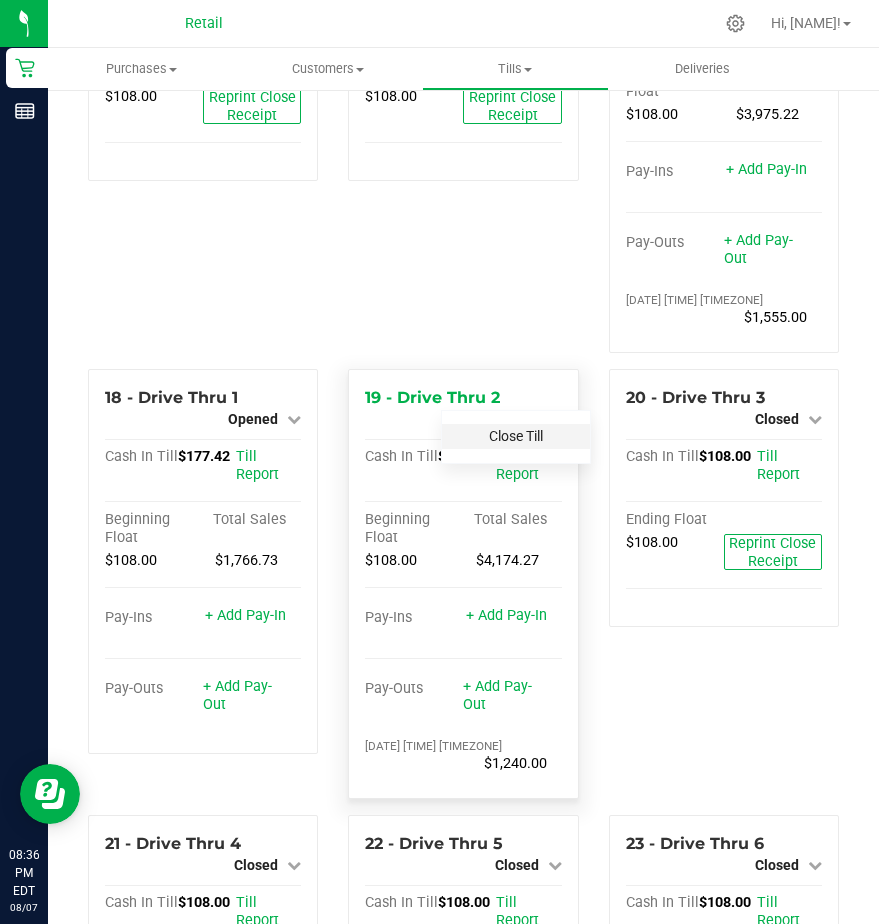 click on "Close Till" at bounding box center [516, 436] 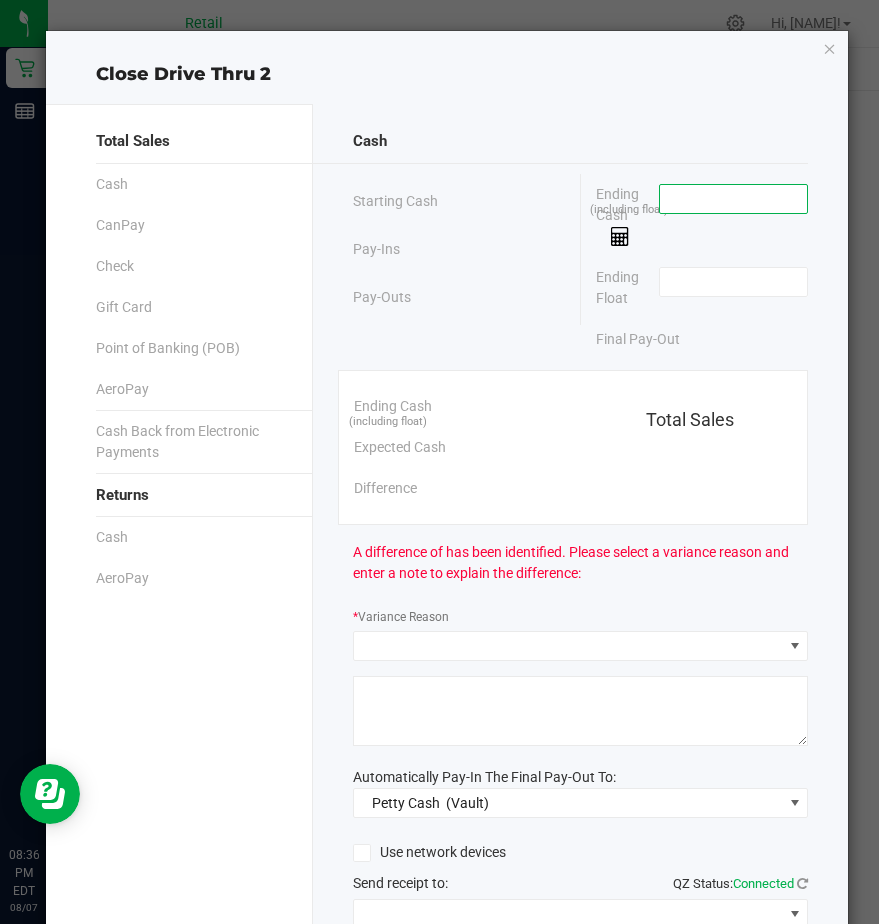 drag, startPoint x: 681, startPoint y: 209, endPoint x: 691, endPoint y: 196, distance: 16.40122 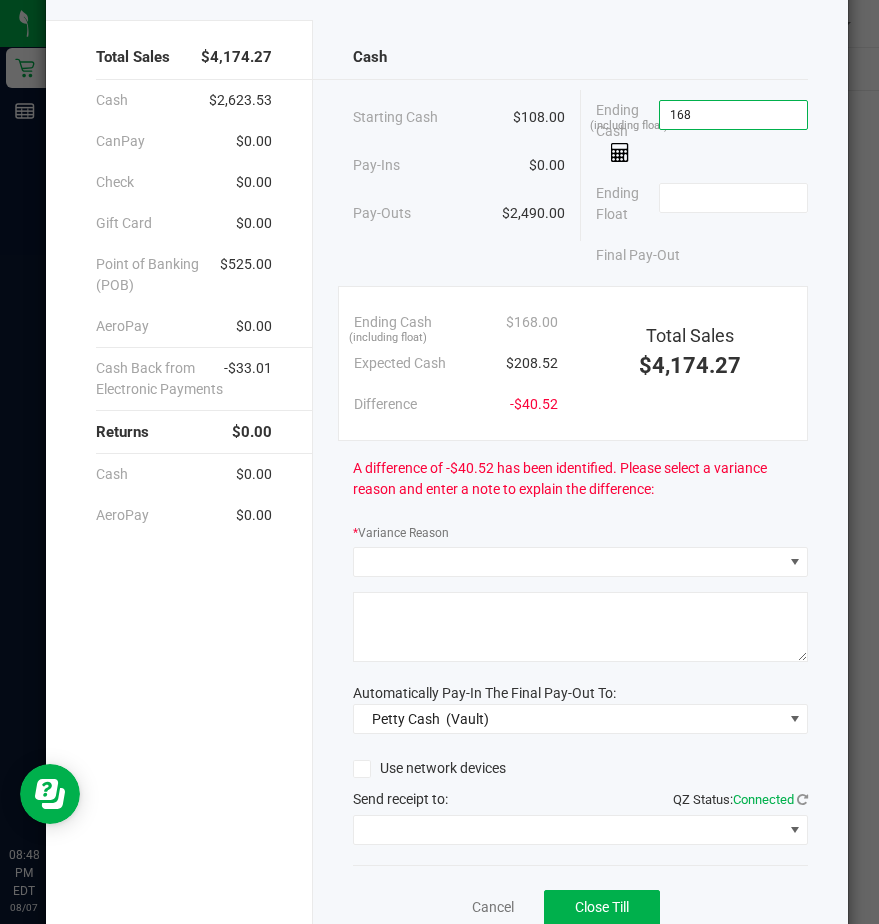 scroll, scrollTop: 168, scrollLeft: 0, axis: vertical 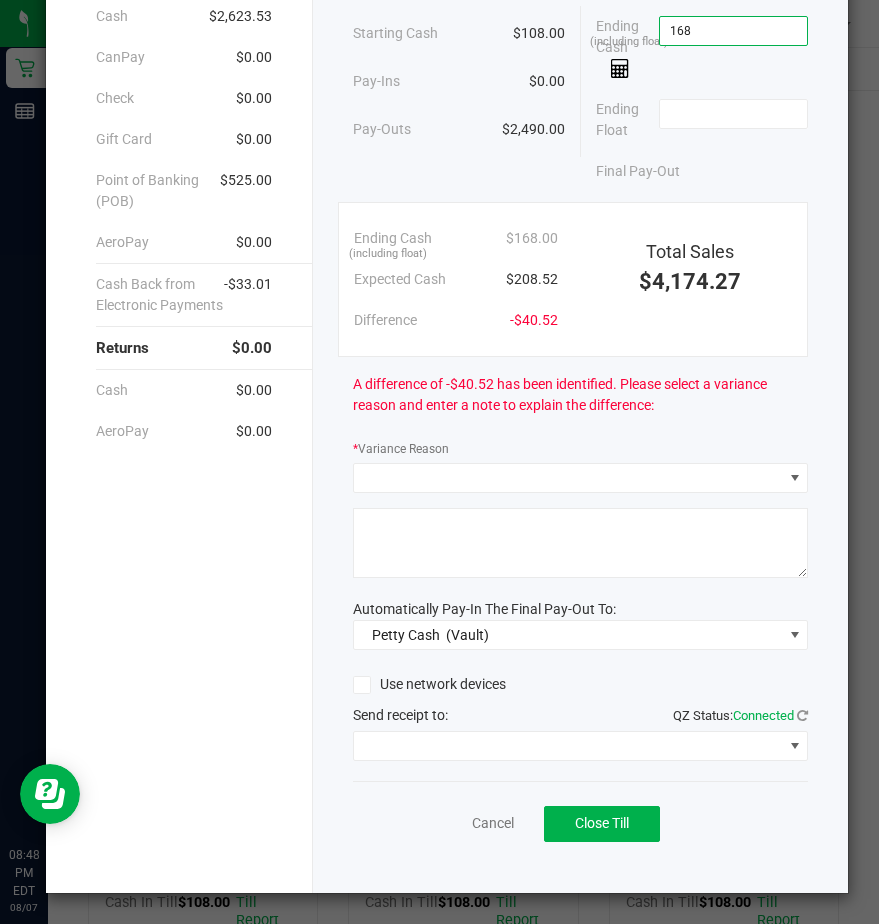 type on "$168.00" 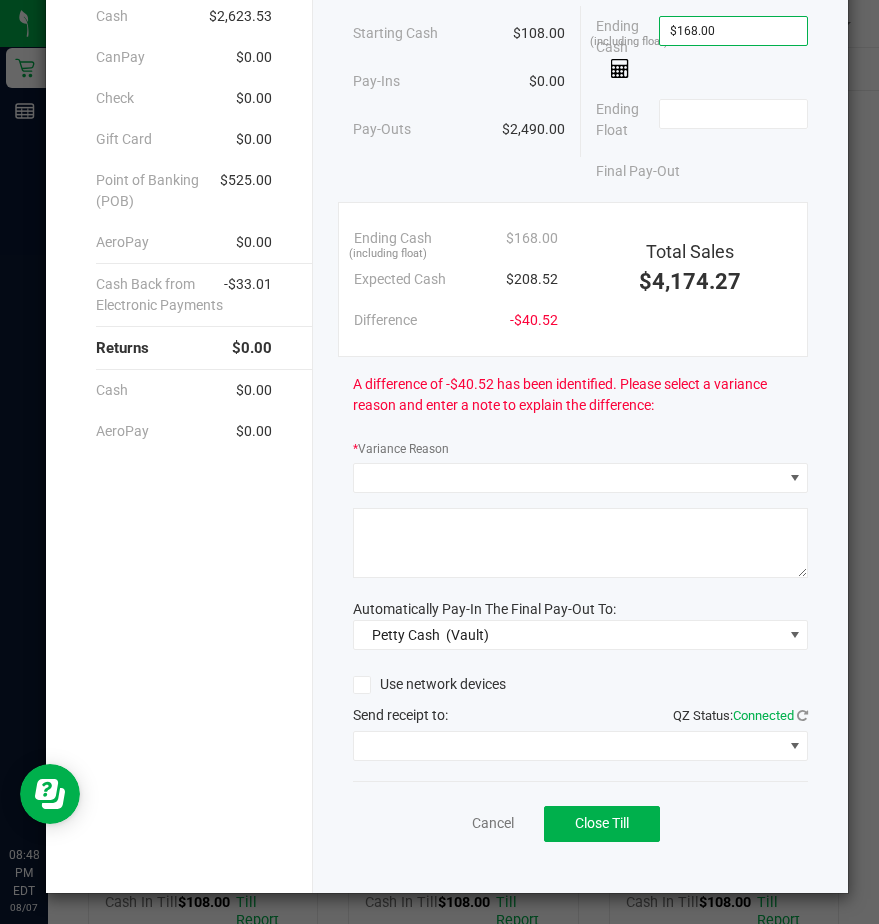click on "Cancel   Close Till" 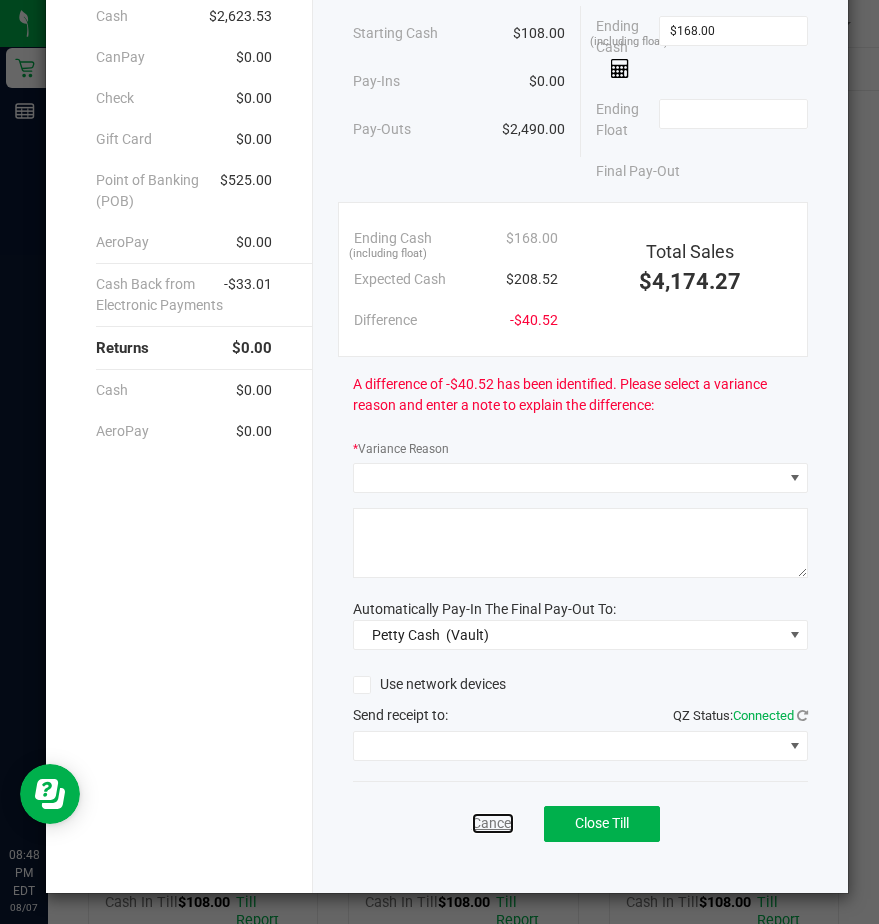 click on "Cancel" 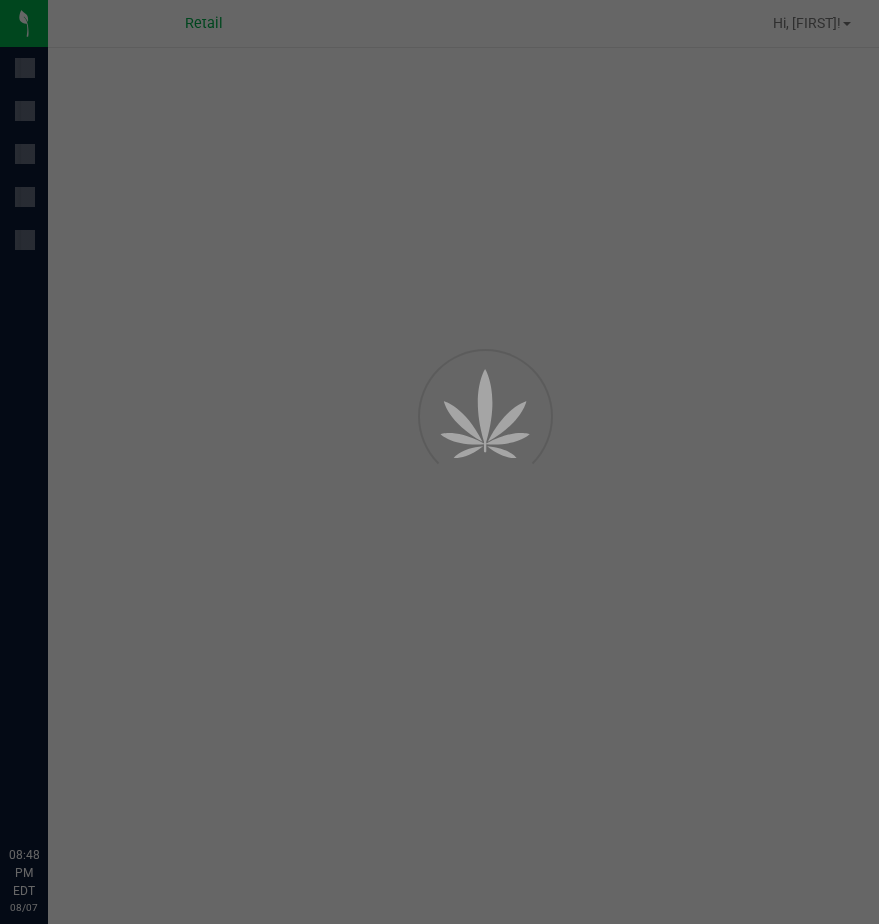 scroll, scrollTop: 0, scrollLeft: 0, axis: both 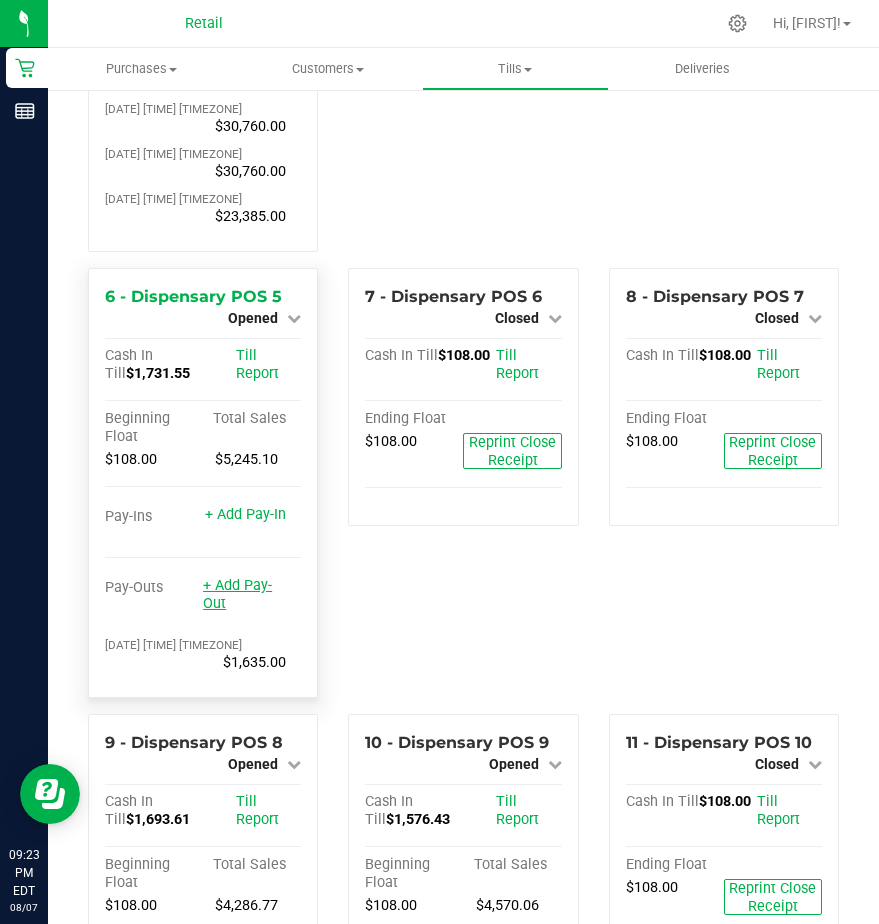 click on "+ Add Pay-Out" at bounding box center (237, 594) 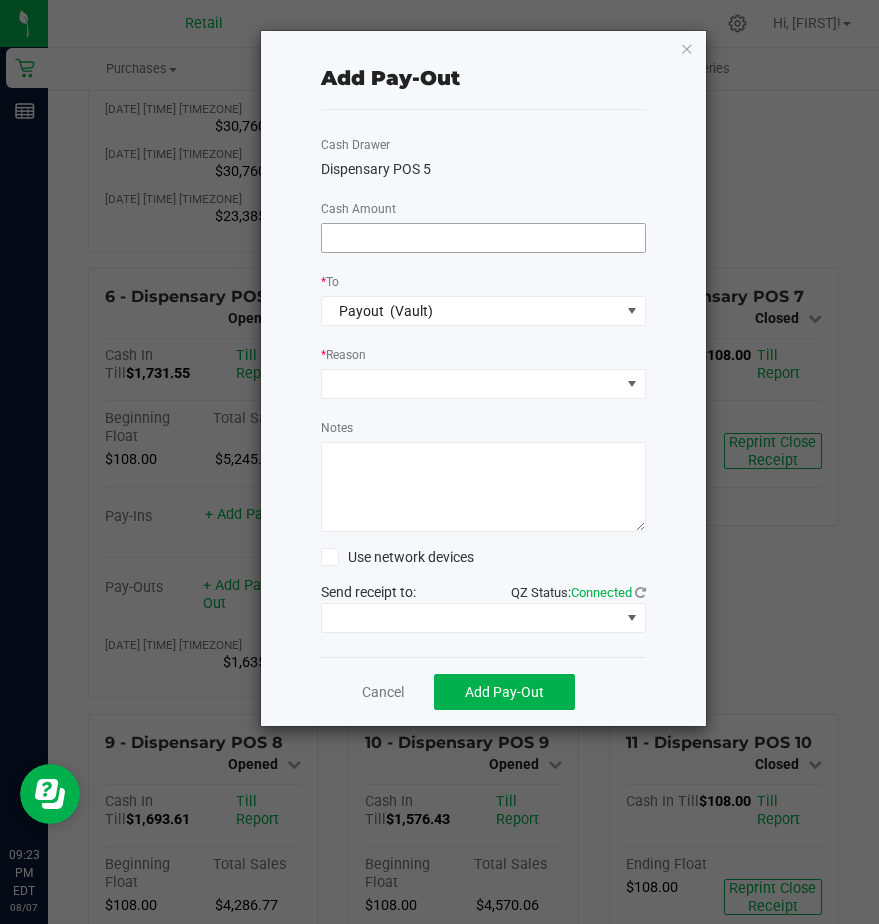 click at bounding box center (483, 238) 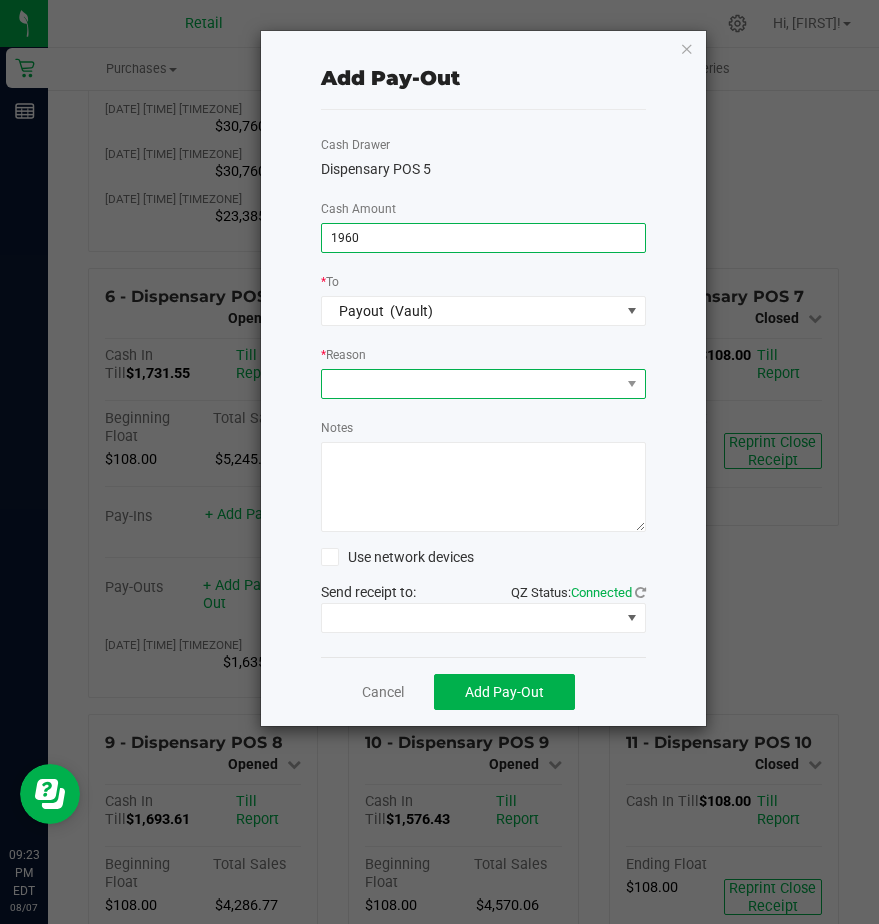type on "$1,960.00" 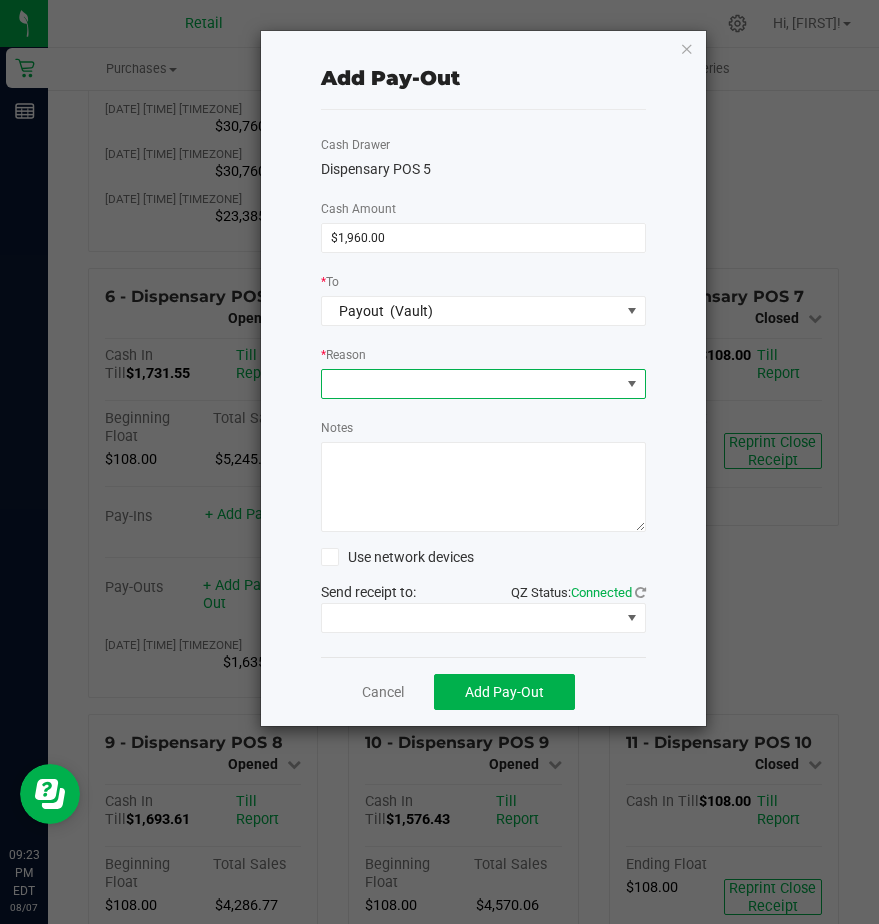 click at bounding box center [471, 384] 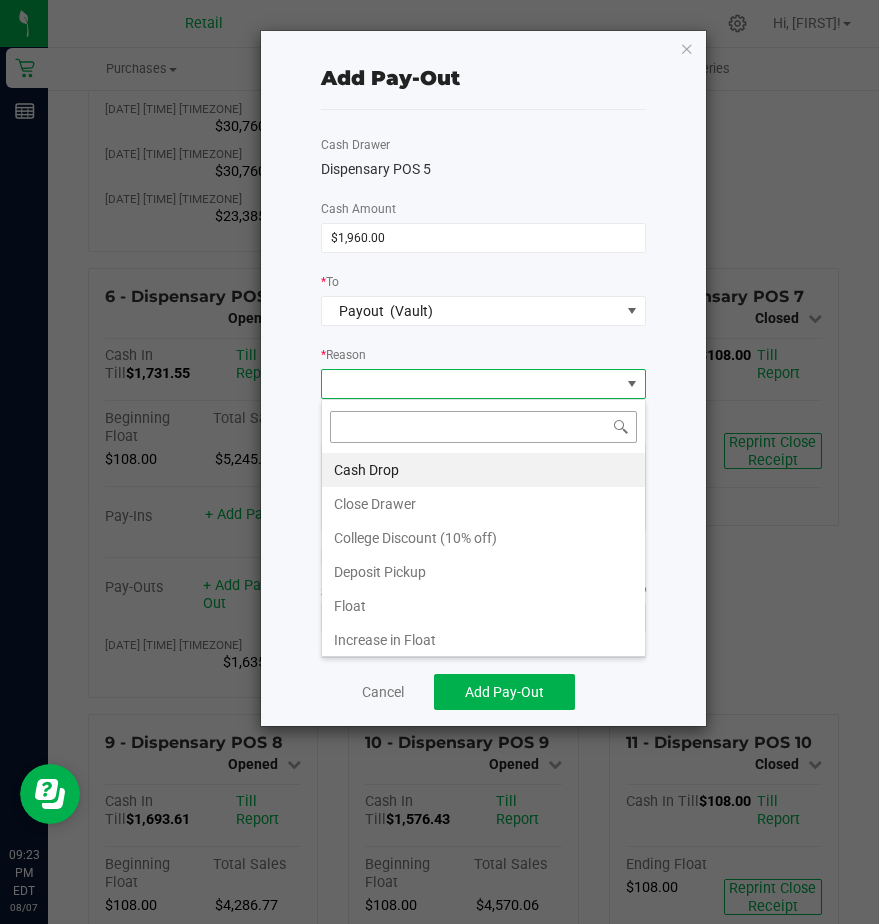 scroll, scrollTop: 99970, scrollLeft: 99675, axis: both 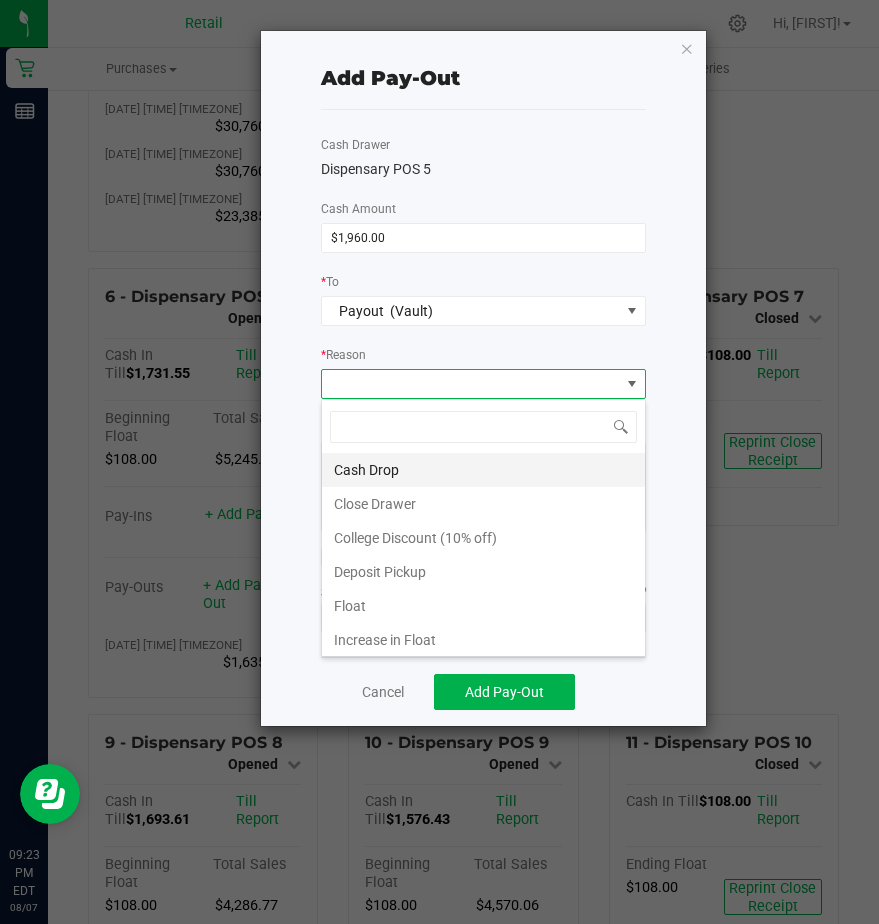 click on "Cash Drop" at bounding box center (483, 470) 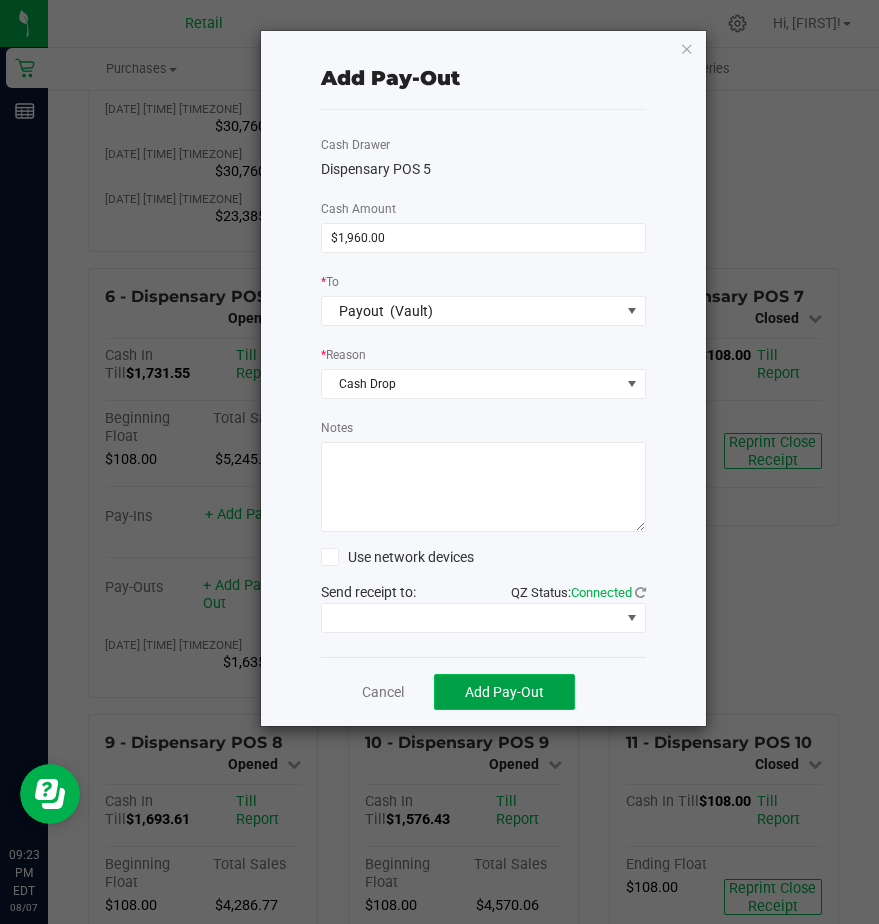 click on "Add Pay-Out" 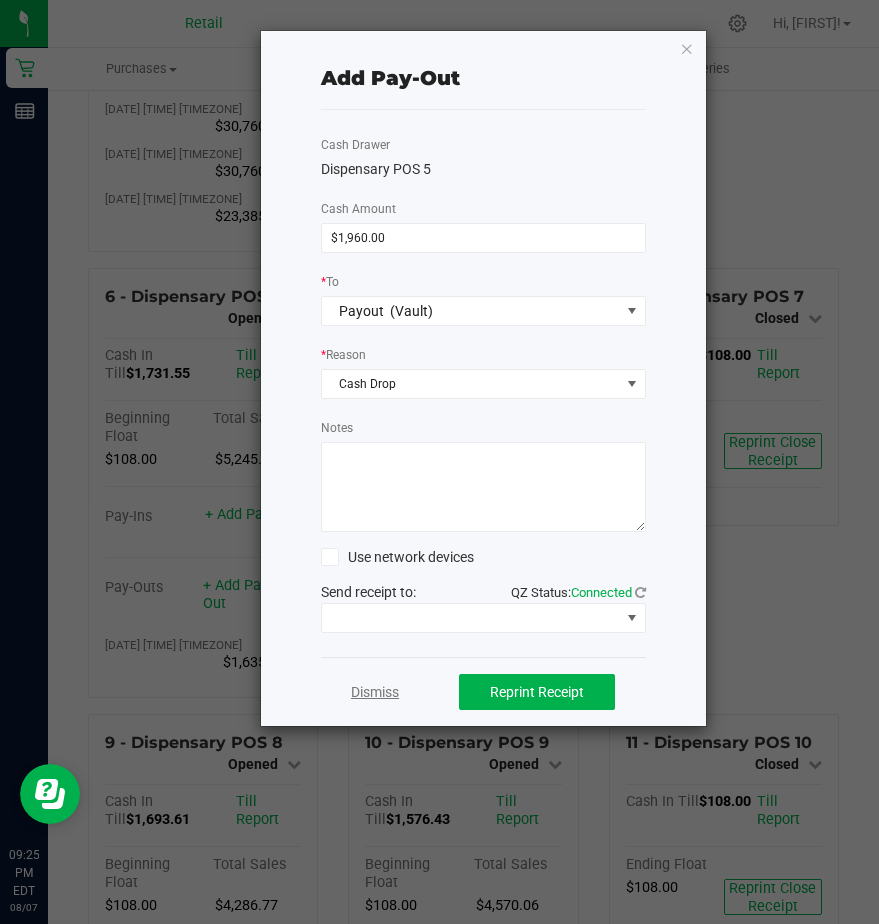 click on "Dismiss" 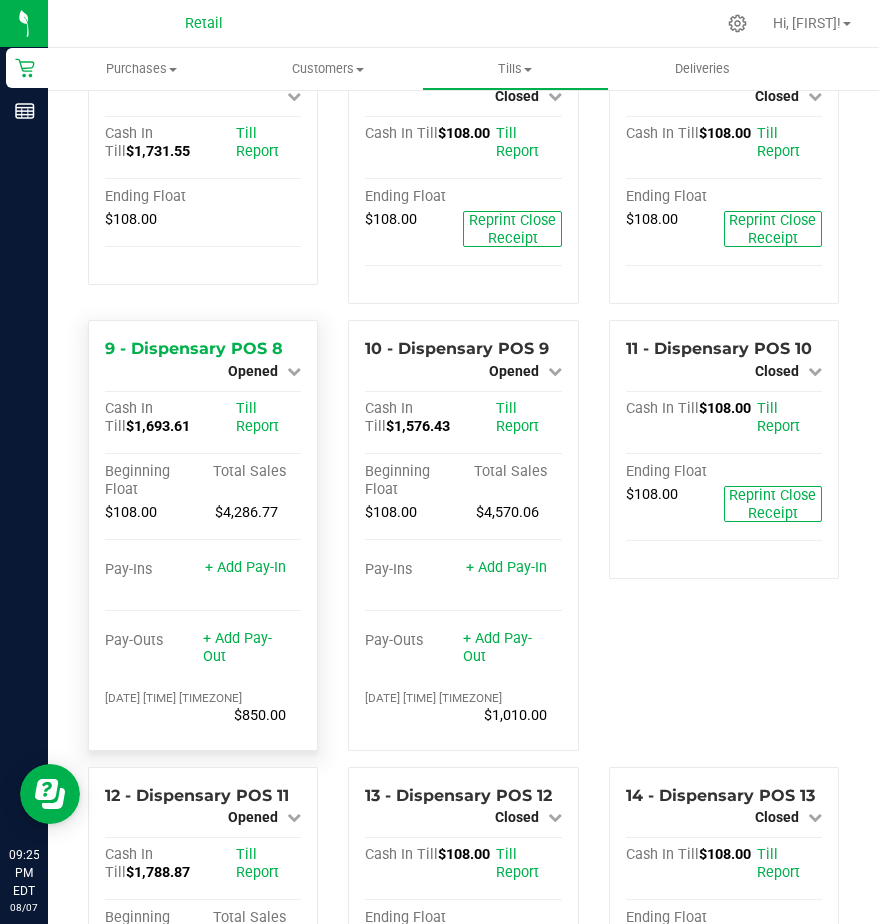 scroll, scrollTop: 800, scrollLeft: 0, axis: vertical 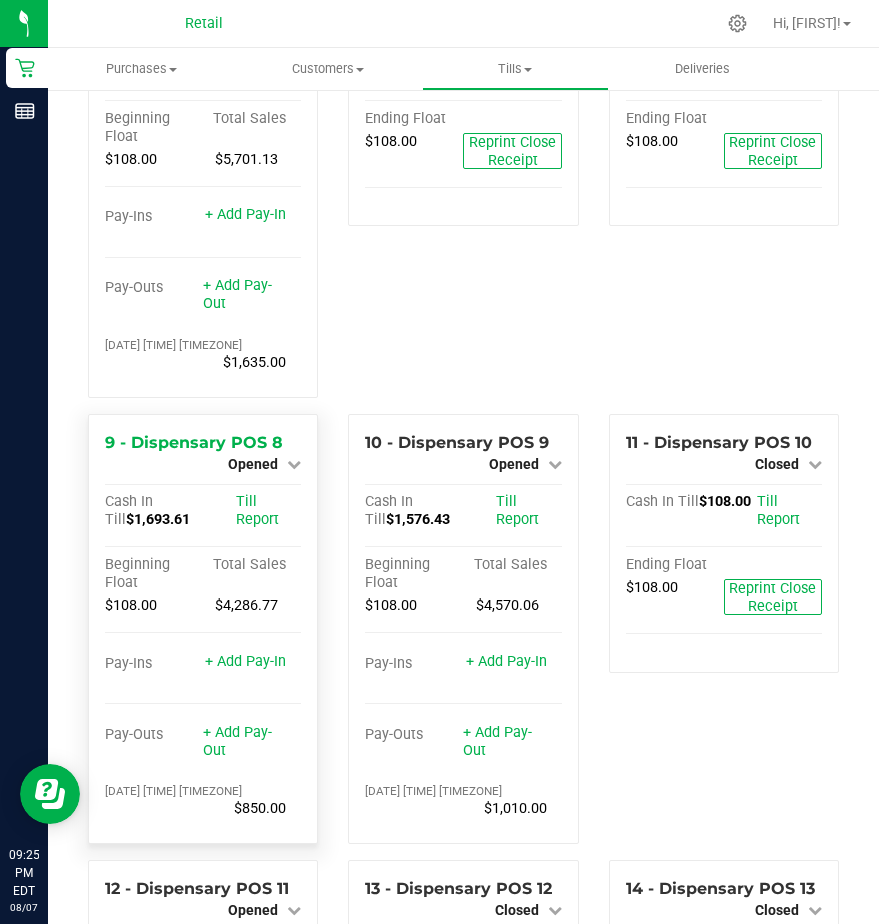 click on "Total Sales" at bounding box center (252, 565) 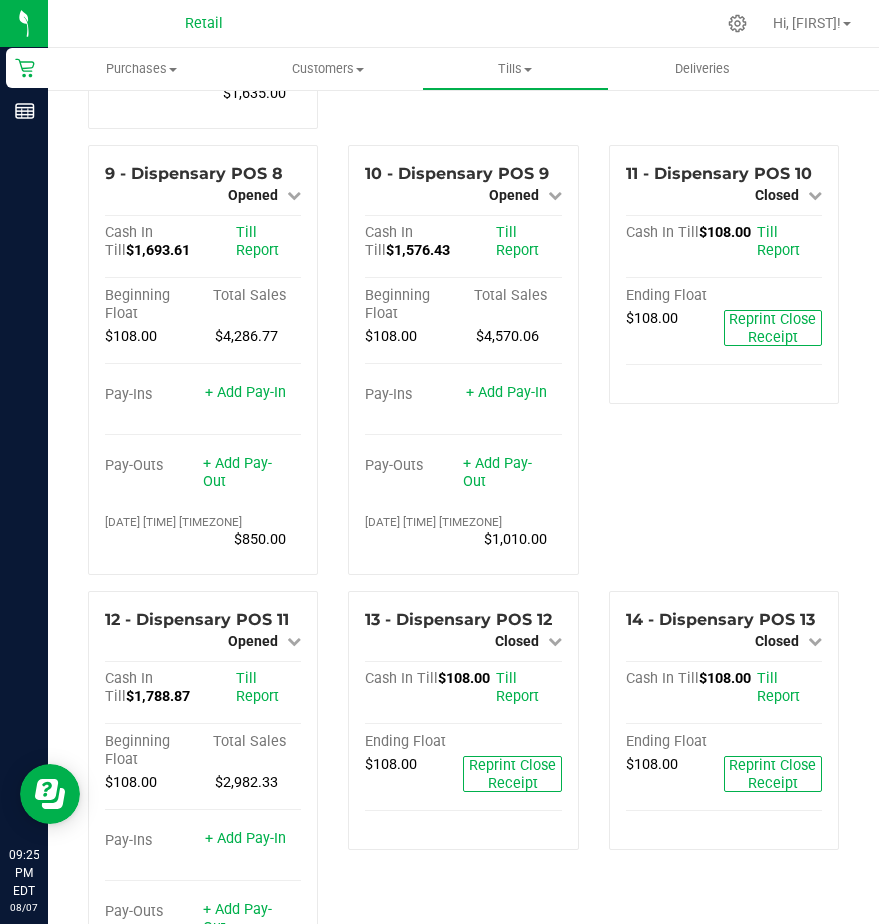 scroll, scrollTop: 1100, scrollLeft: 0, axis: vertical 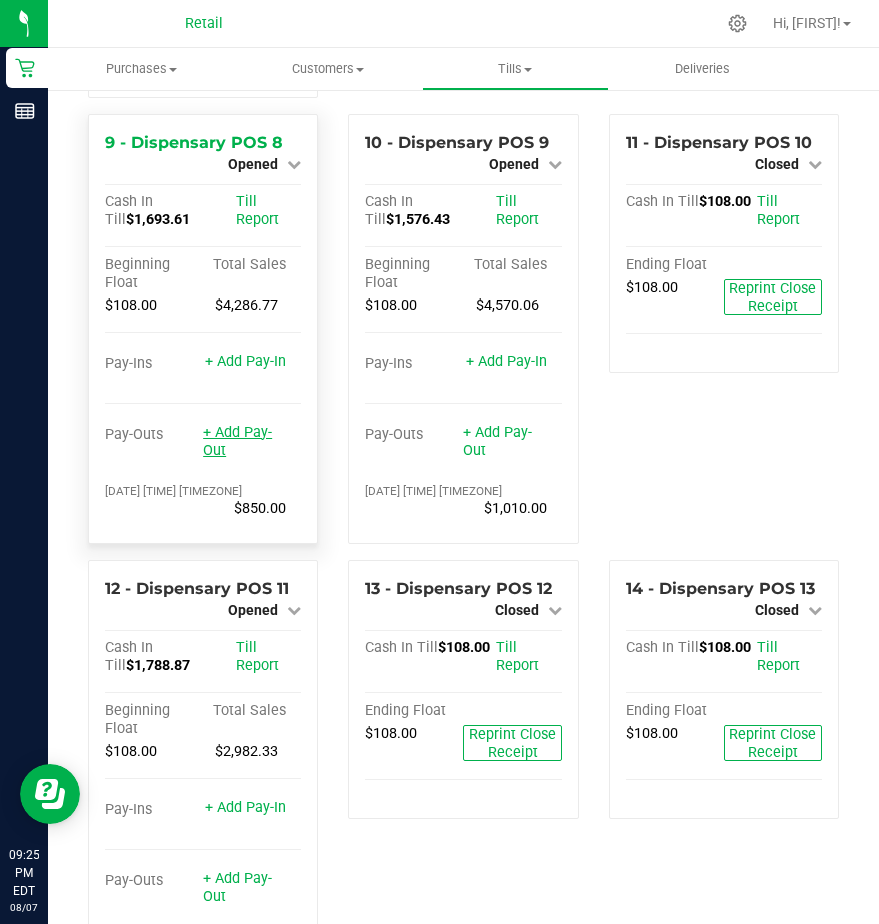 click on "+ Add Pay-Out" at bounding box center [237, 441] 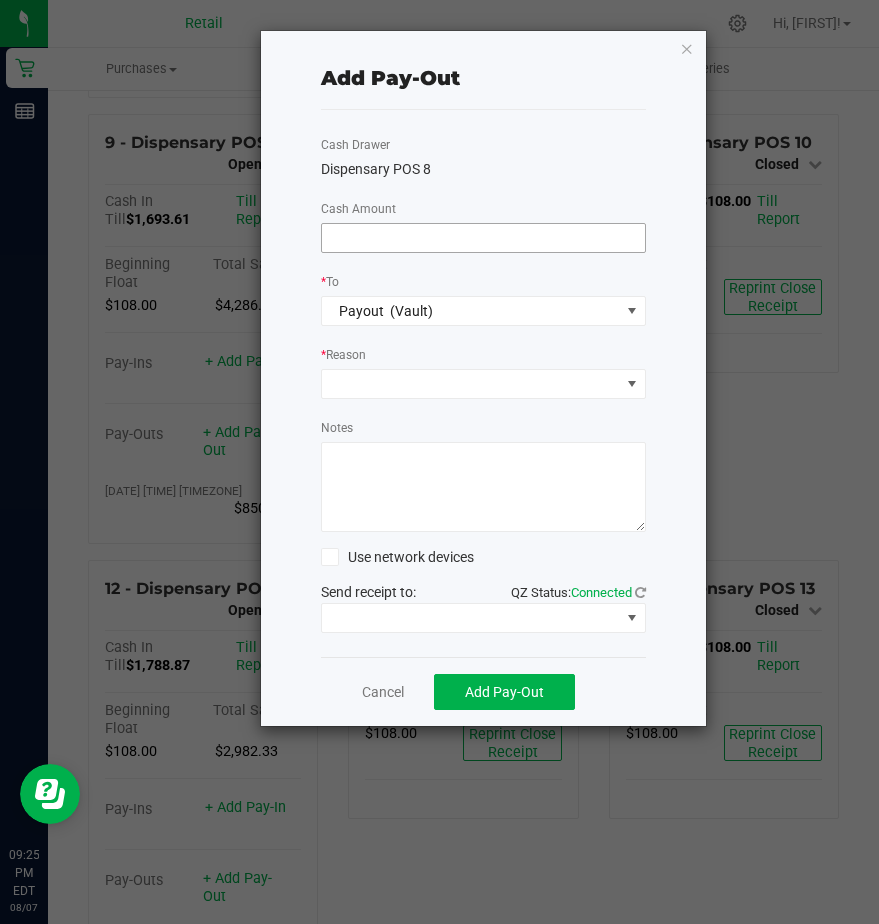 click at bounding box center (483, 238) 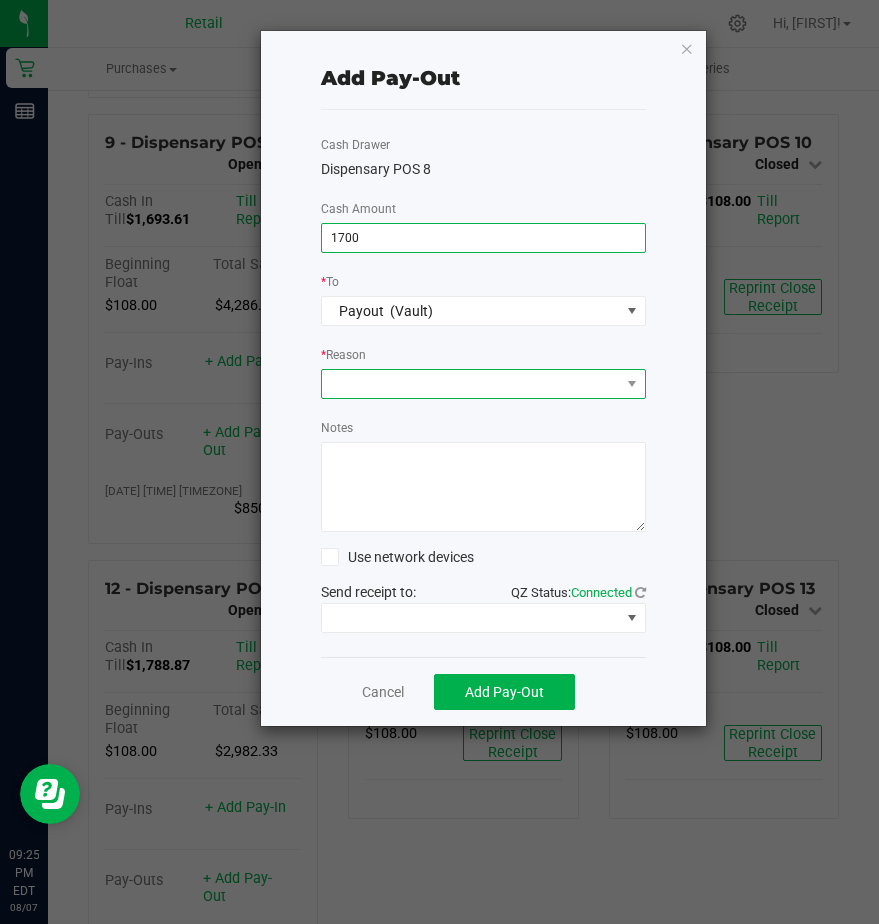 type on "$1,700.00" 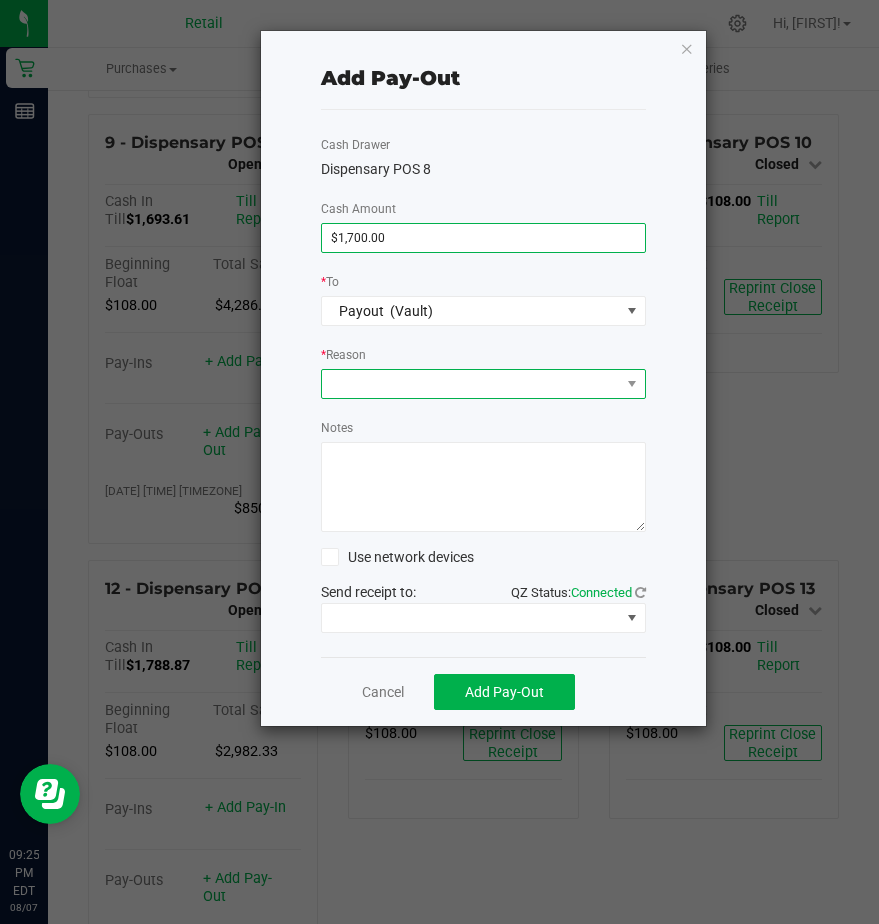click at bounding box center (471, 384) 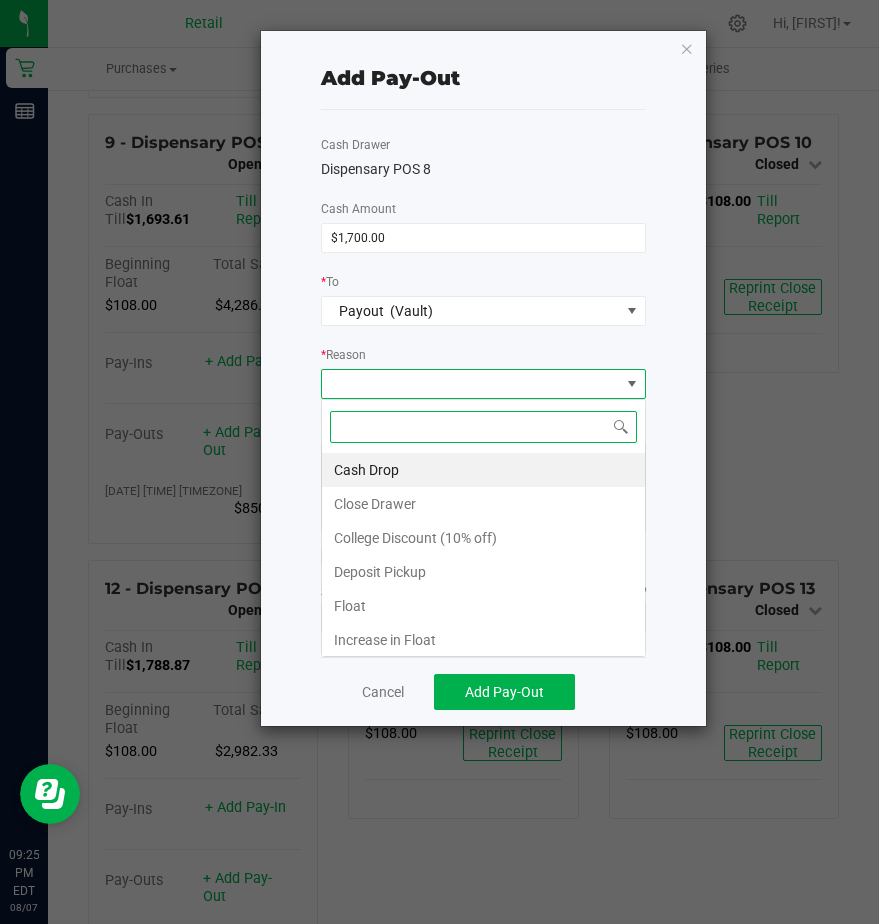 scroll, scrollTop: 99970, scrollLeft: 99675, axis: both 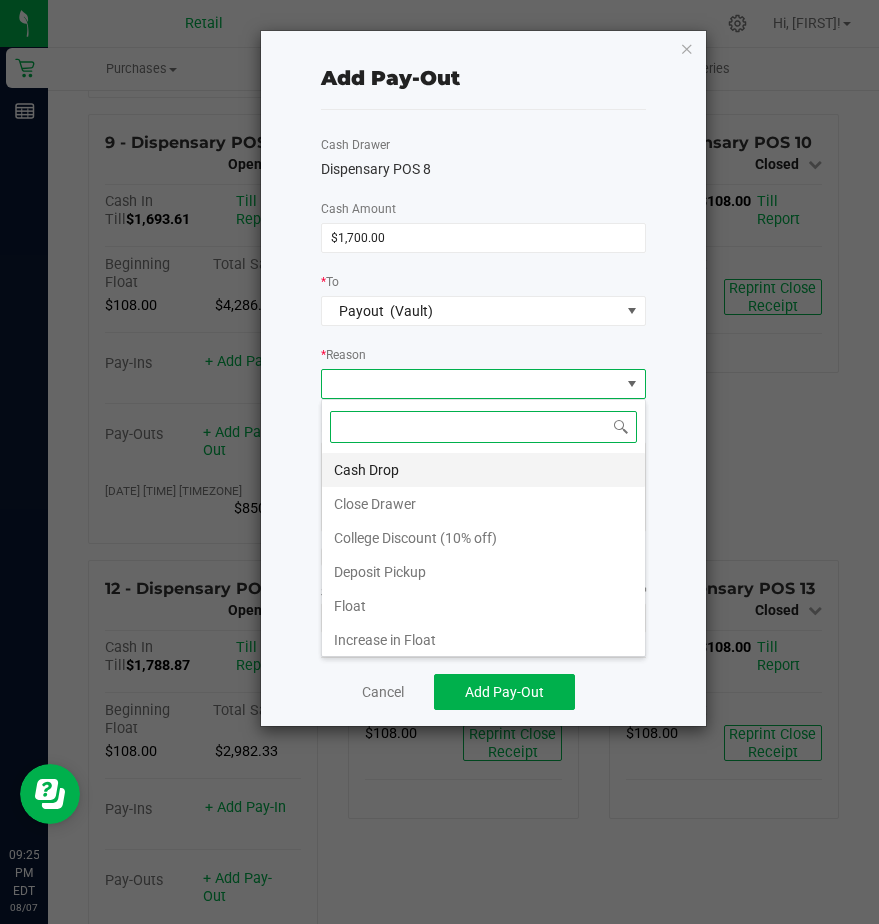 click on "Cash Drop" at bounding box center [483, 470] 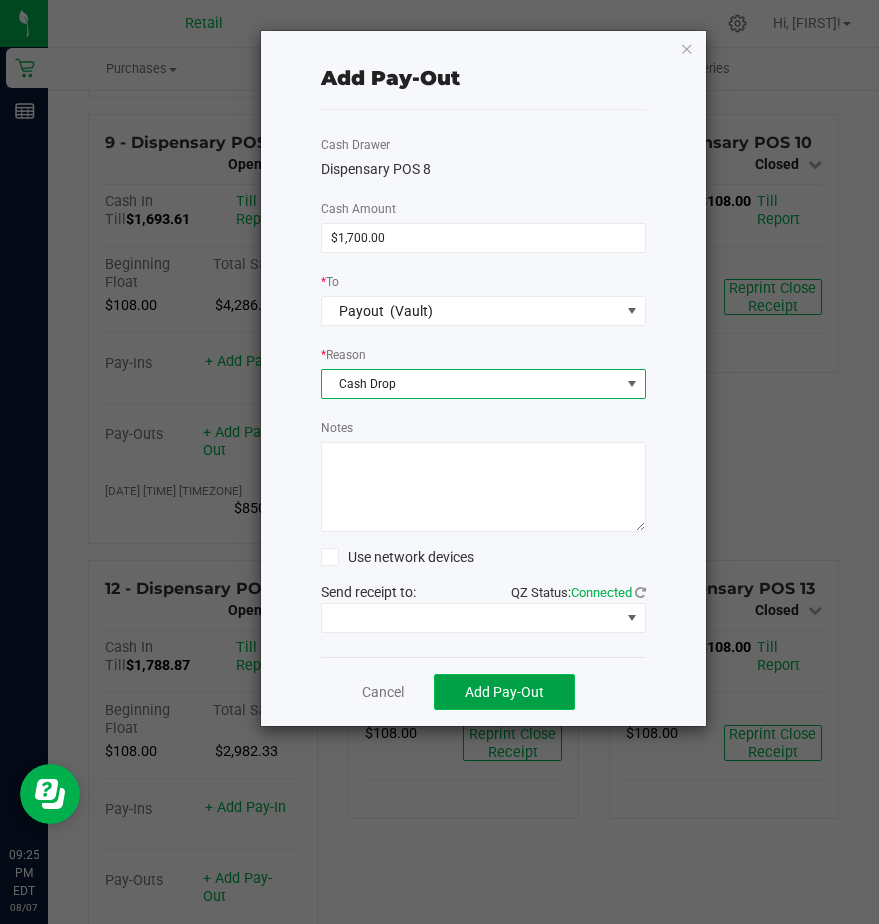 click on "Add Pay-Out" 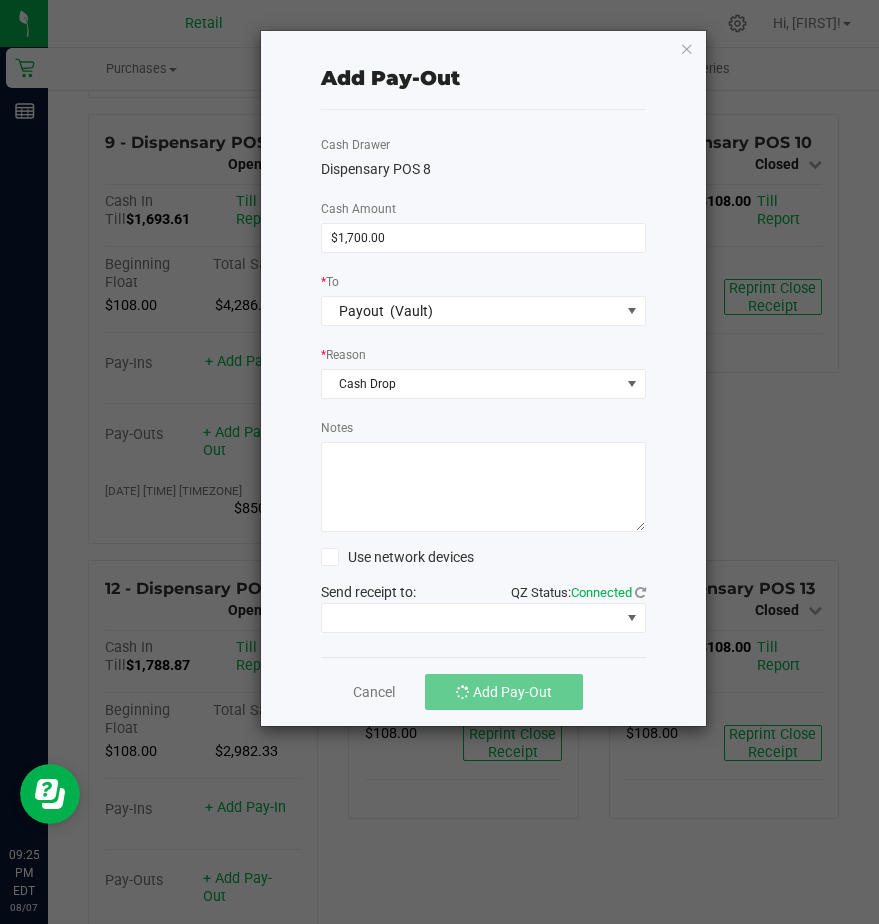 click on "Cancel   Add Pay-Out" 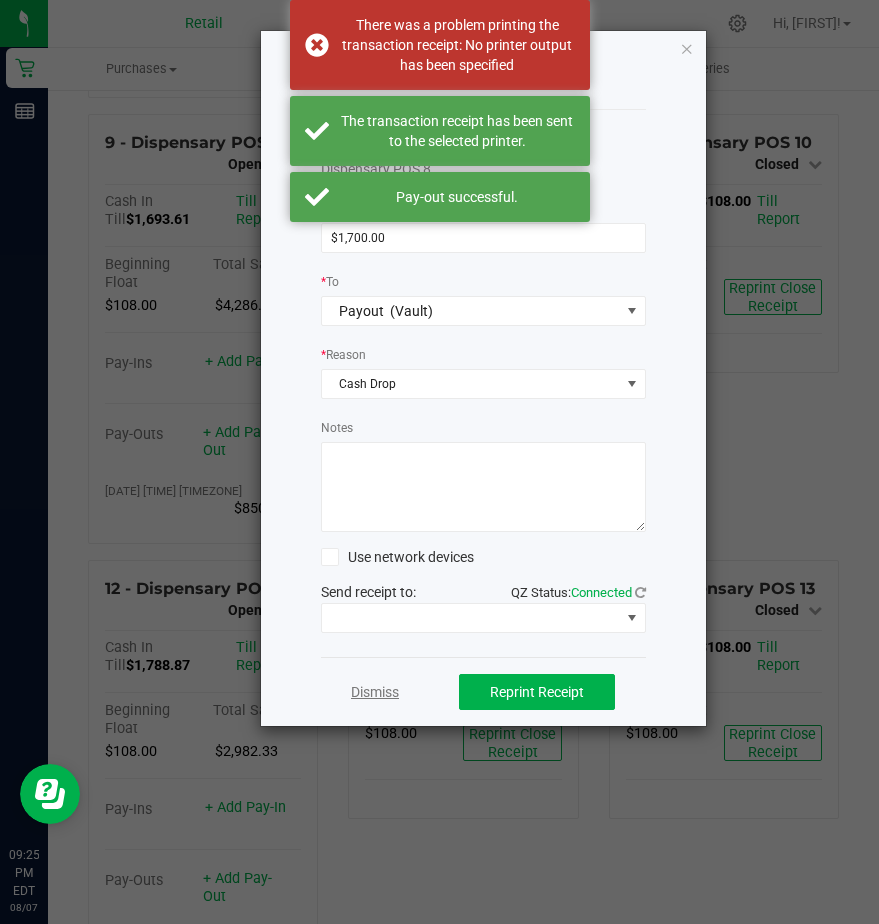 click on "Dismiss" 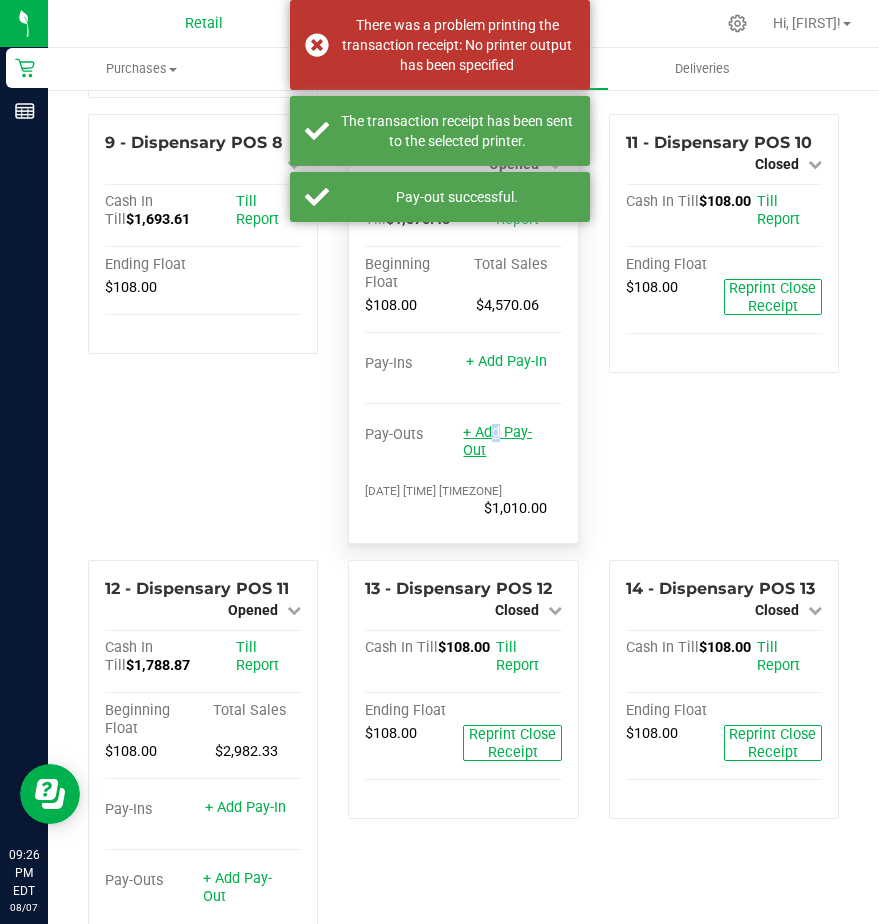 click on "+ Add Pay-Out" at bounding box center [497, 441] 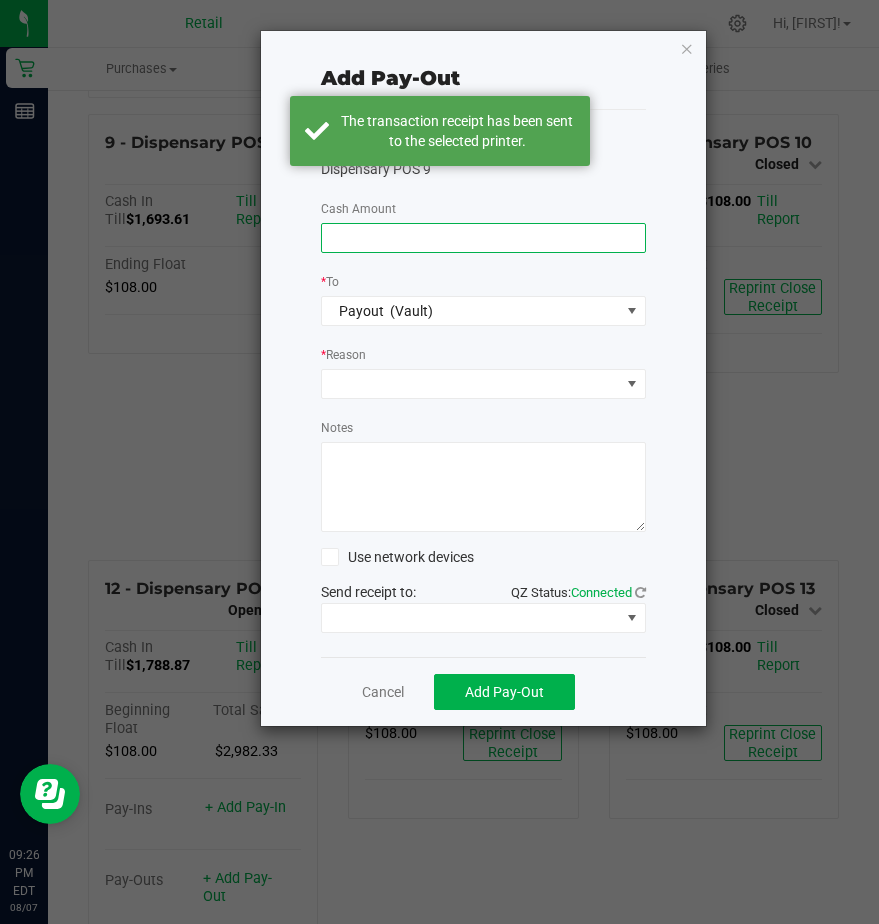 drag, startPoint x: 482, startPoint y: 450, endPoint x: 379, endPoint y: 244, distance: 230.315 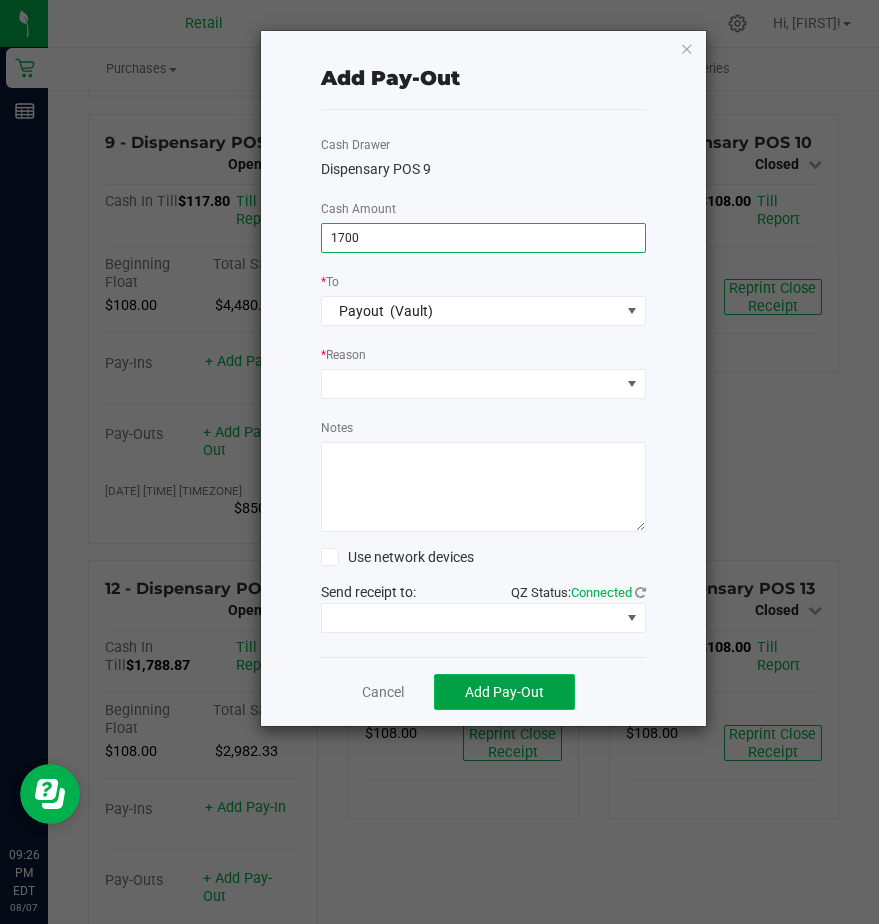 type on "$1,700.00" 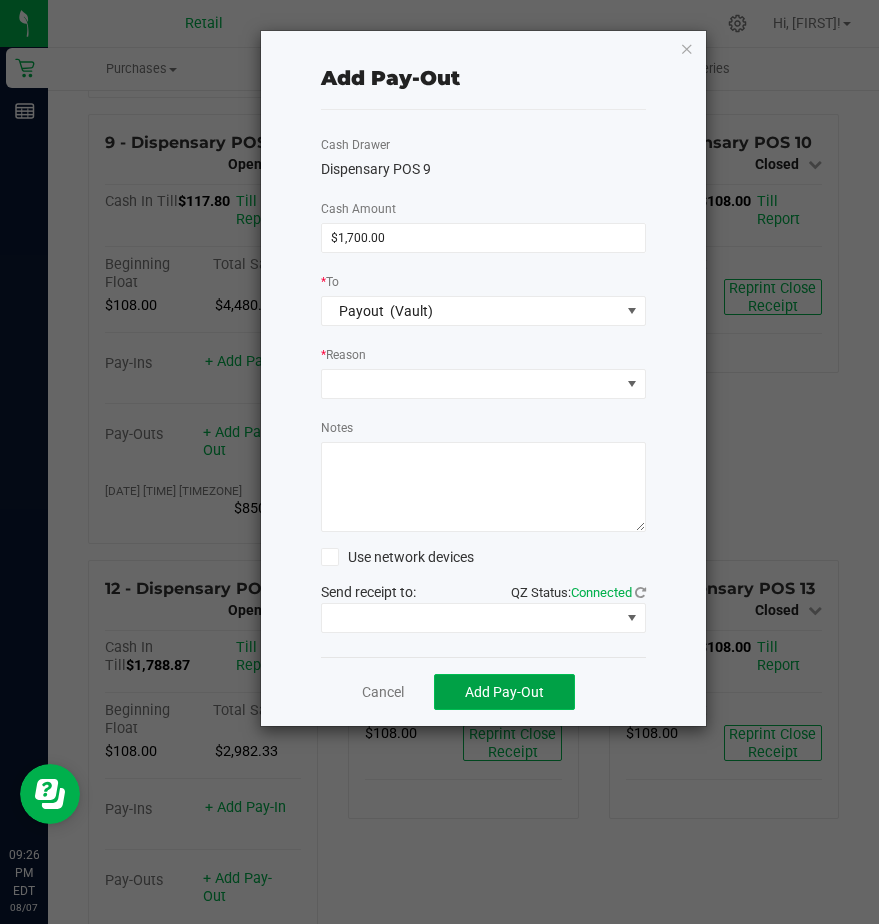click on "Add Pay-Out" 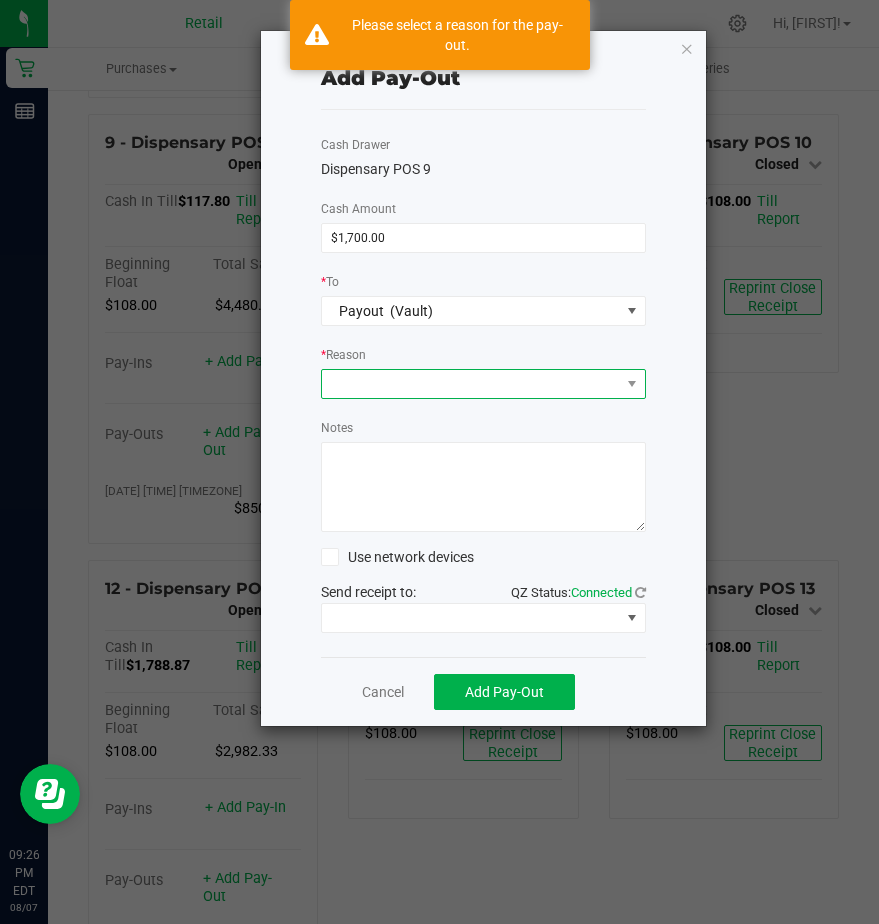 click at bounding box center (471, 384) 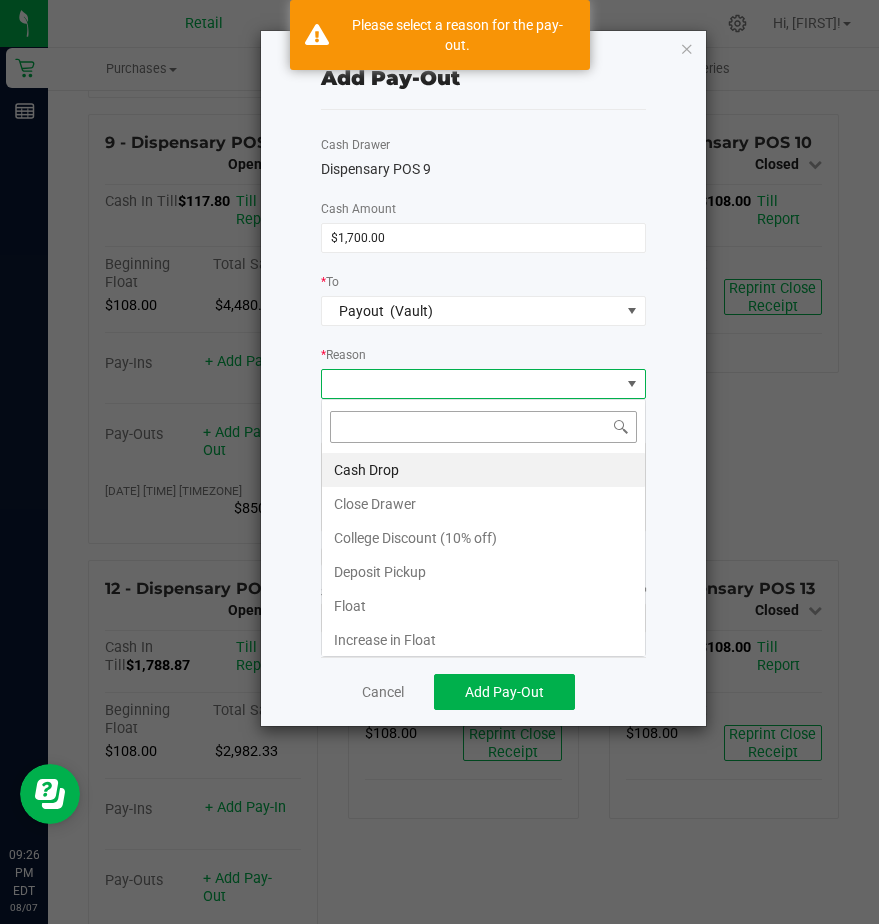 scroll, scrollTop: 99970, scrollLeft: 99675, axis: both 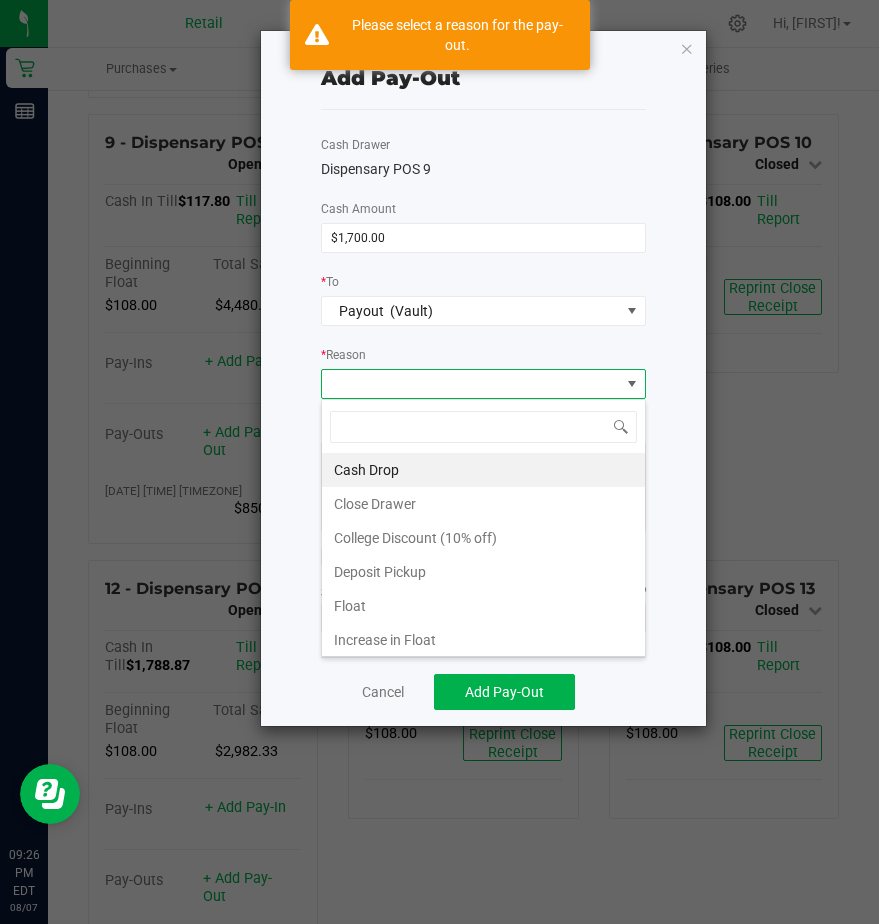 drag, startPoint x: 362, startPoint y: 464, endPoint x: 364, endPoint y: 453, distance: 11.18034 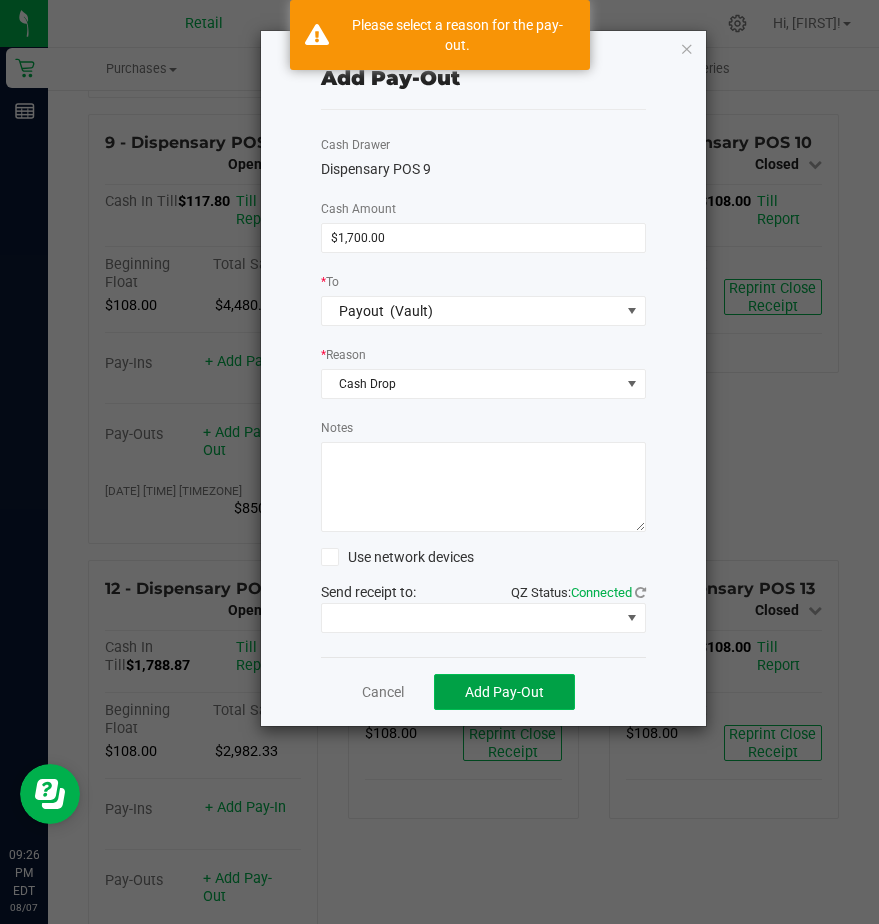 click on "Add Pay-Out" 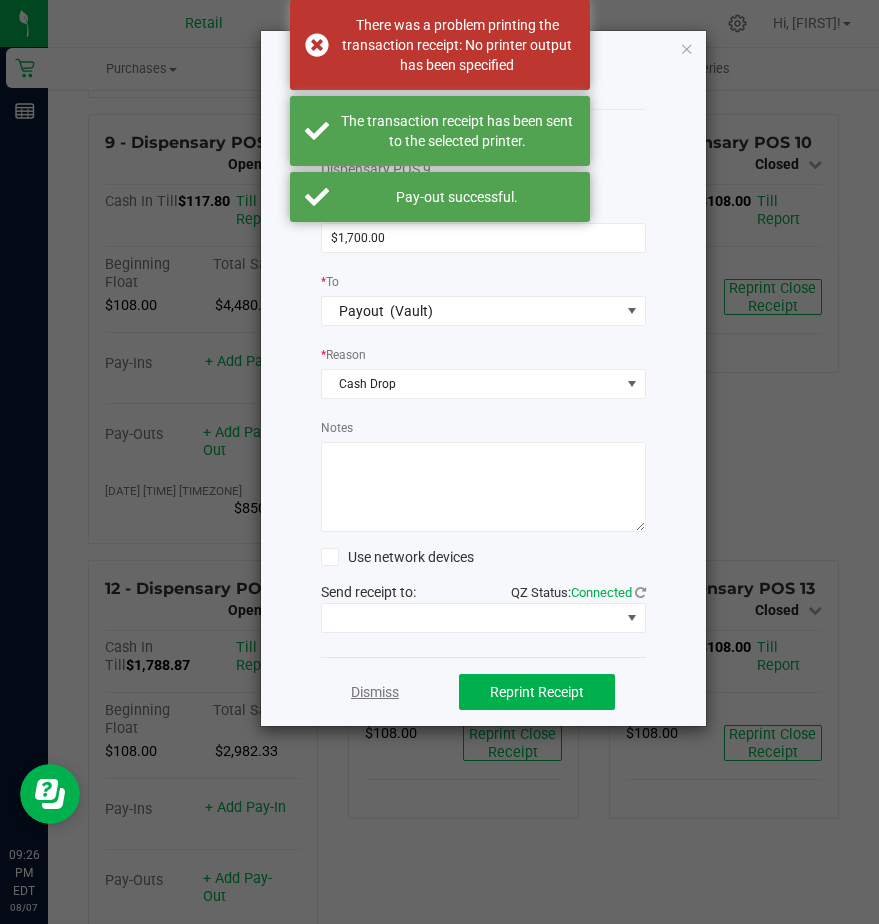 click on "Dismiss" 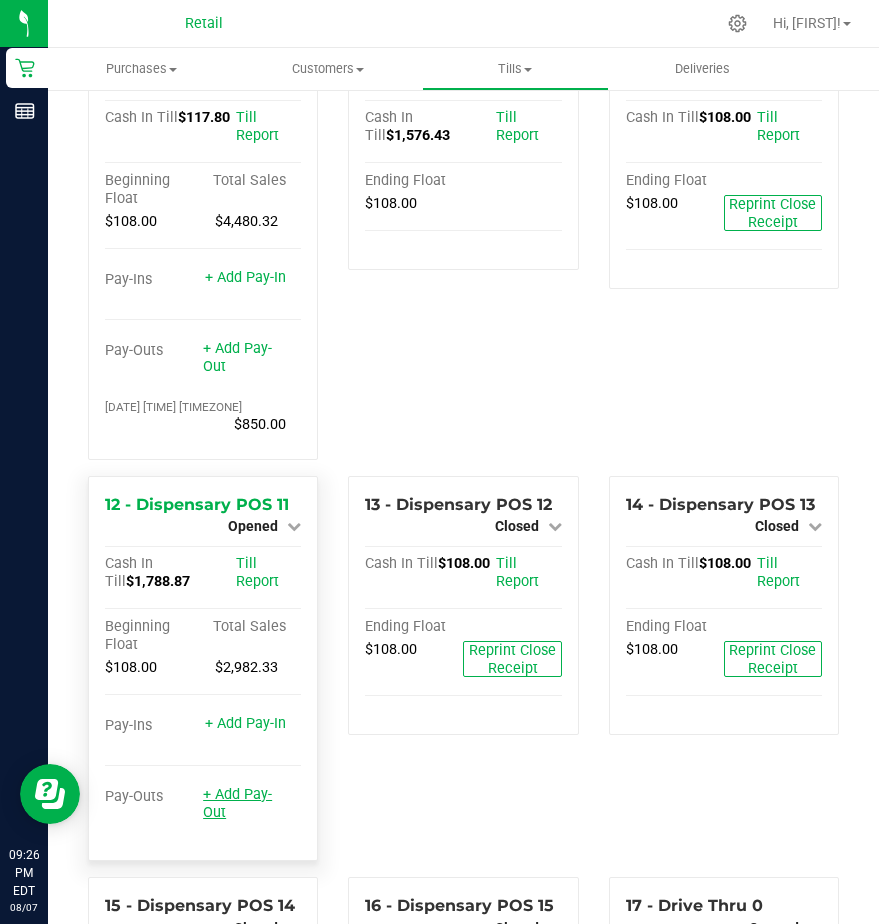 scroll, scrollTop: 1300, scrollLeft: 0, axis: vertical 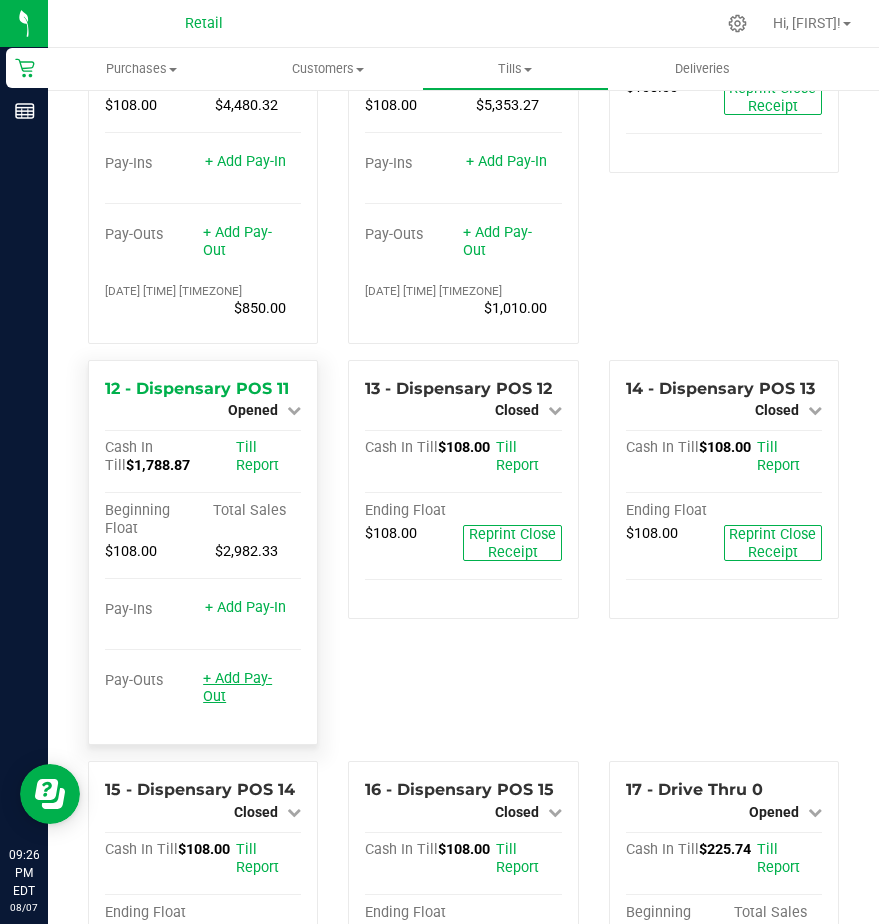 click on "+ Add Pay-Out" at bounding box center [237, 687] 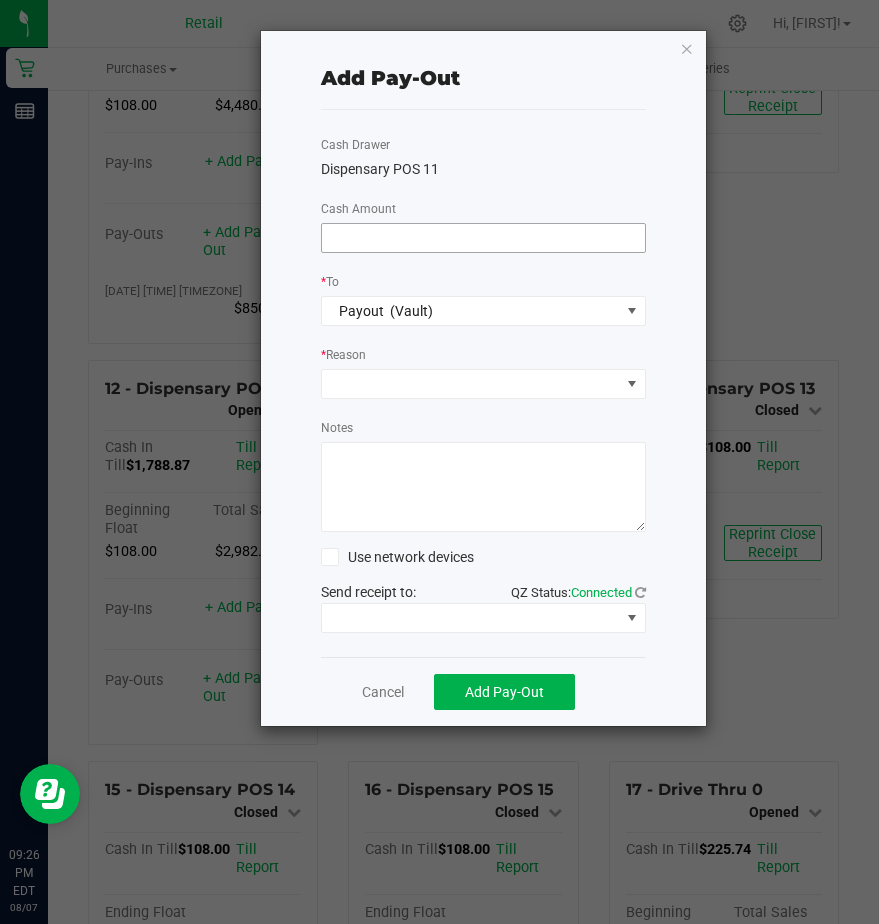 click at bounding box center [483, 238] 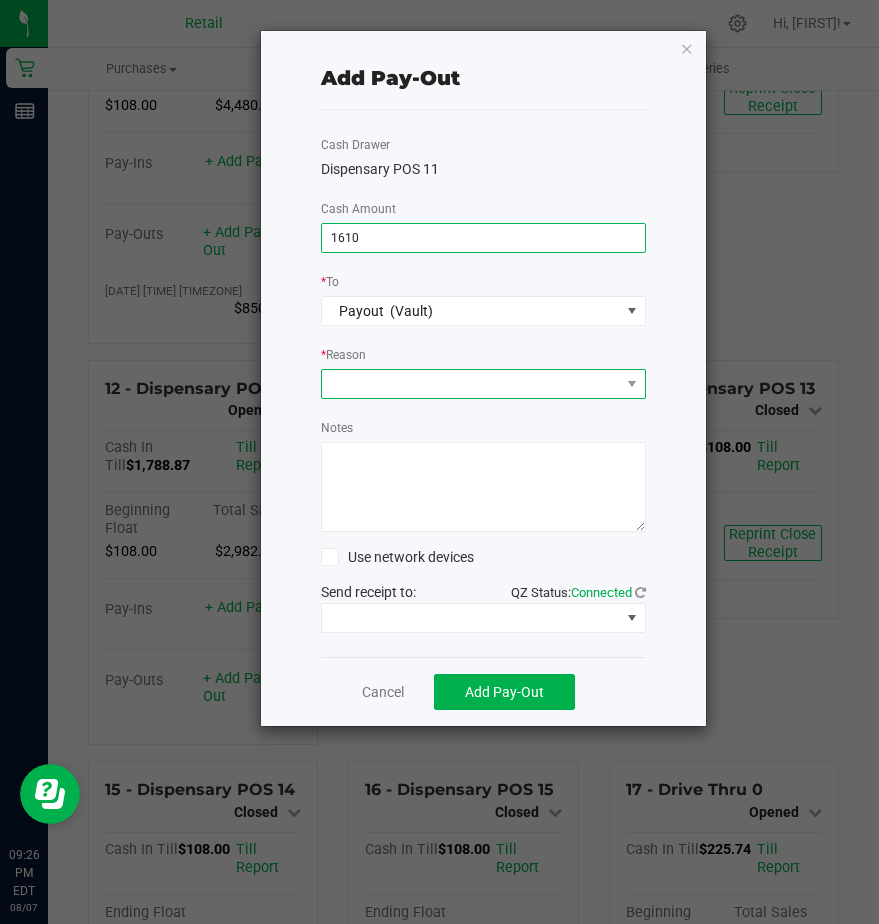 type on "$1,610.00" 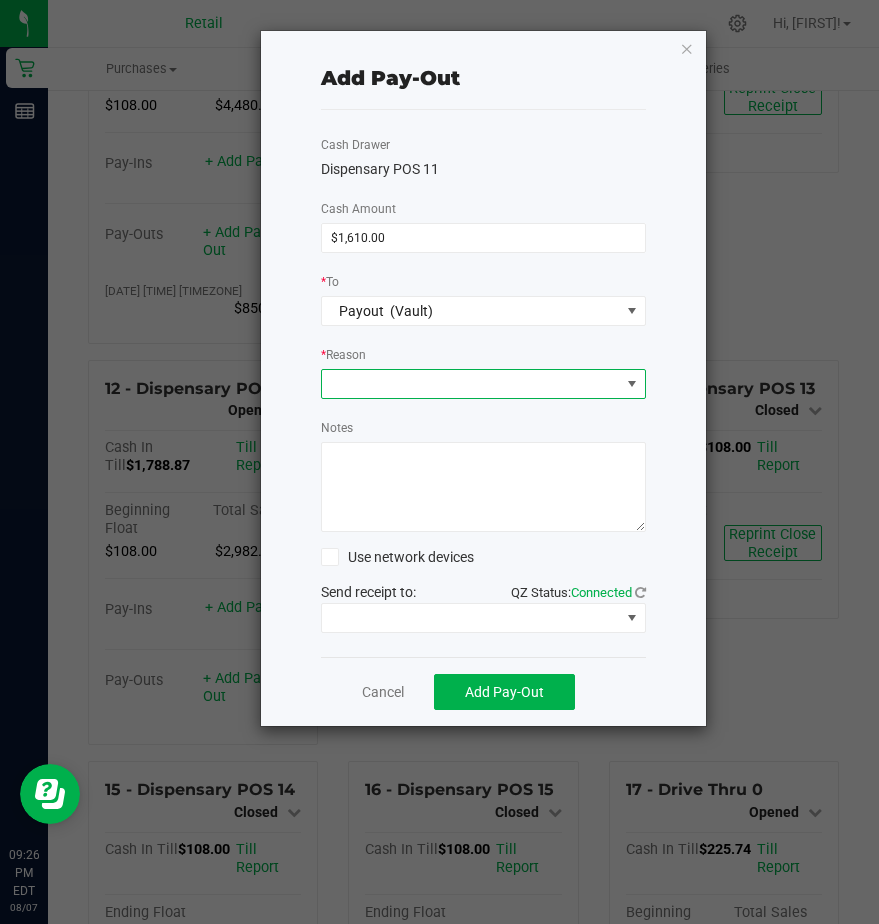 click at bounding box center (471, 384) 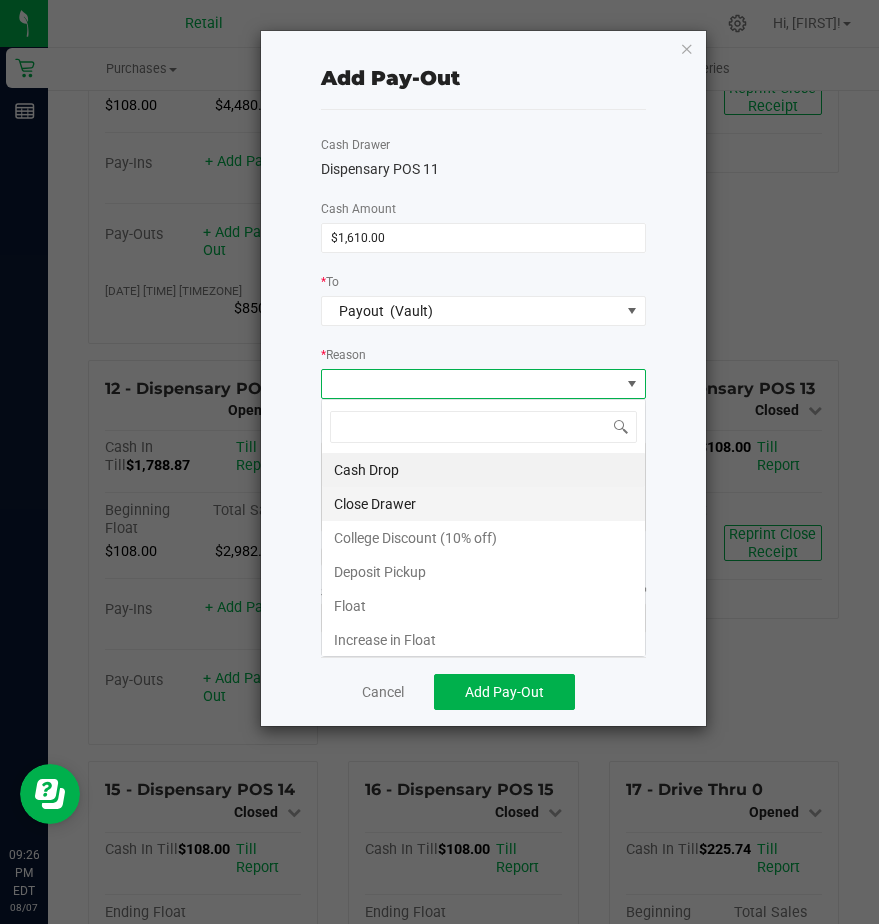 scroll, scrollTop: 99970, scrollLeft: 99675, axis: both 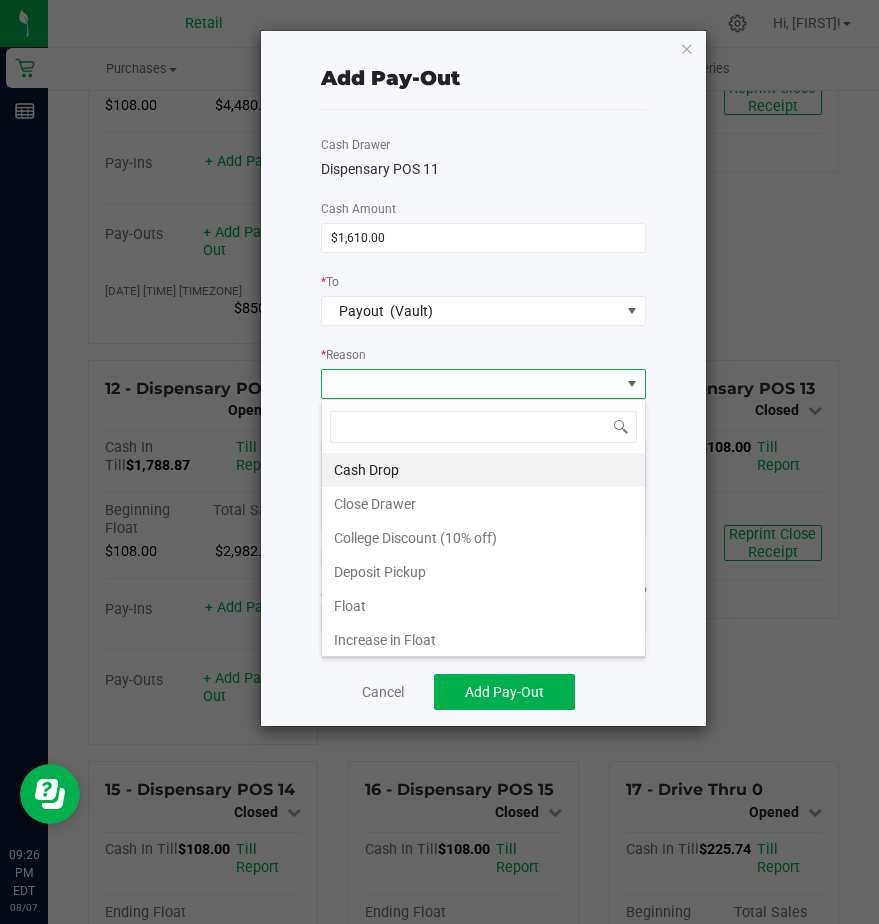 click on "Cash Drop" at bounding box center [483, 470] 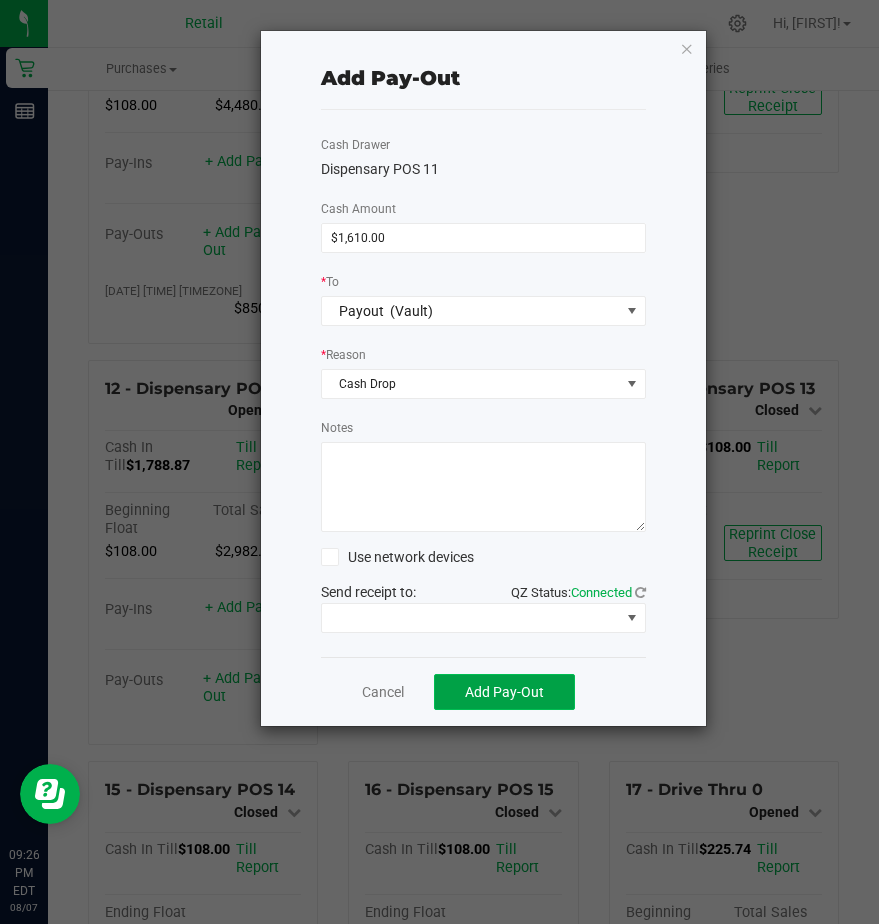 click on "Add Pay-Out" 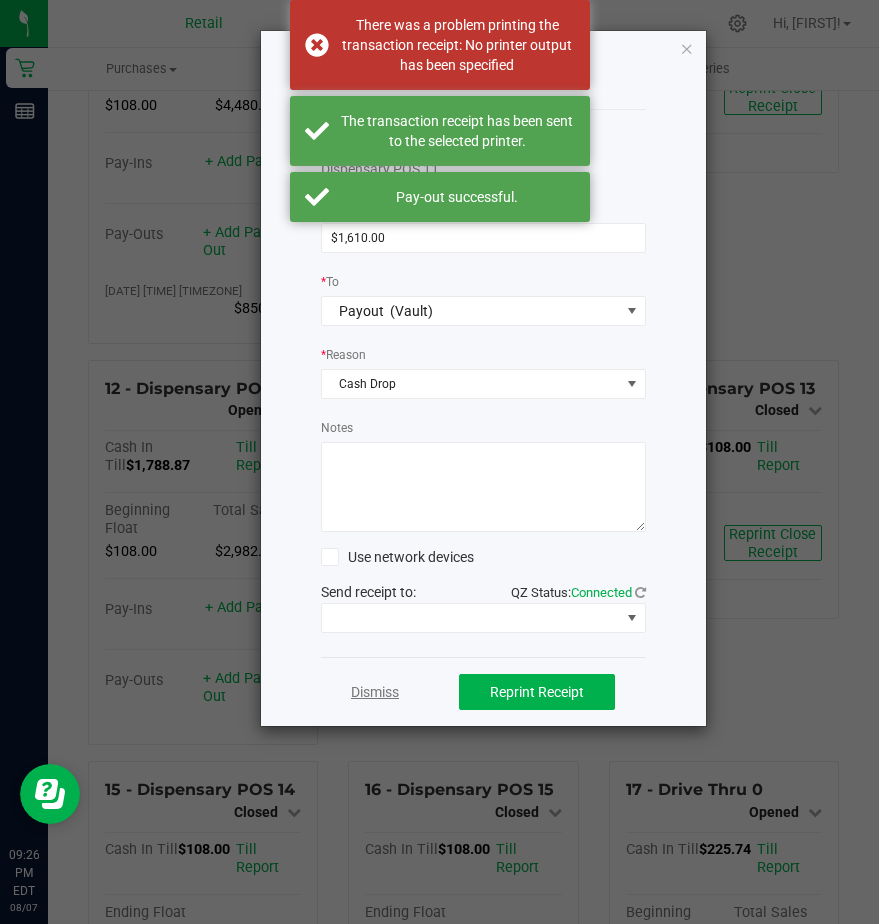 click on "Dismiss" 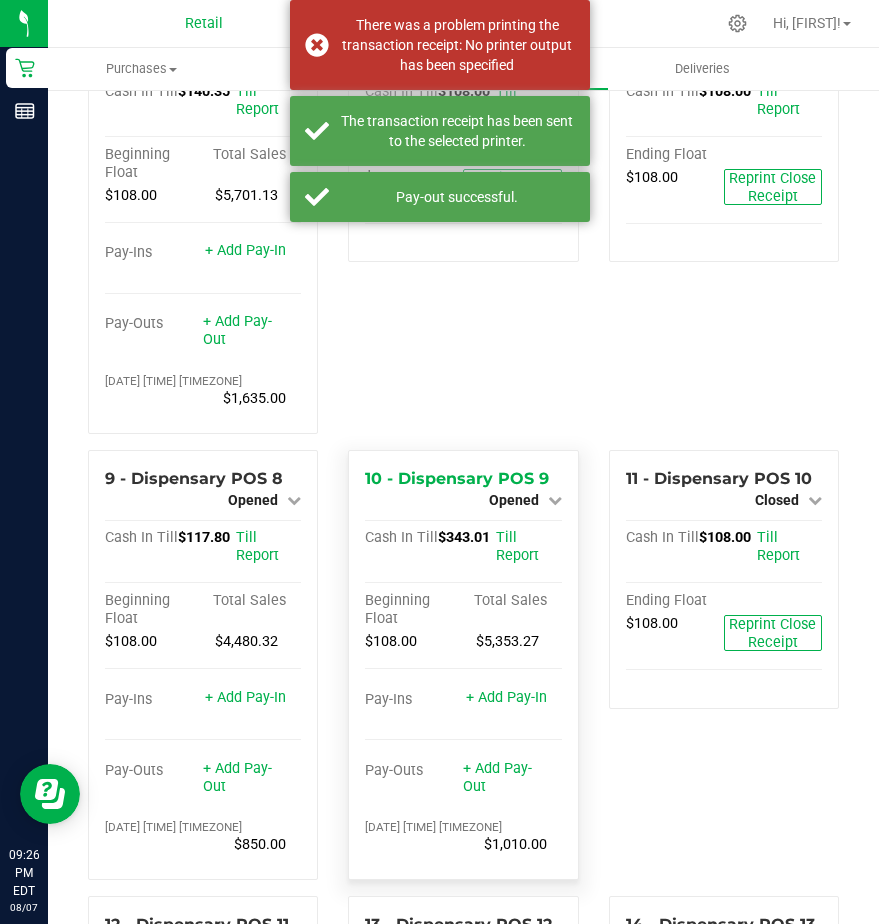 scroll, scrollTop: 800, scrollLeft: 0, axis: vertical 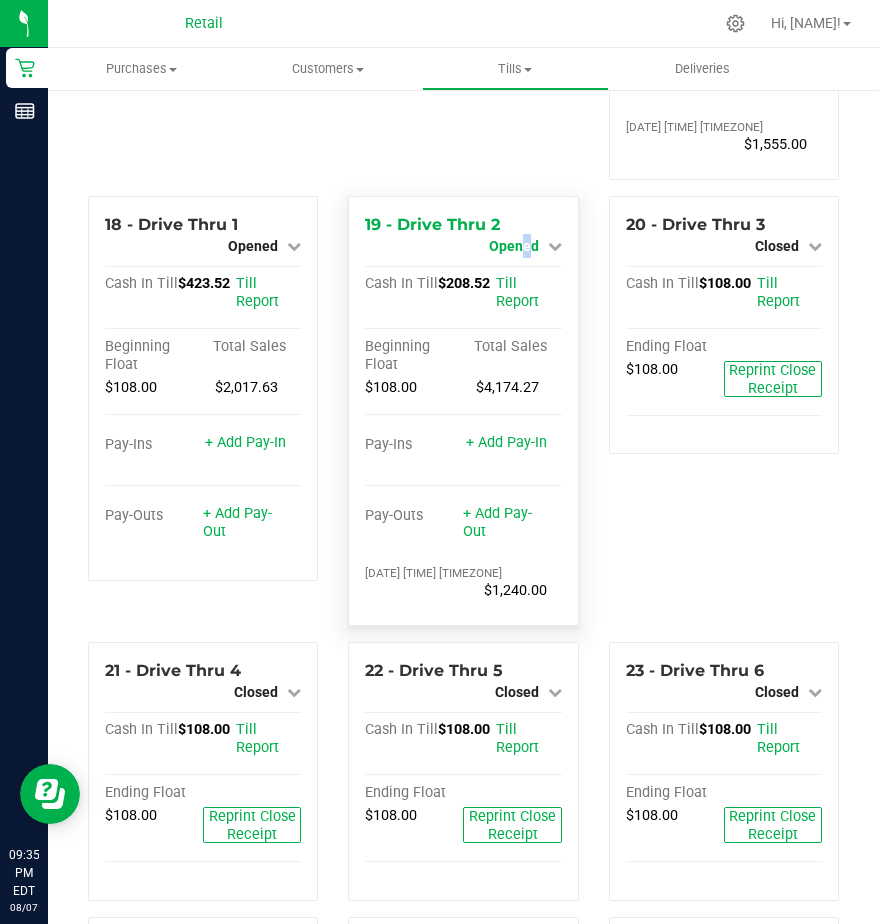 click on "Opened" at bounding box center [525, 246] 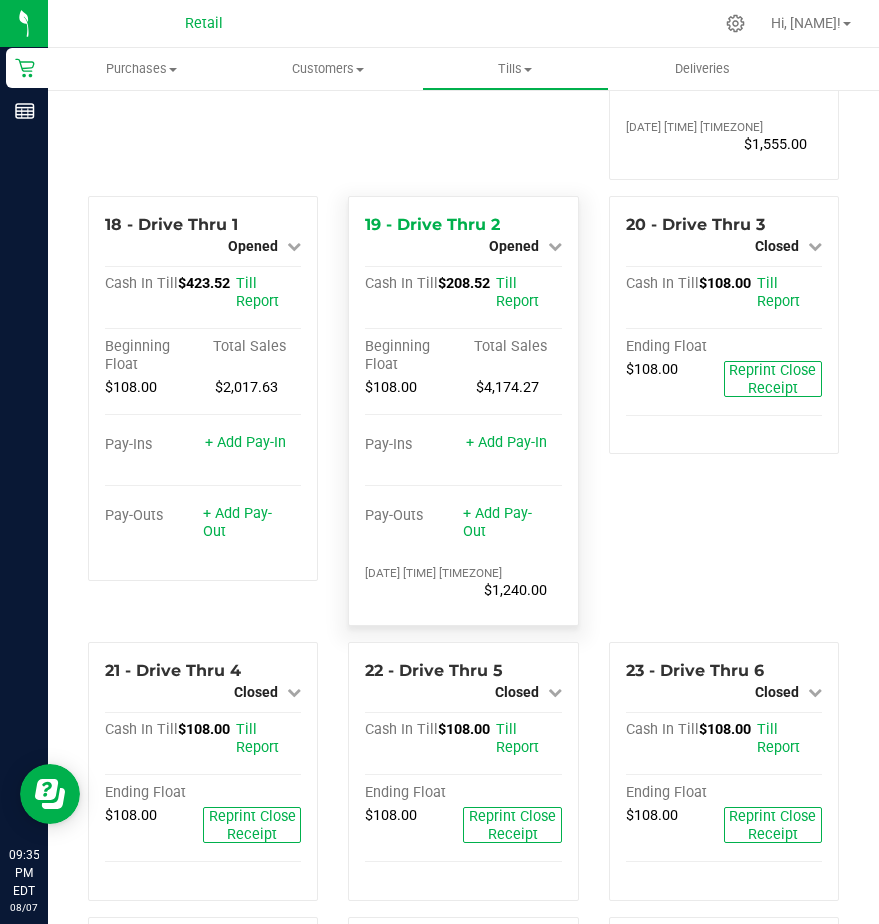 drag, startPoint x: 518, startPoint y: 255, endPoint x: 505, endPoint y: 260, distance: 13.928389 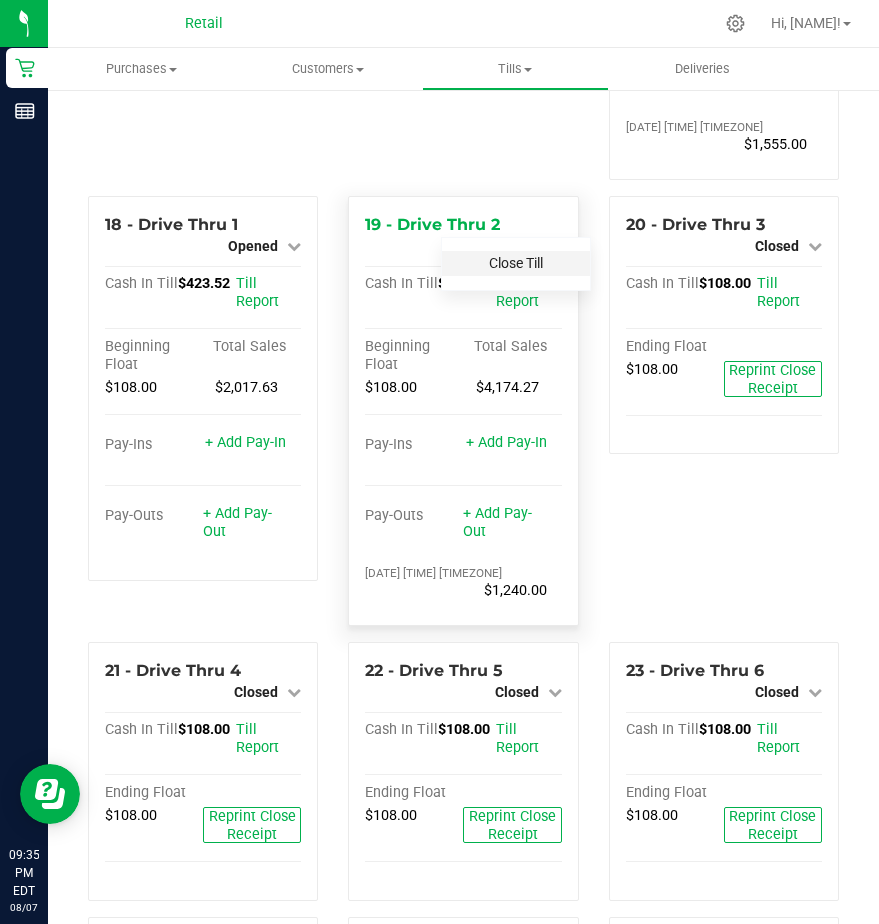 click on "Close Till" at bounding box center (516, 263) 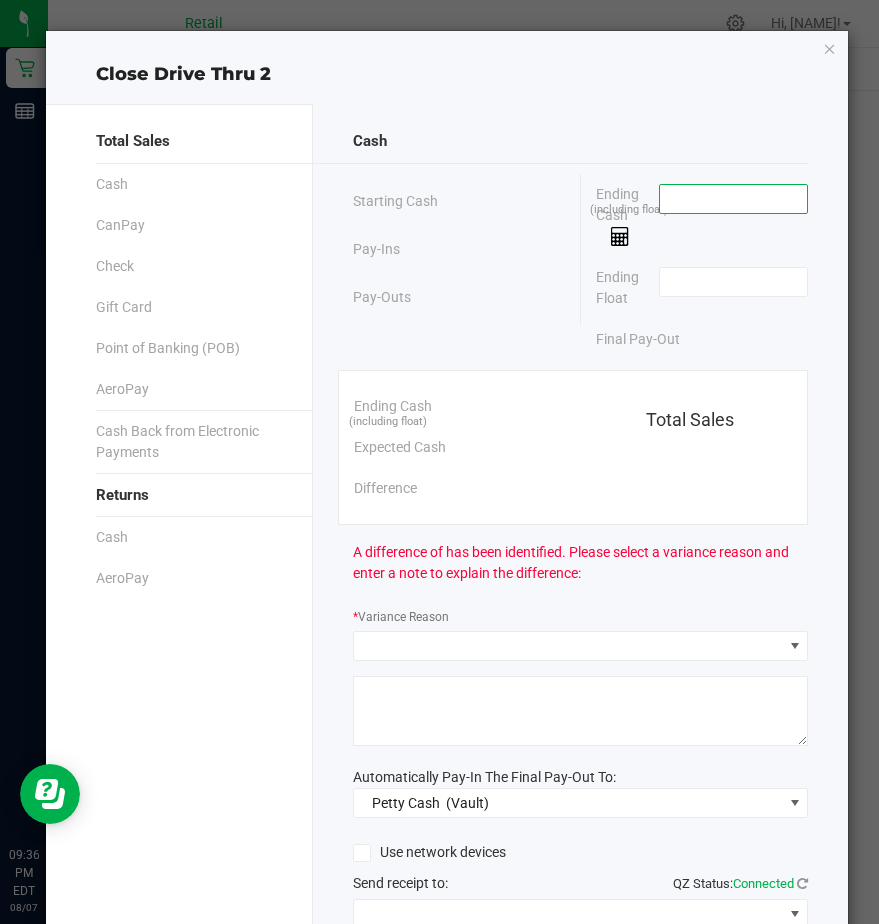 click at bounding box center [733, 199] 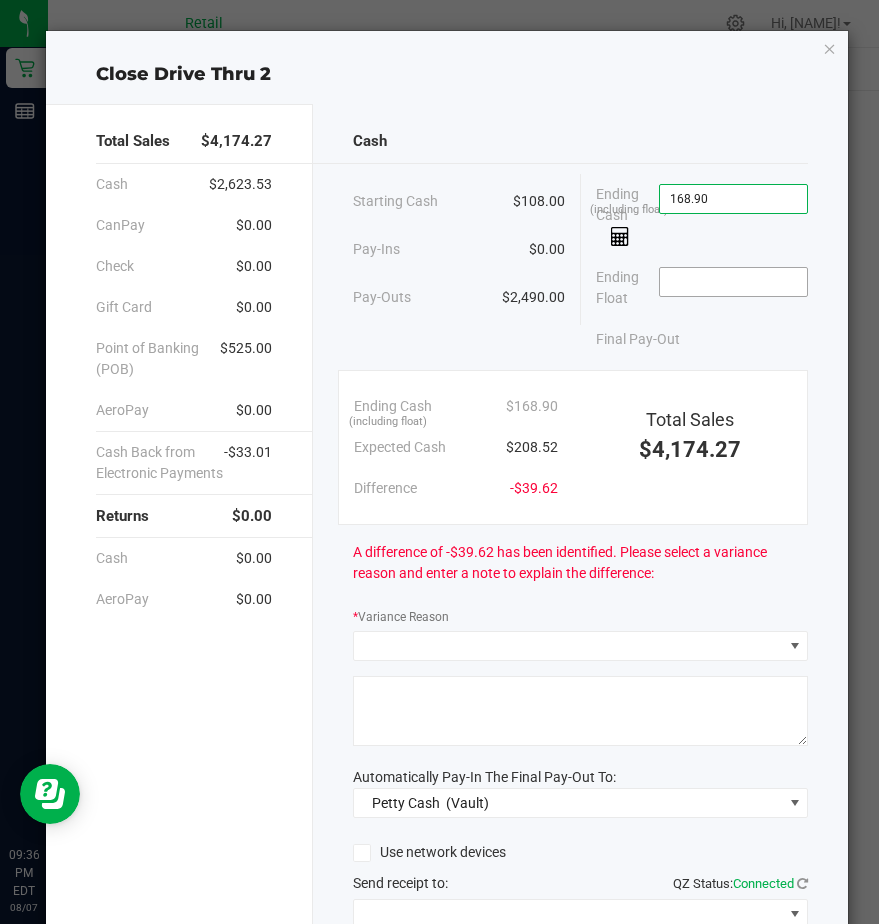 type on "$168.90" 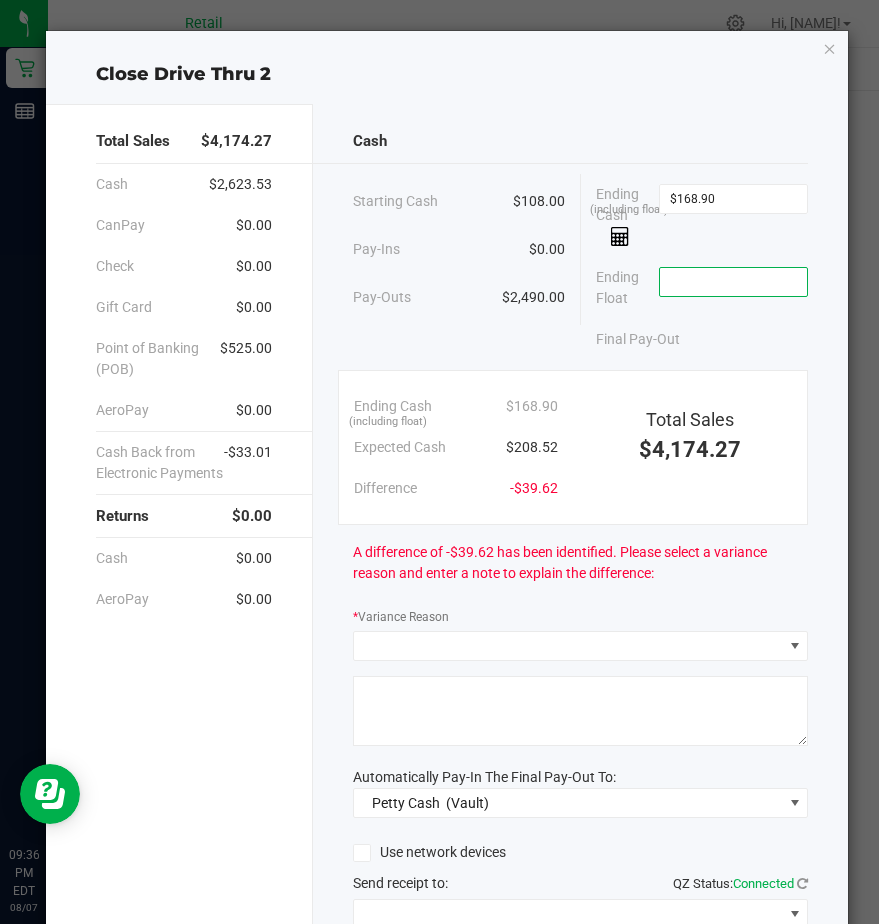 click at bounding box center (733, 282) 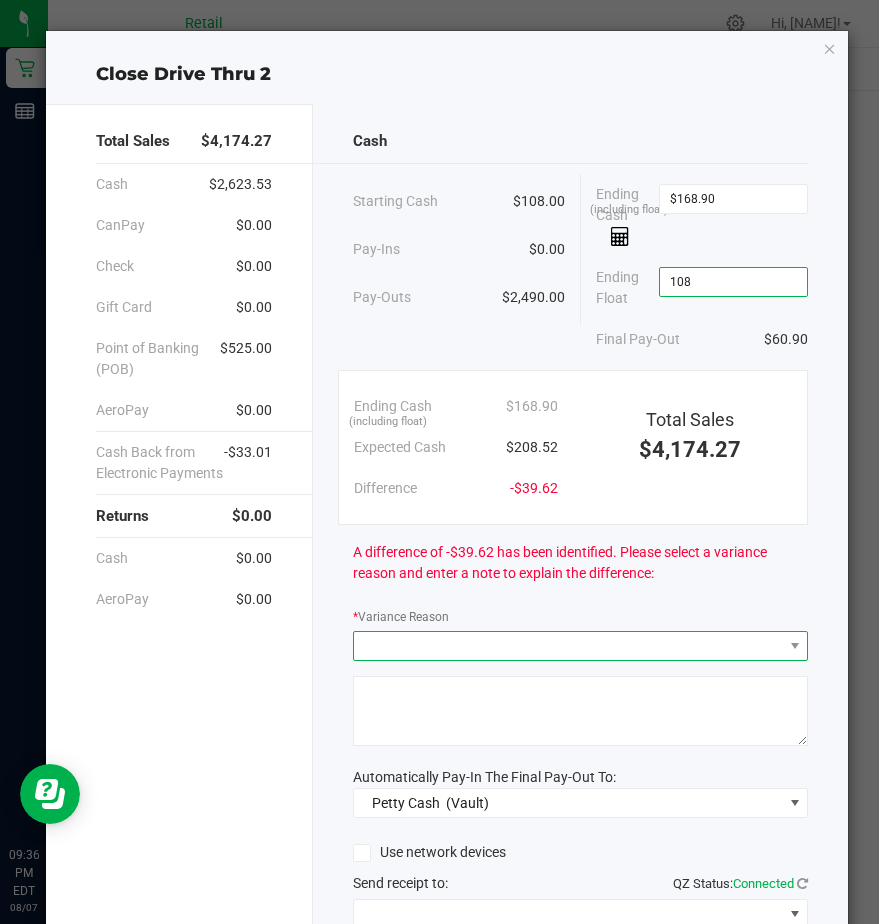 type on "$108.00" 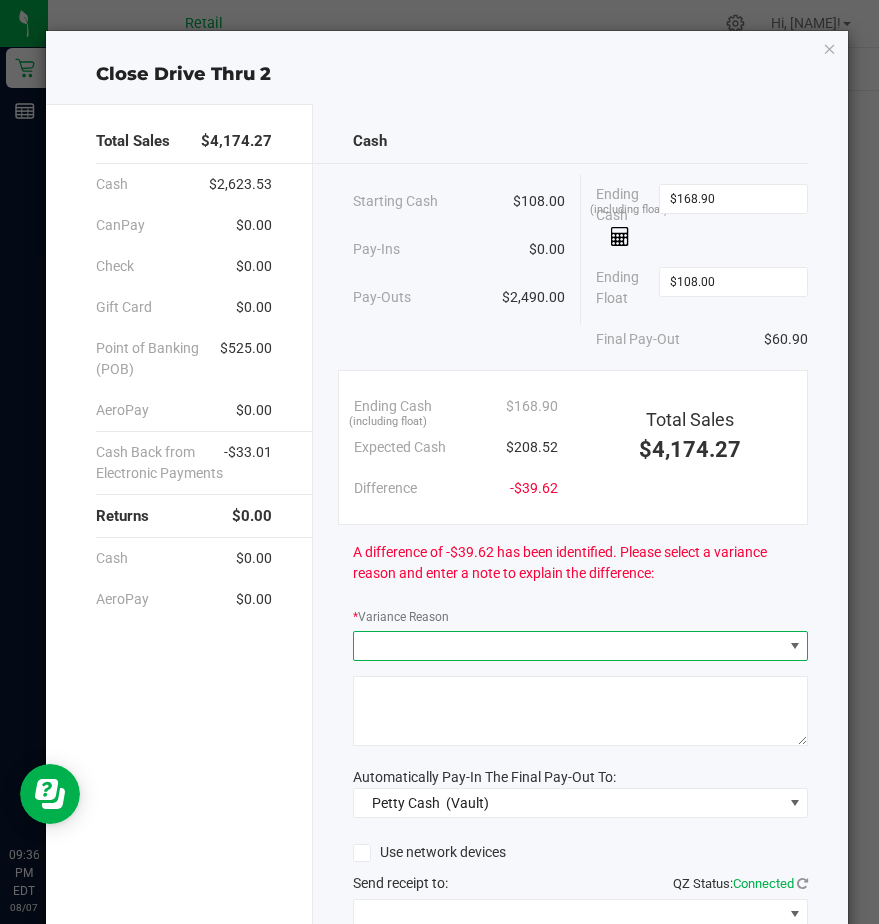 click at bounding box center [568, 646] 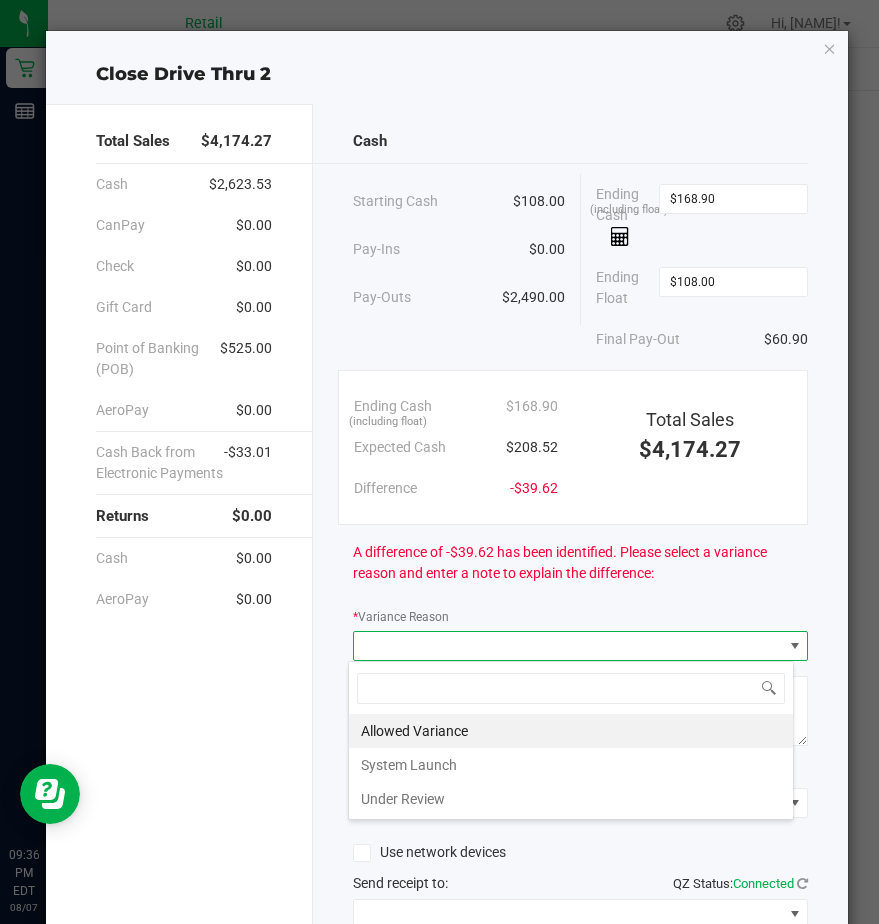 scroll, scrollTop: 99970, scrollLeft: 99554, axis: both 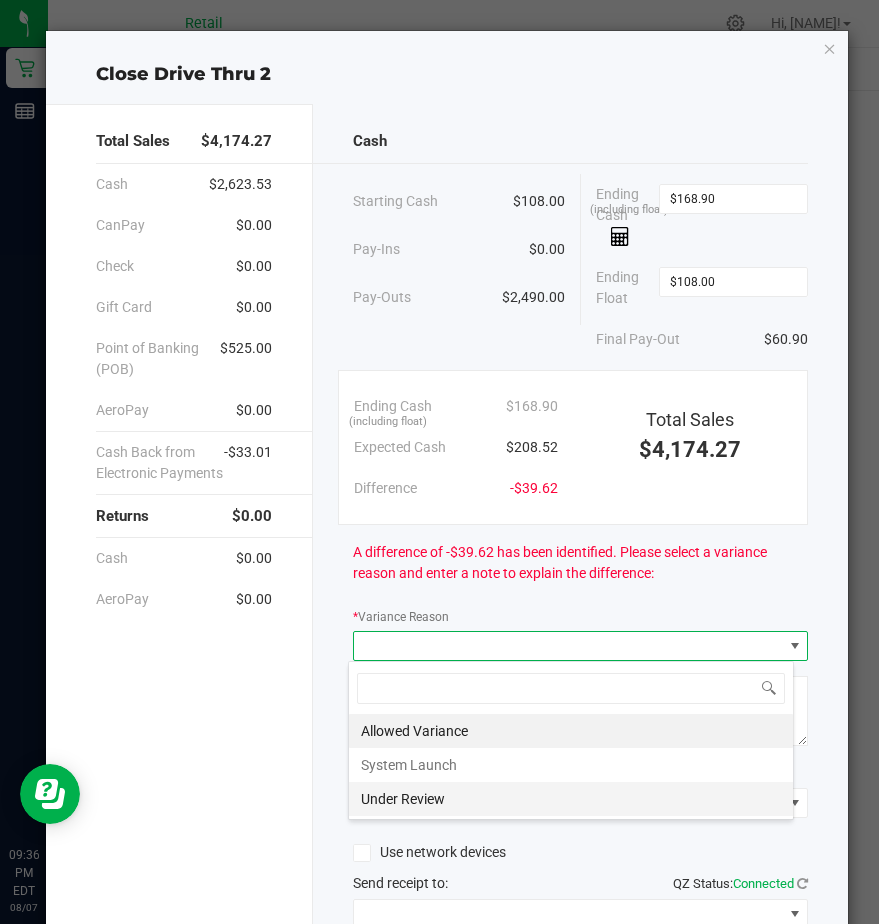 click on "Under Review" at bounding box center (571, 799) 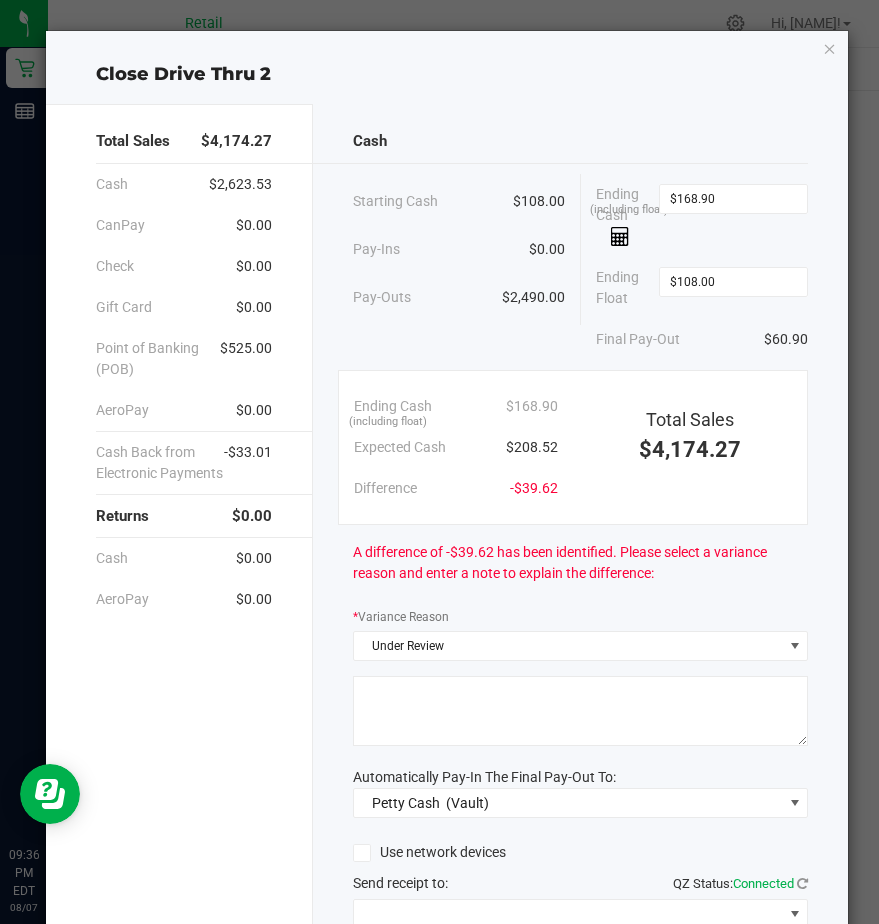 click 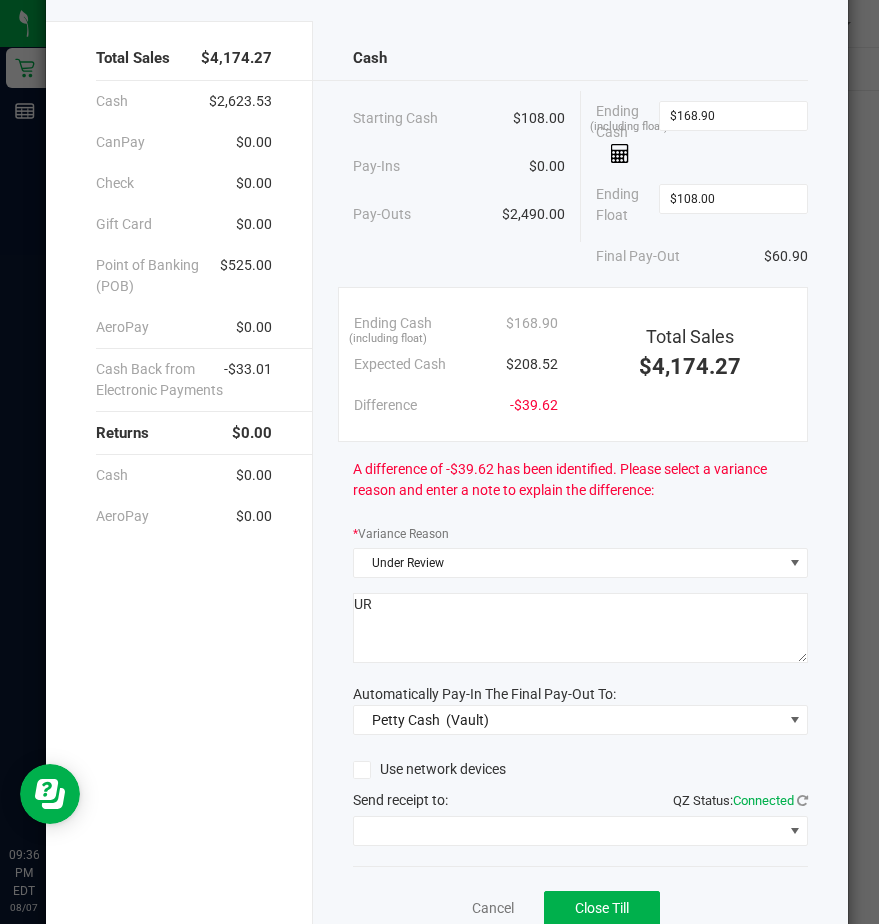 scroll, scrollTop: 168, scrollLeft: 0, axis: vertical 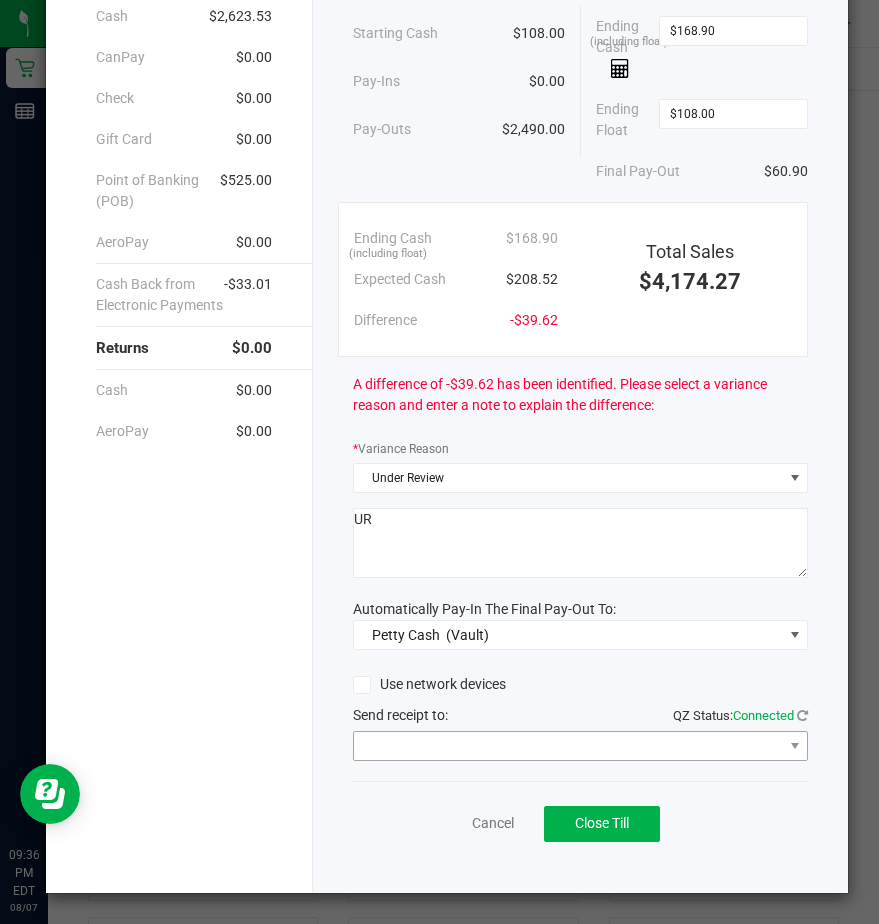 type on "UR" 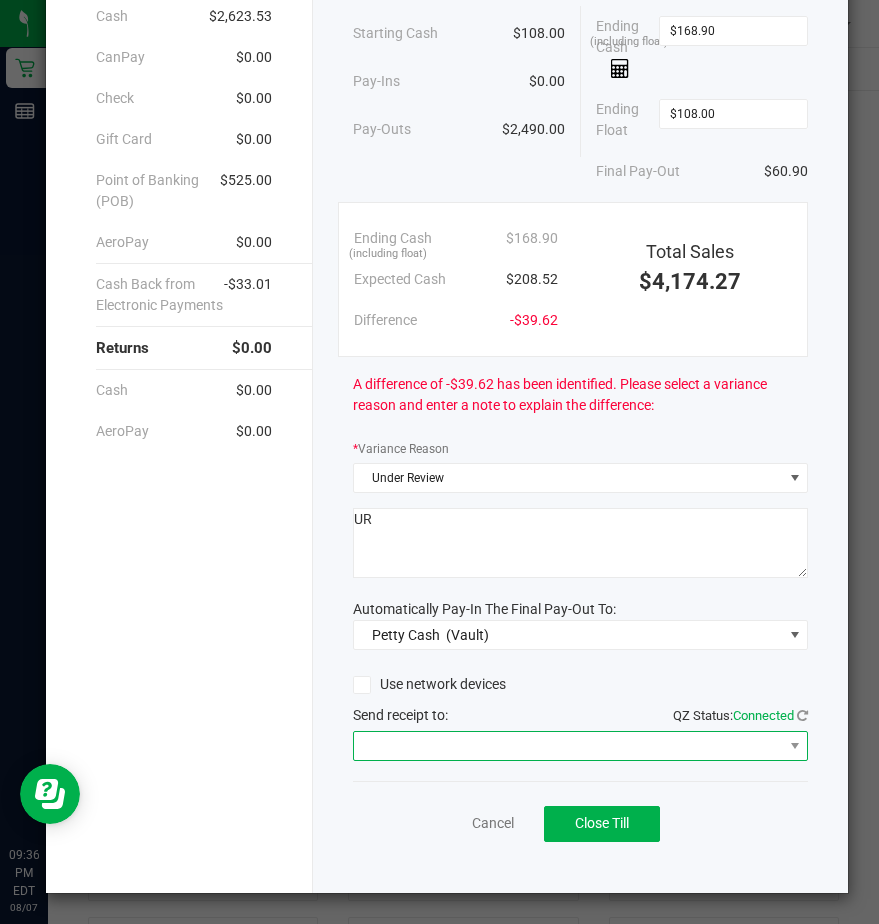 click at bounding box center [568, 746] 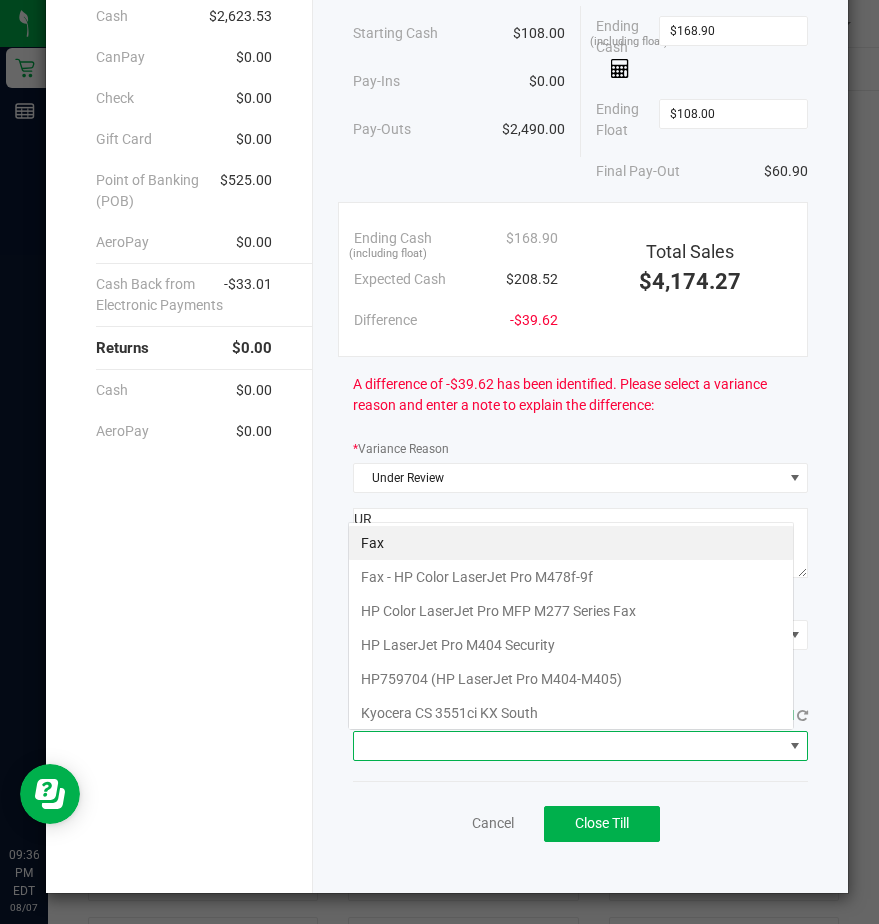 scroll, scrollTop: 99970, scrollLeft: 99554, axis: both 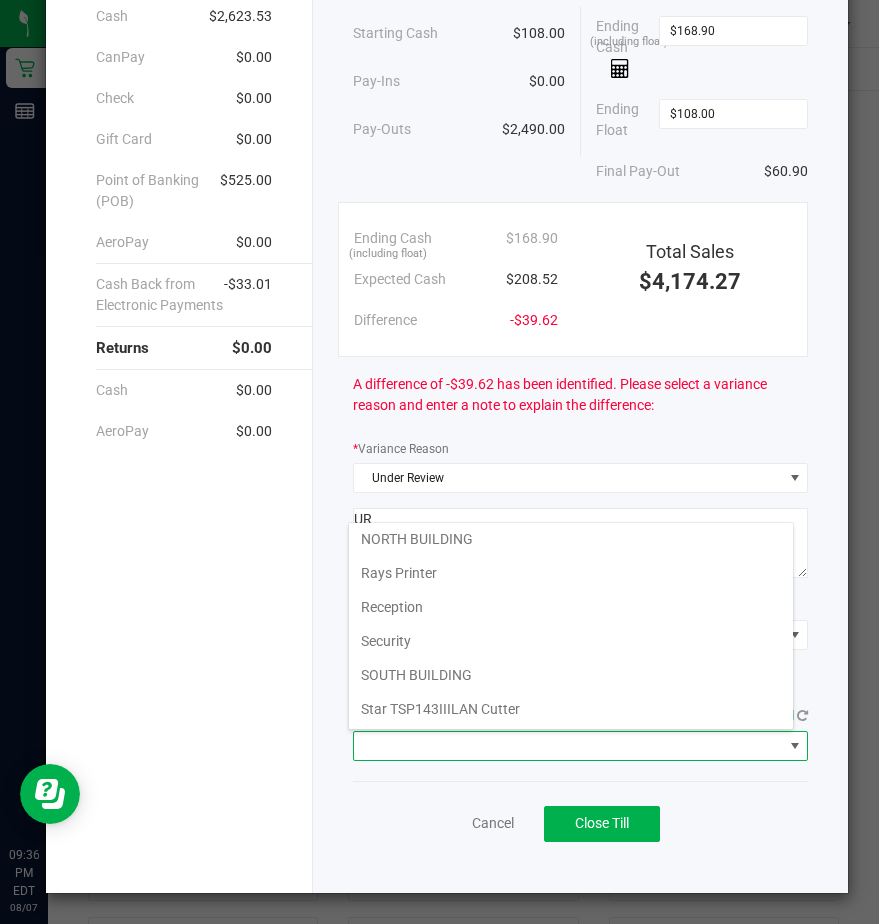 drag, startPoint x: 419, startPoint y: 700, endPoint x: 435, endPoint y: 713, distance: 20.615528 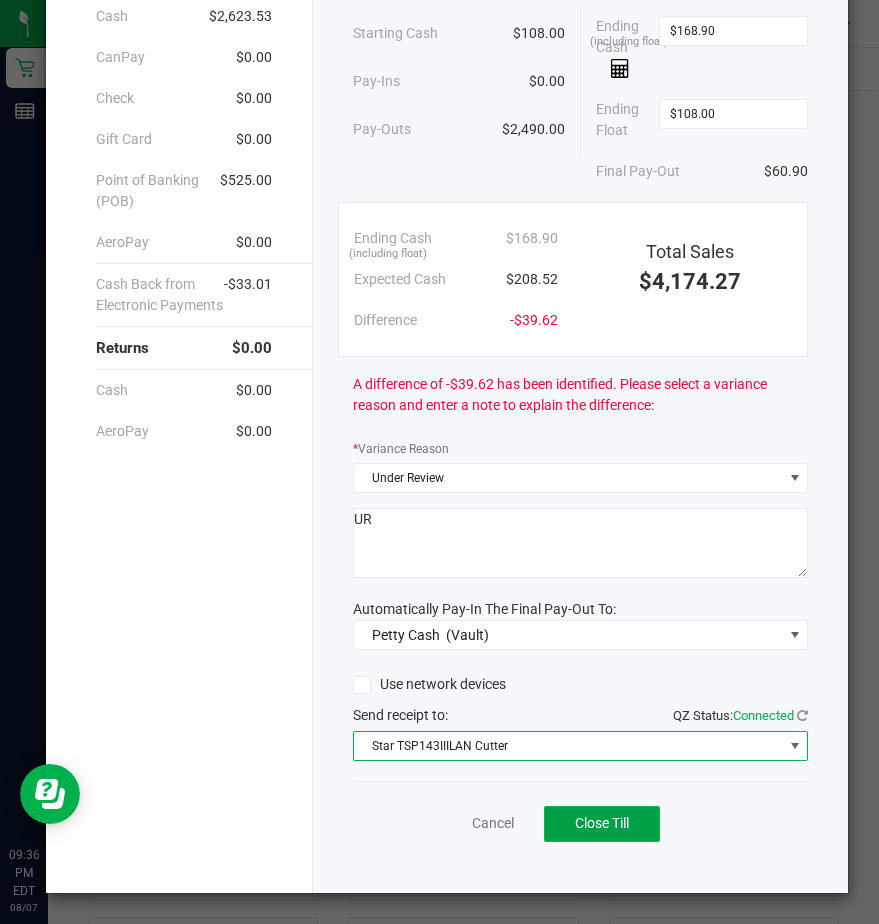 click on "Close Till" 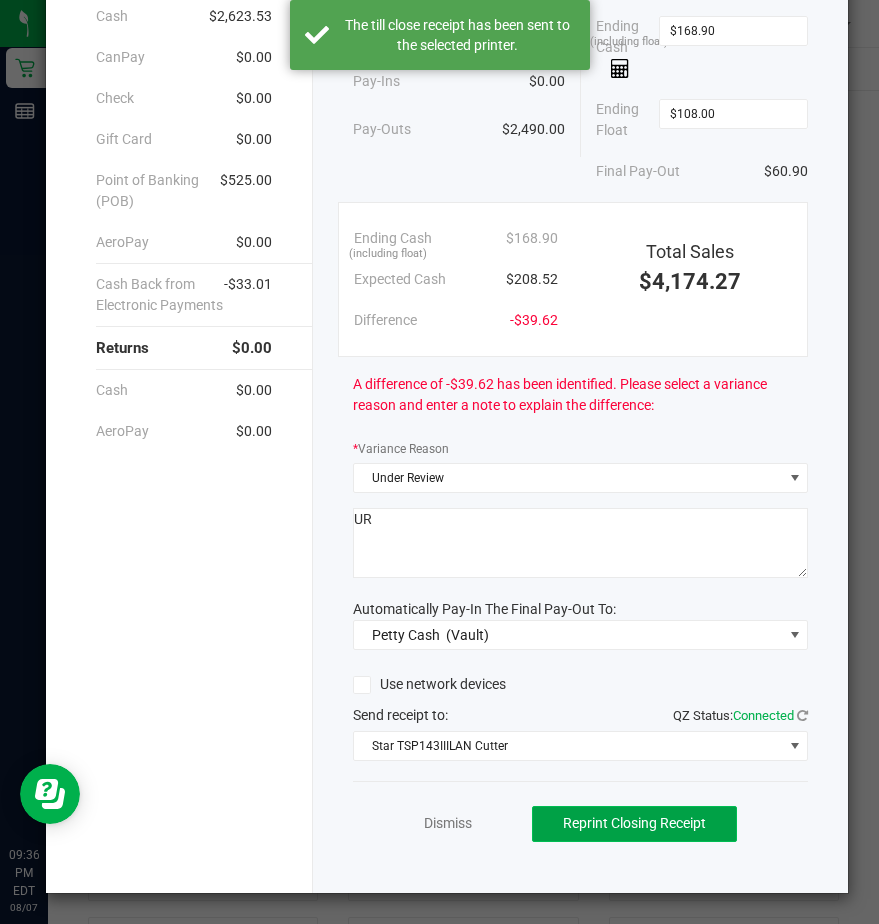 click on "Reprint Closing Receipt" 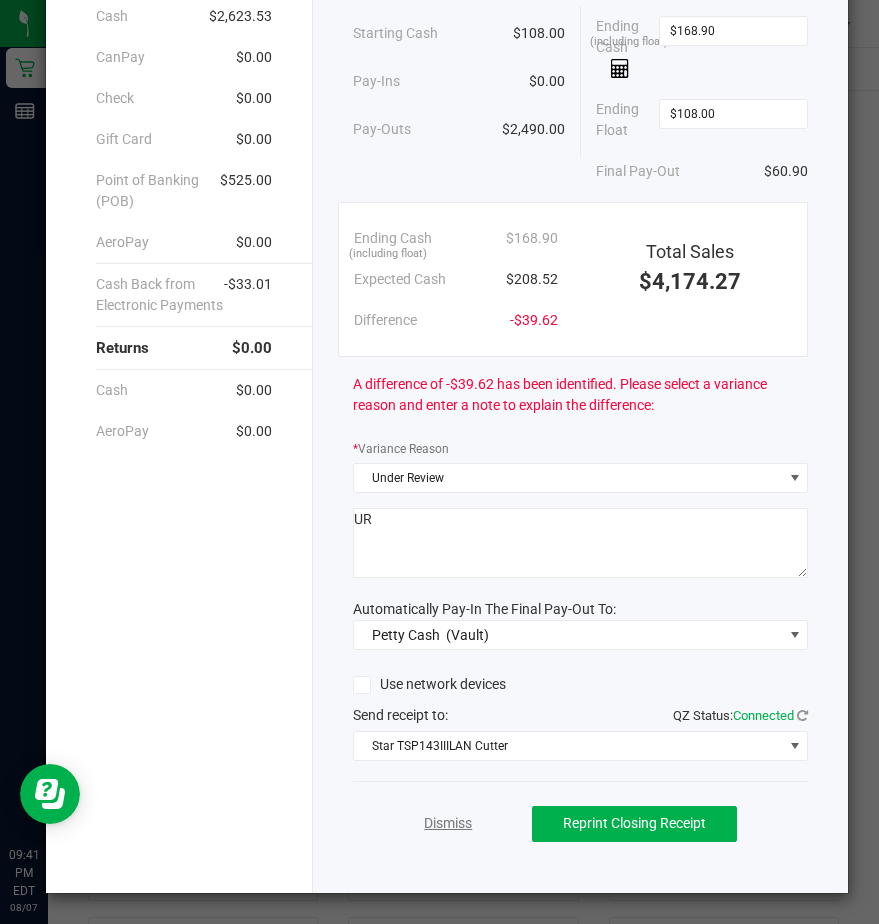 click on "Dismiss" 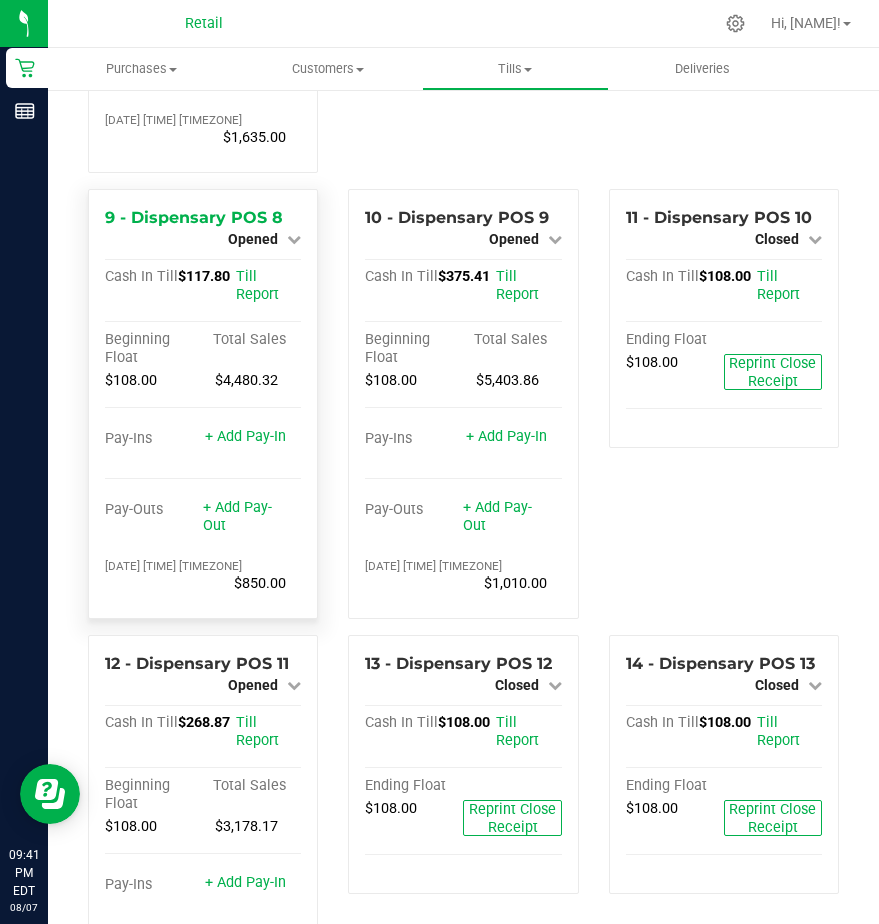 scroll, scrollTop: 812, scrollLeft: 0, axis: vertical 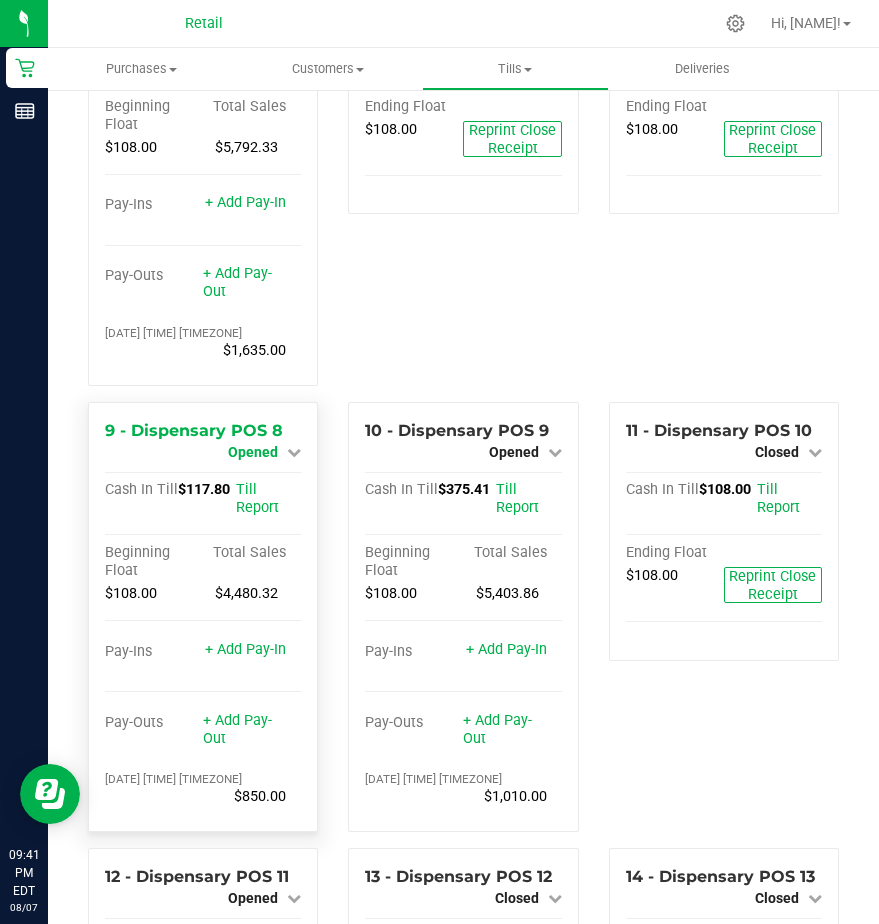 click on "Opened" at bounding box center (253, 452) 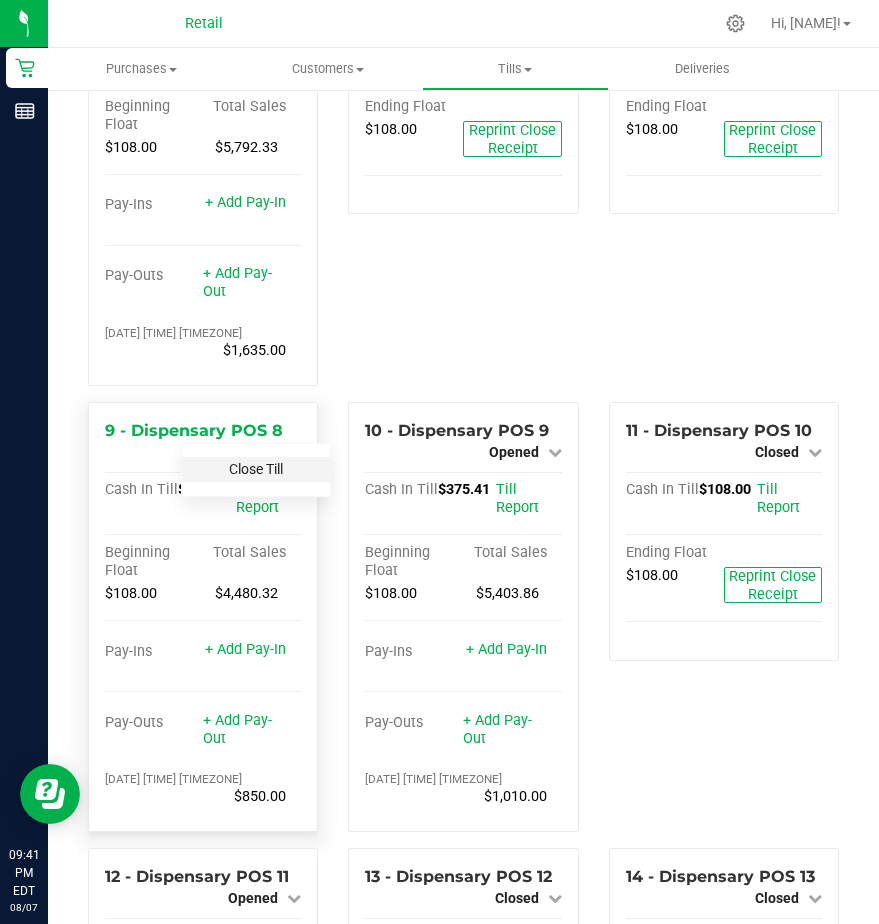 click on "Close Till" at bounding box center (256, 469) 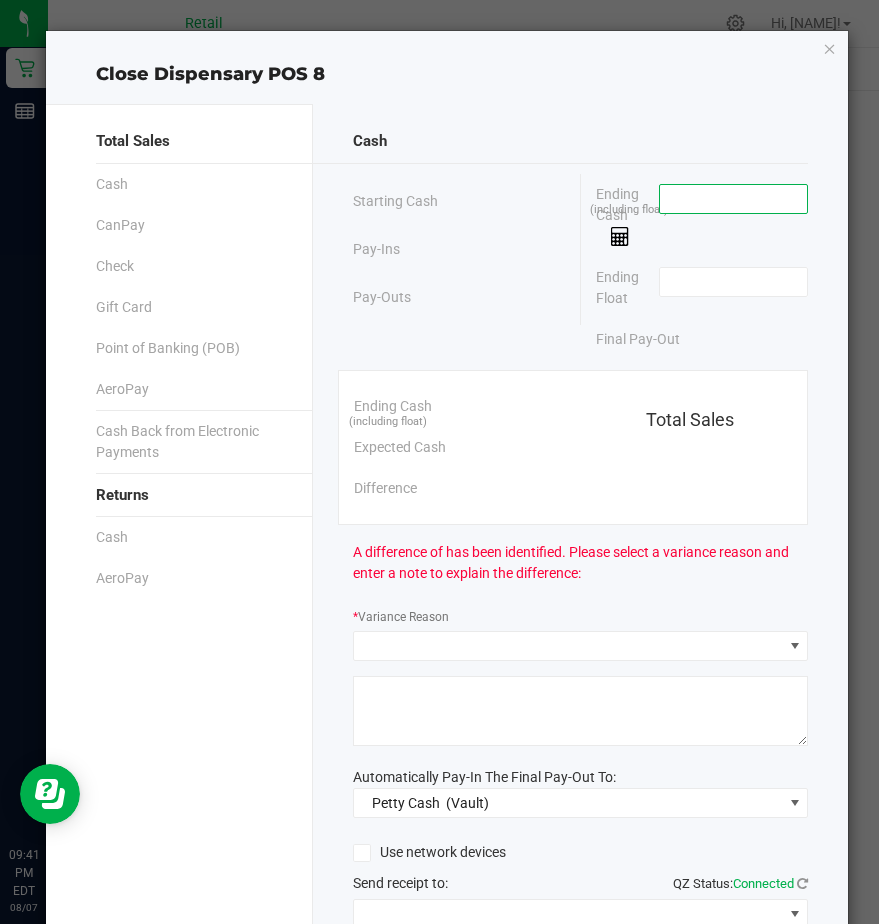 click at bounding box center [733, 199] 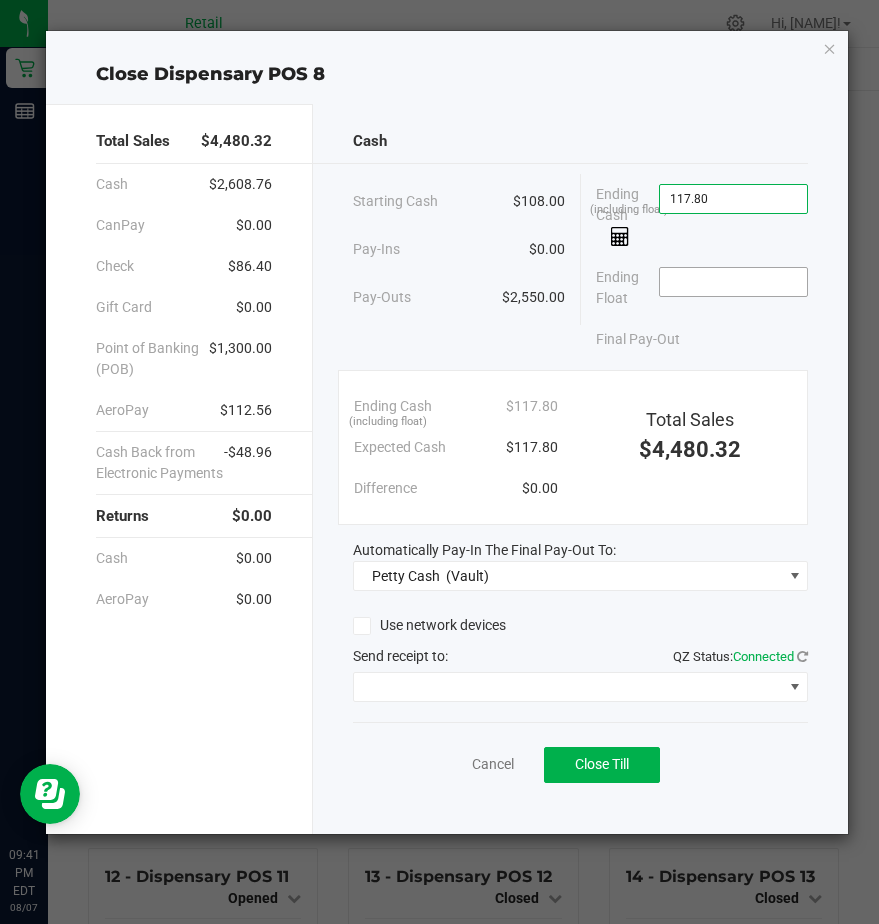 type on "$117.80" 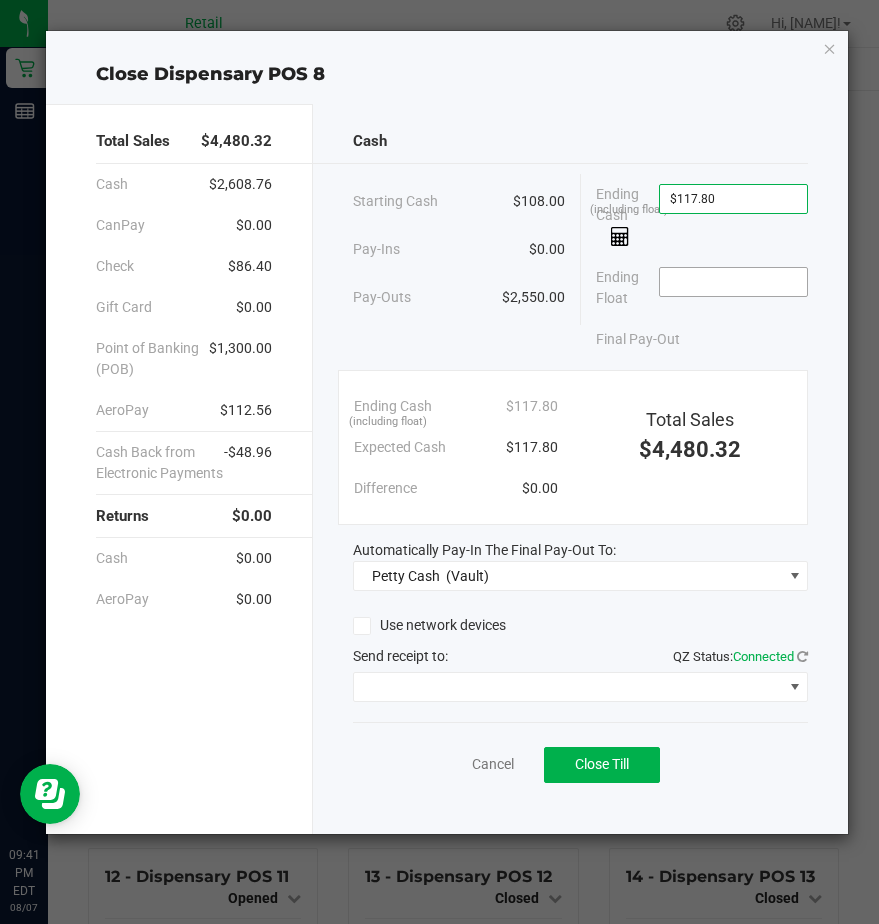 click at bounding box center [733, 282] 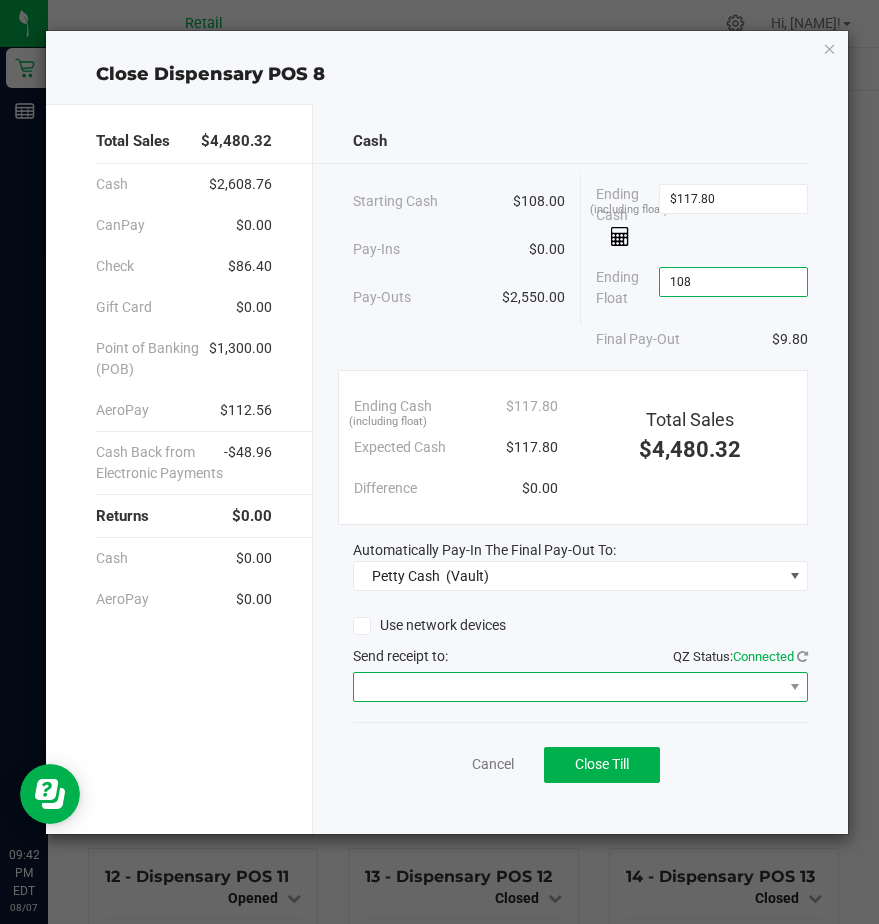 type on "$108.00" 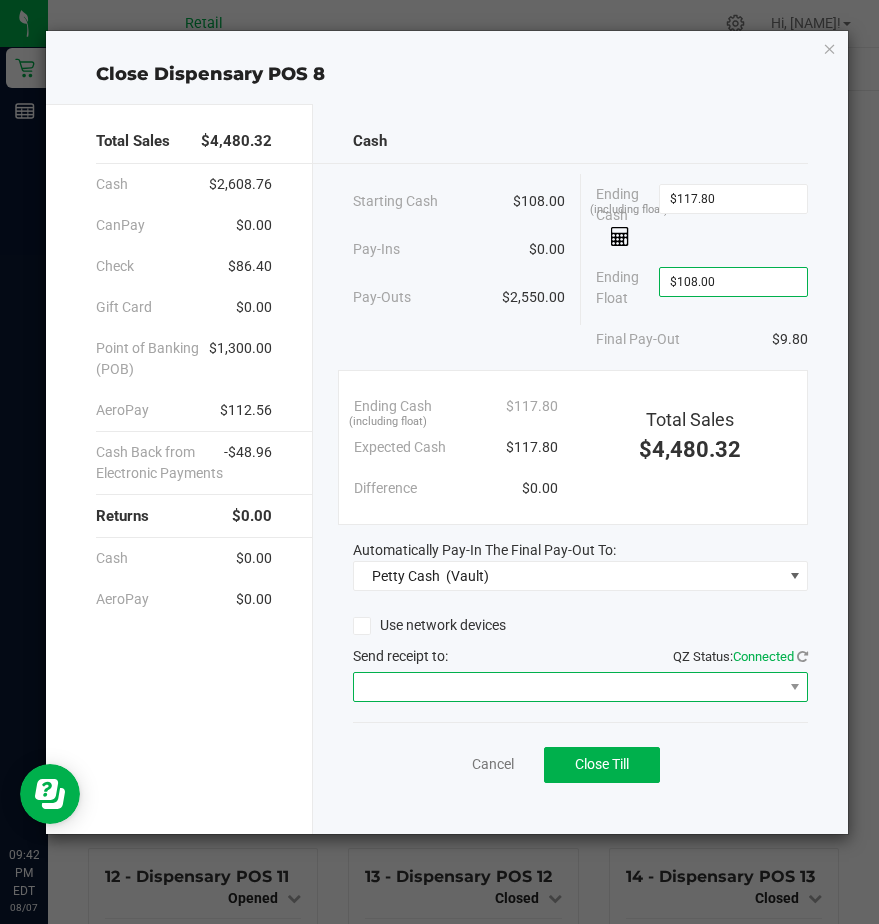 click at bounding box center (568, 687) 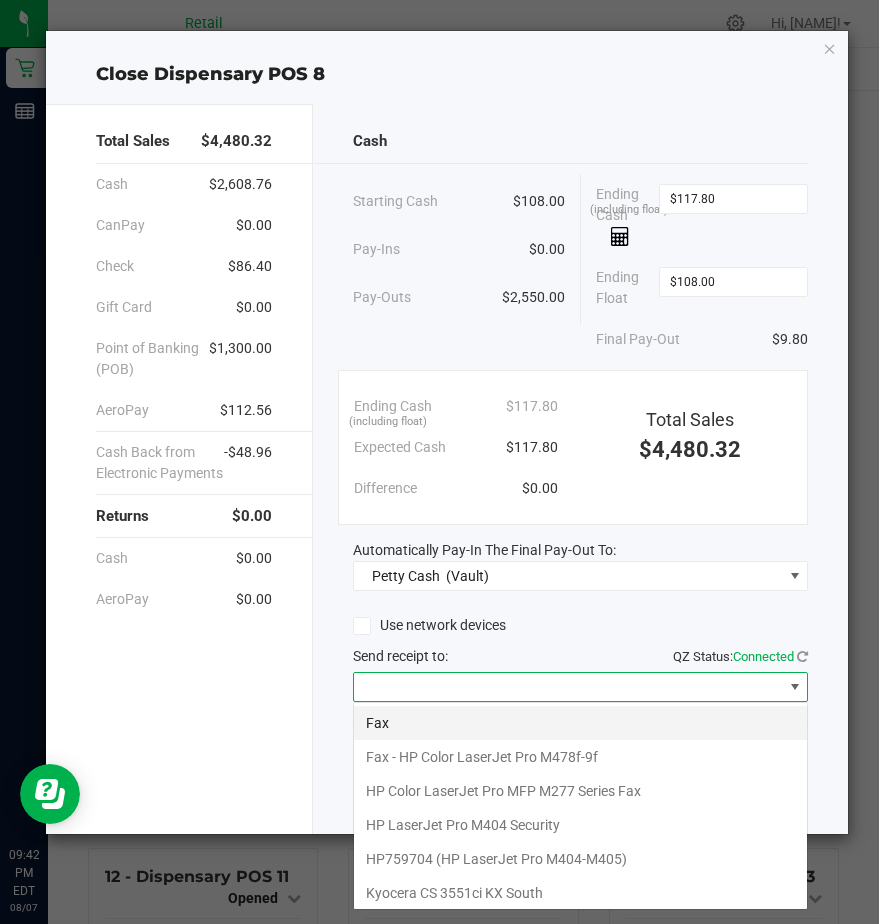 scroll, scrollTop: 99970, scrollLeft: 99545, axis: both 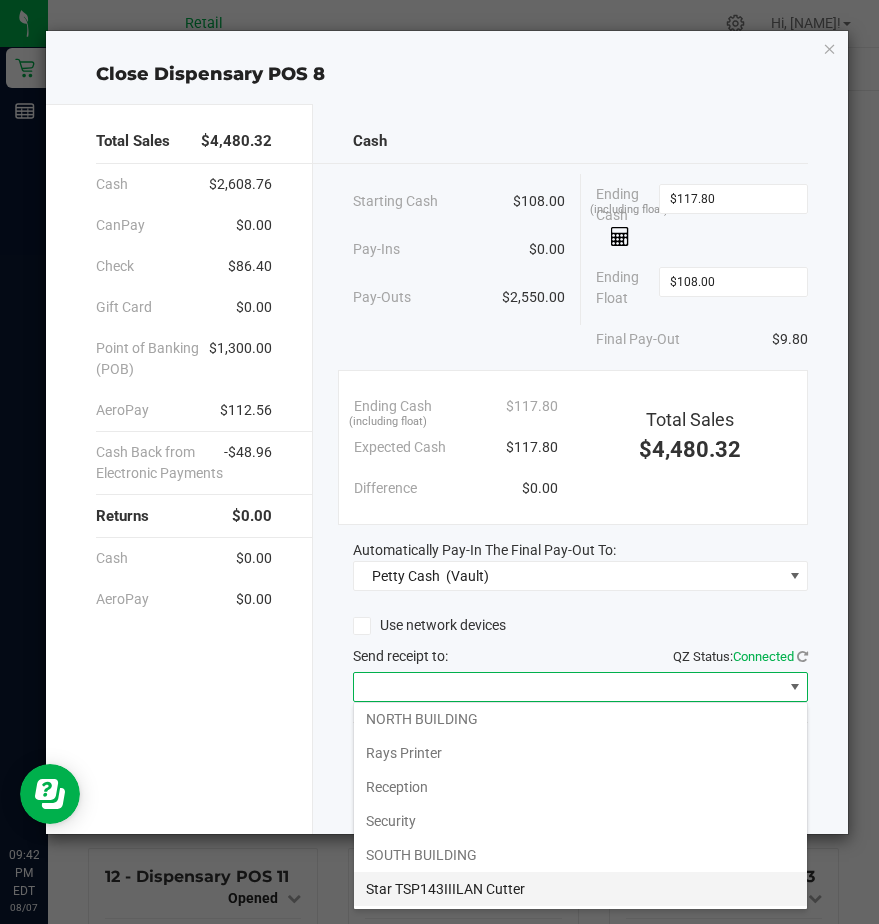 click on "Star TSP143IIILAN Cutter" at bounding box center (580, 889) 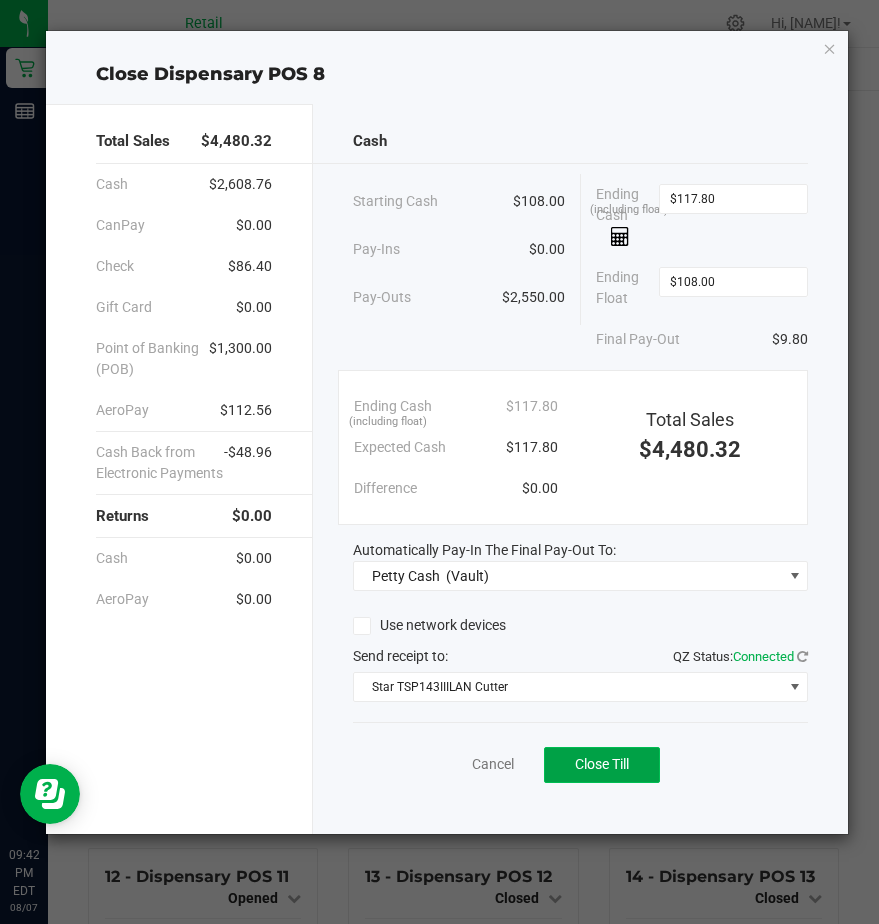 click on "Close Till" 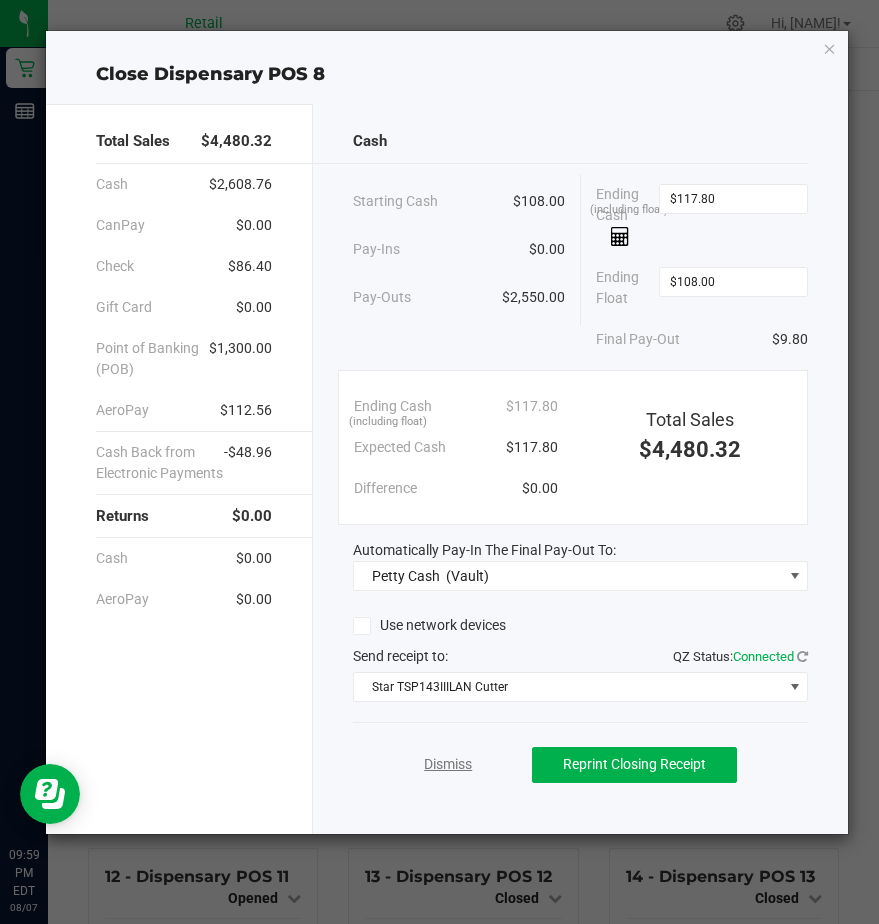 click on "Dismiss" 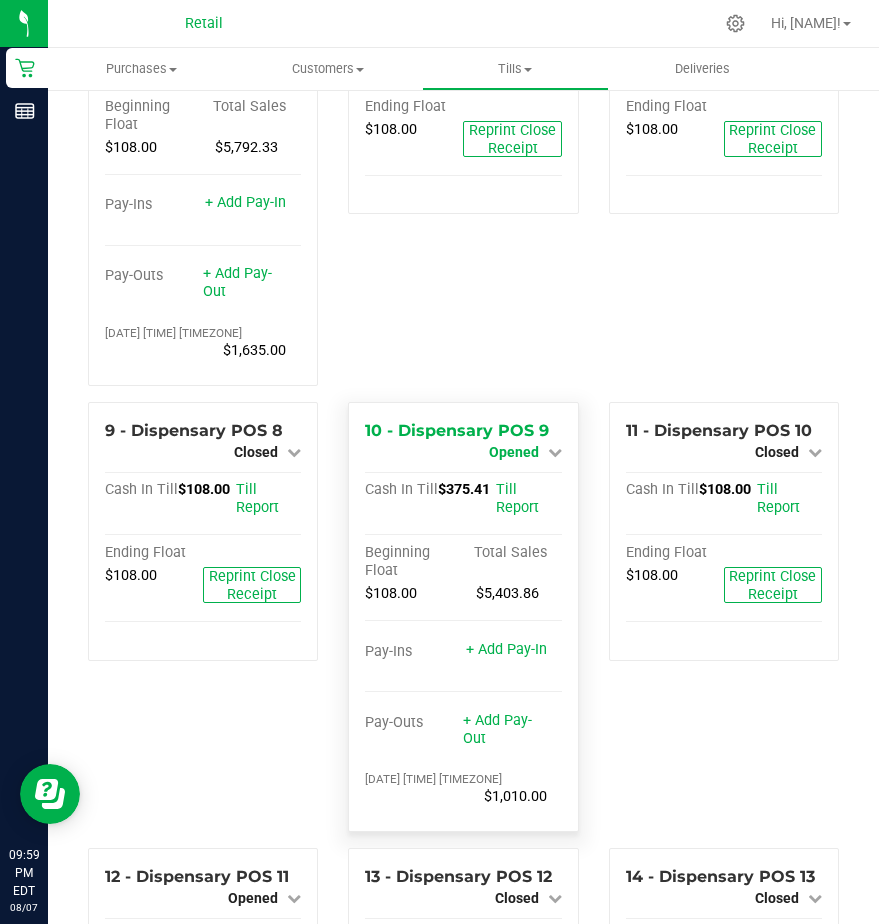 click on "Opened" at bounding box center [514, 452] 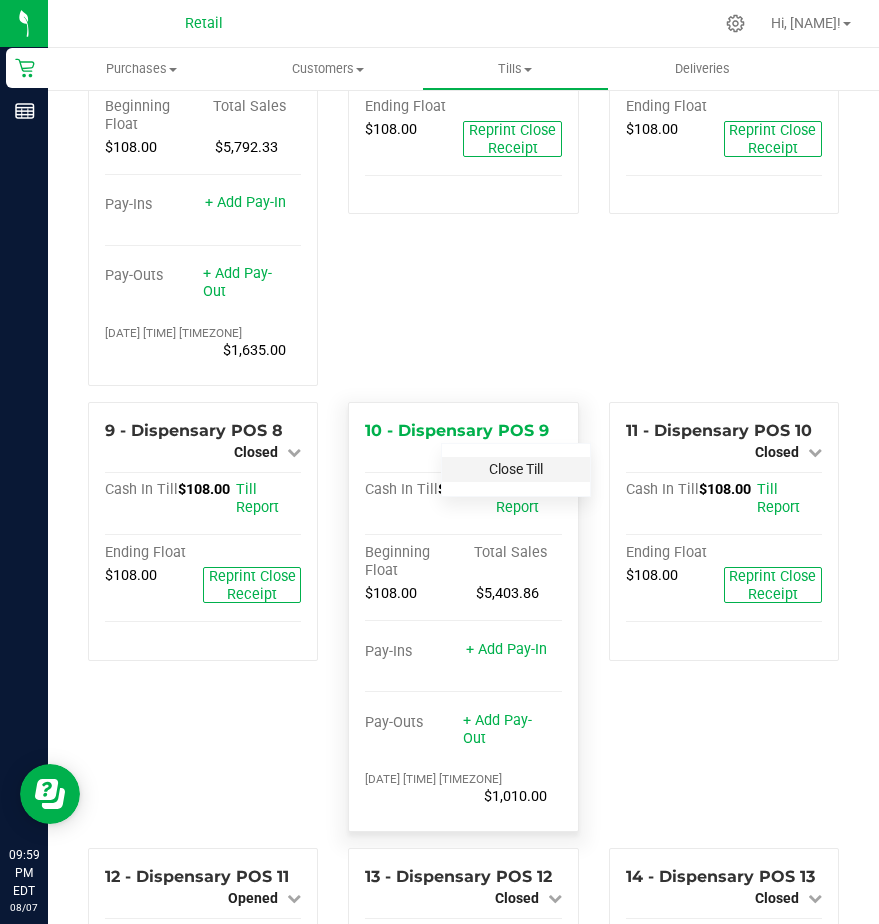 click on "Close Till" at bounding box center [516, 469] 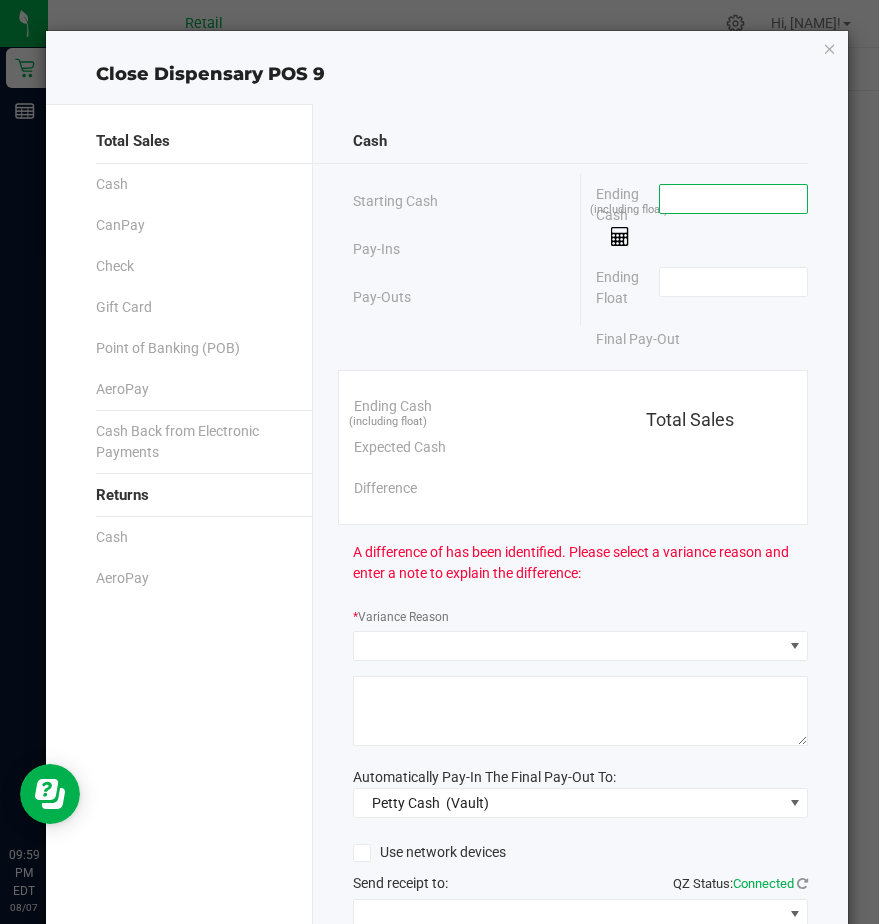click at bounding box center (733, 199) 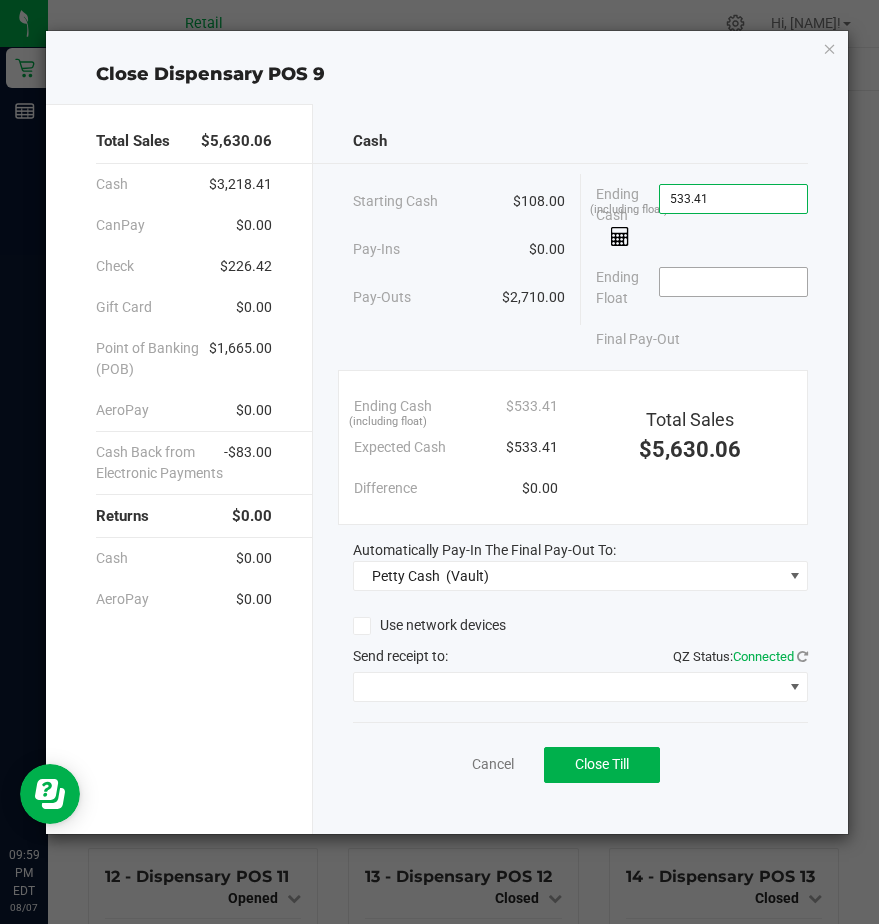 type on "$533.41" 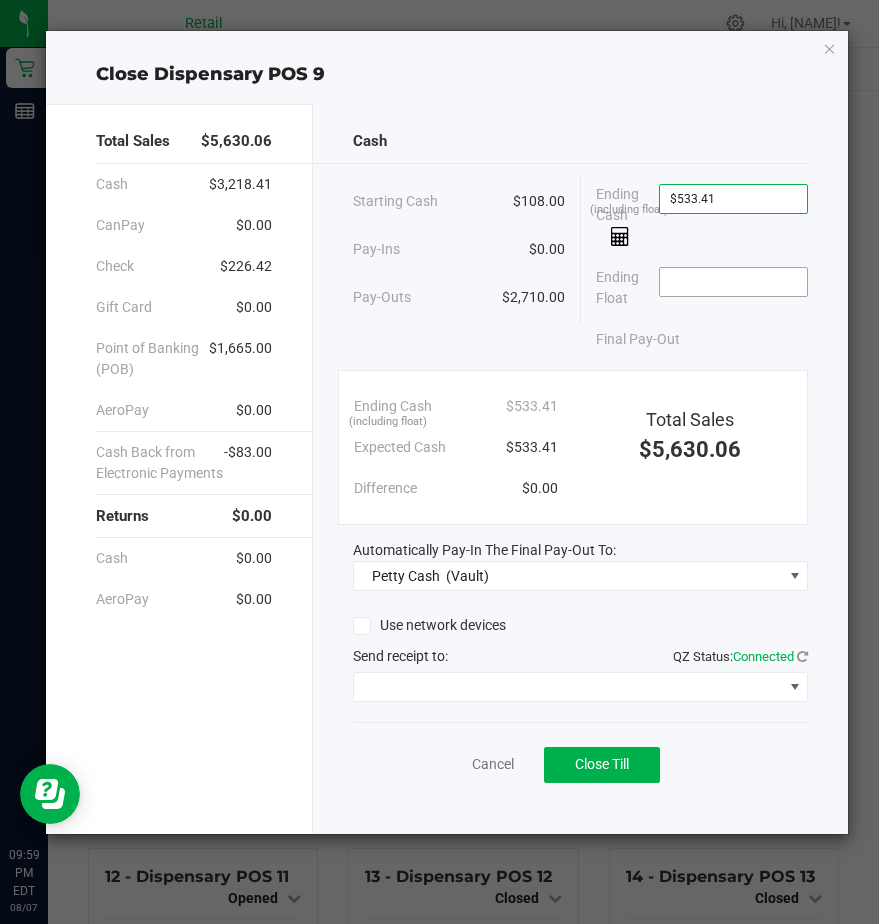 click at bounding box center [733, 282] 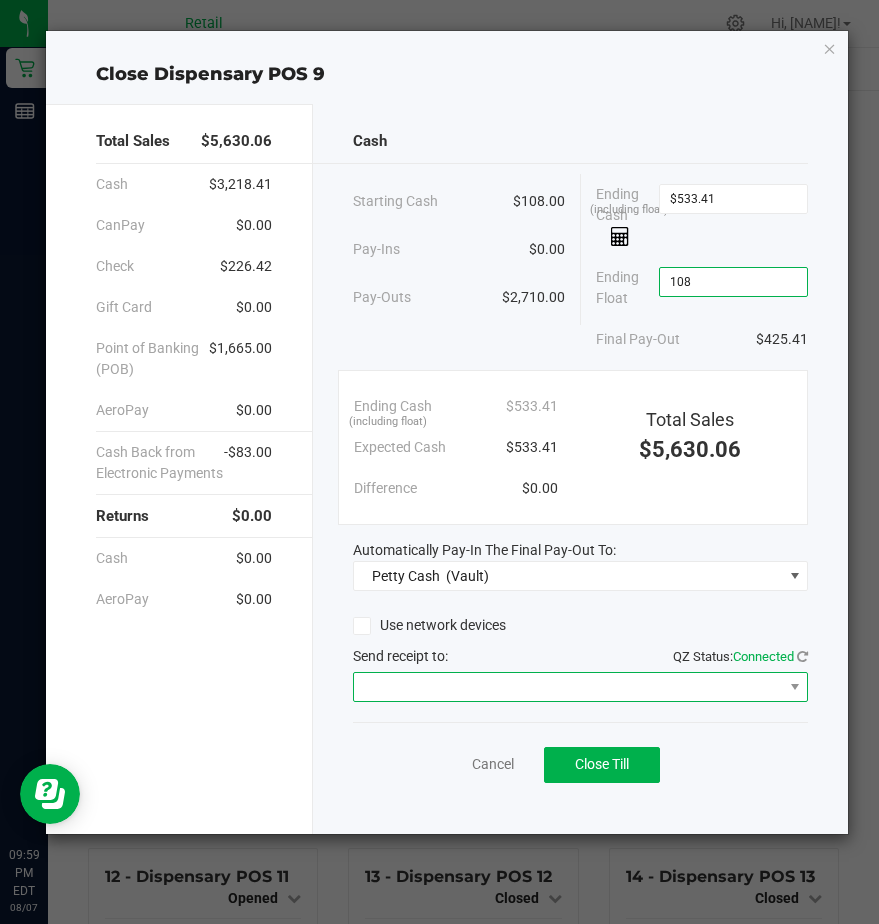 type on "$108.00" 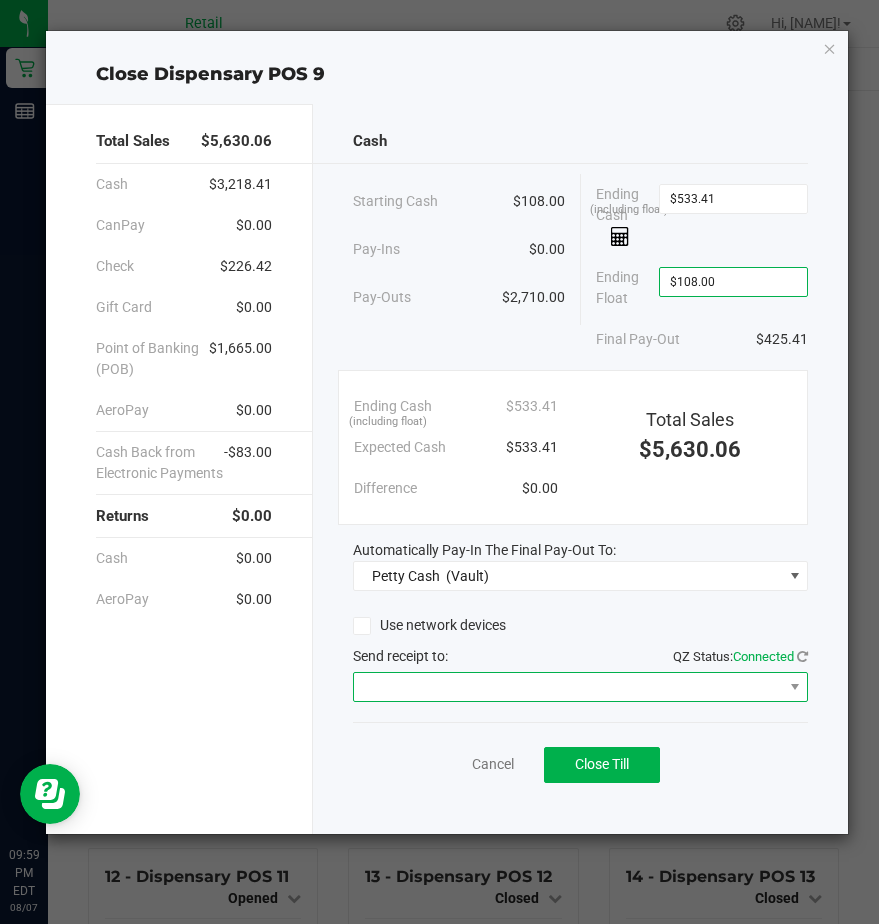 click at bounding box center [568, 687] 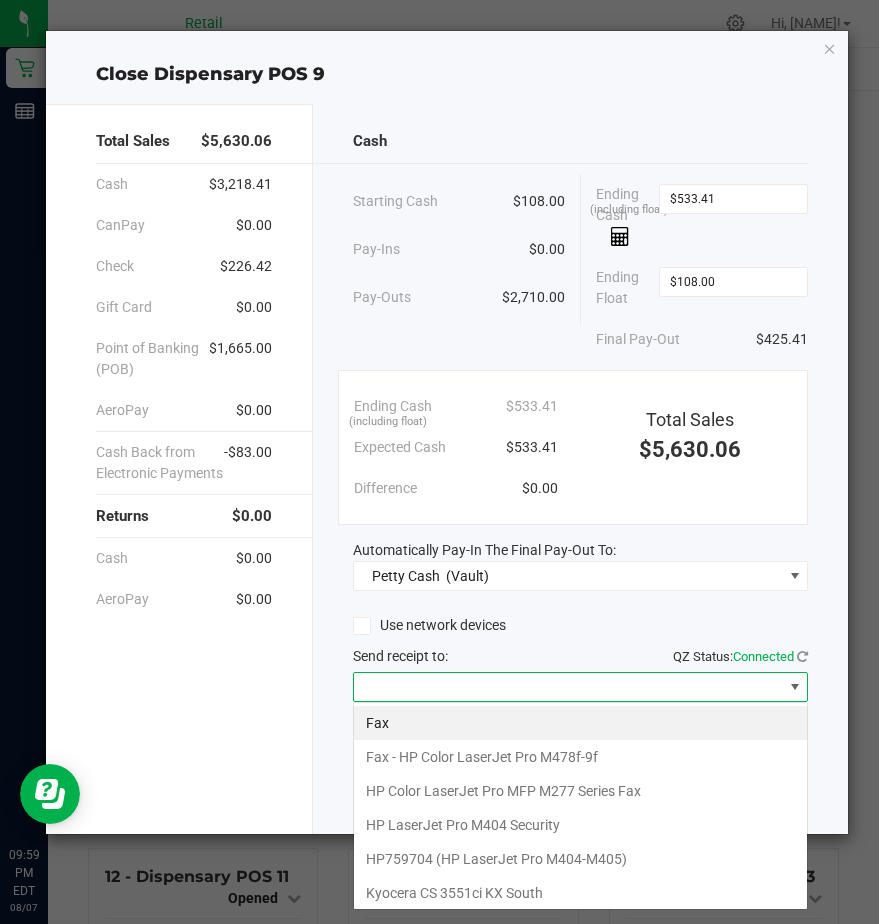 scroll, scrollTop: 99970, scrollLeft: 99545, axis: both 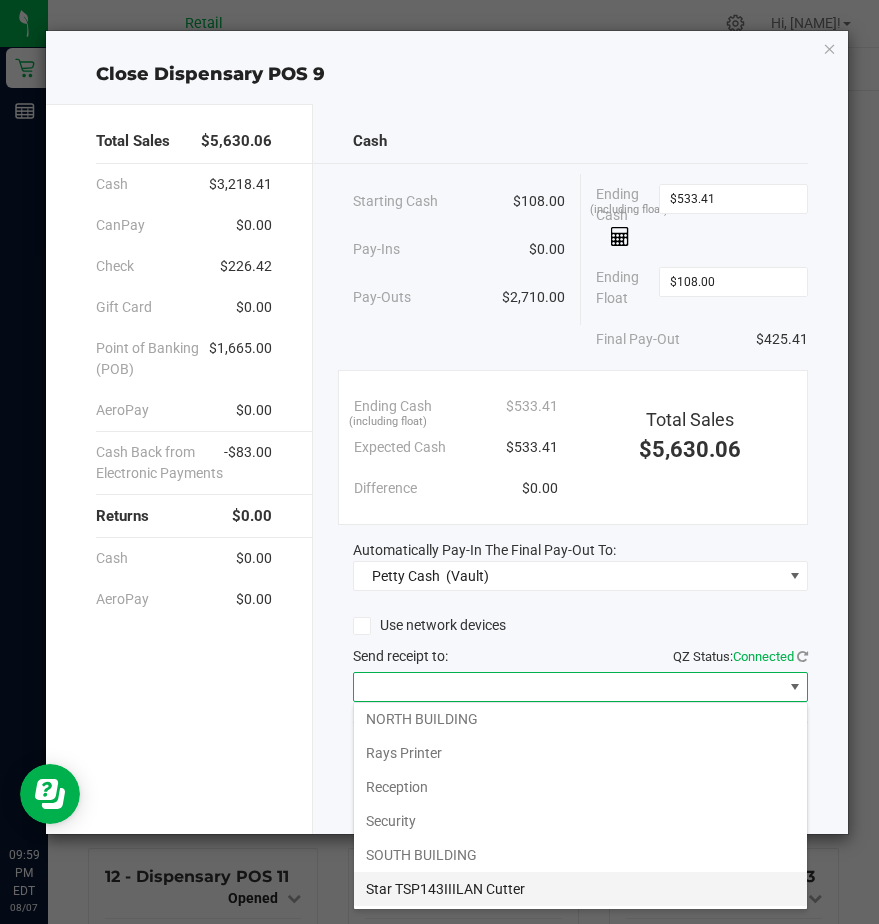 click on "Star TSP143IIILAN Cutter" at bounding box center [580, 889] 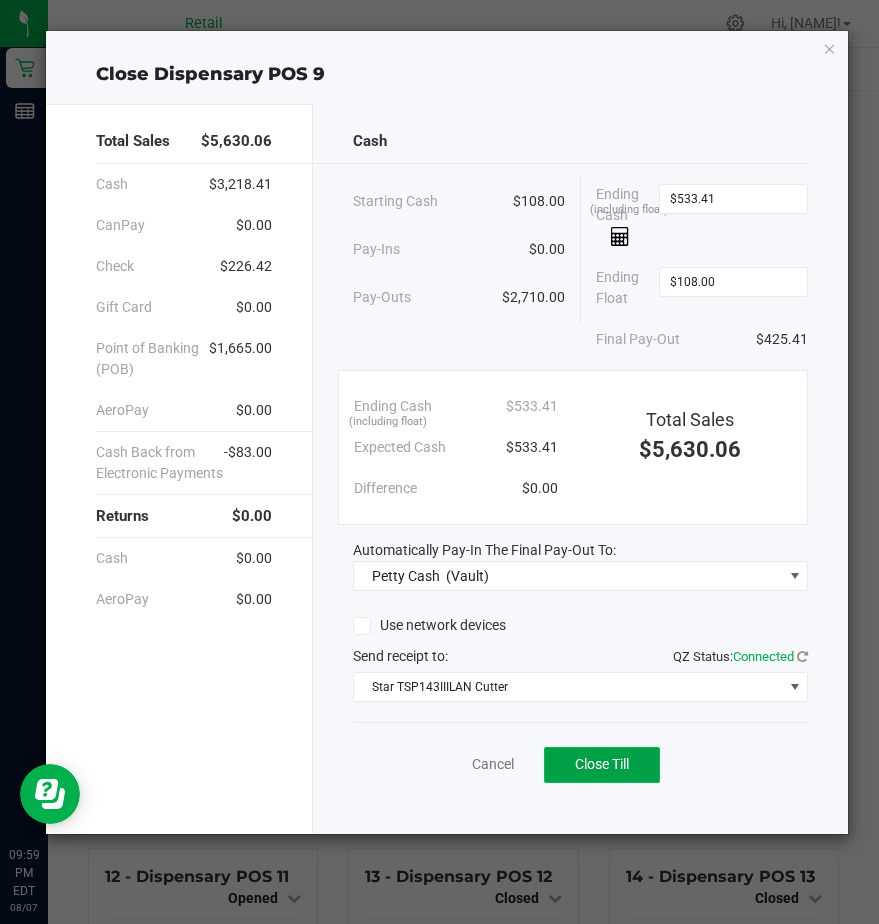 click on "Close Till" 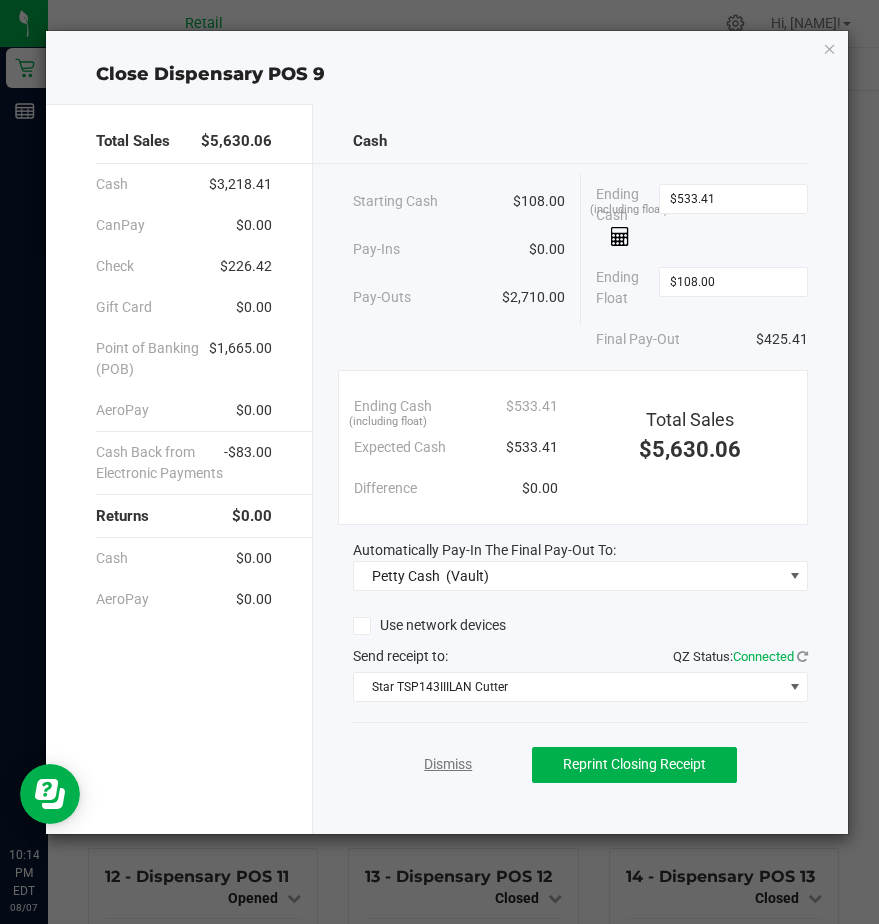 click on "Dismiss" 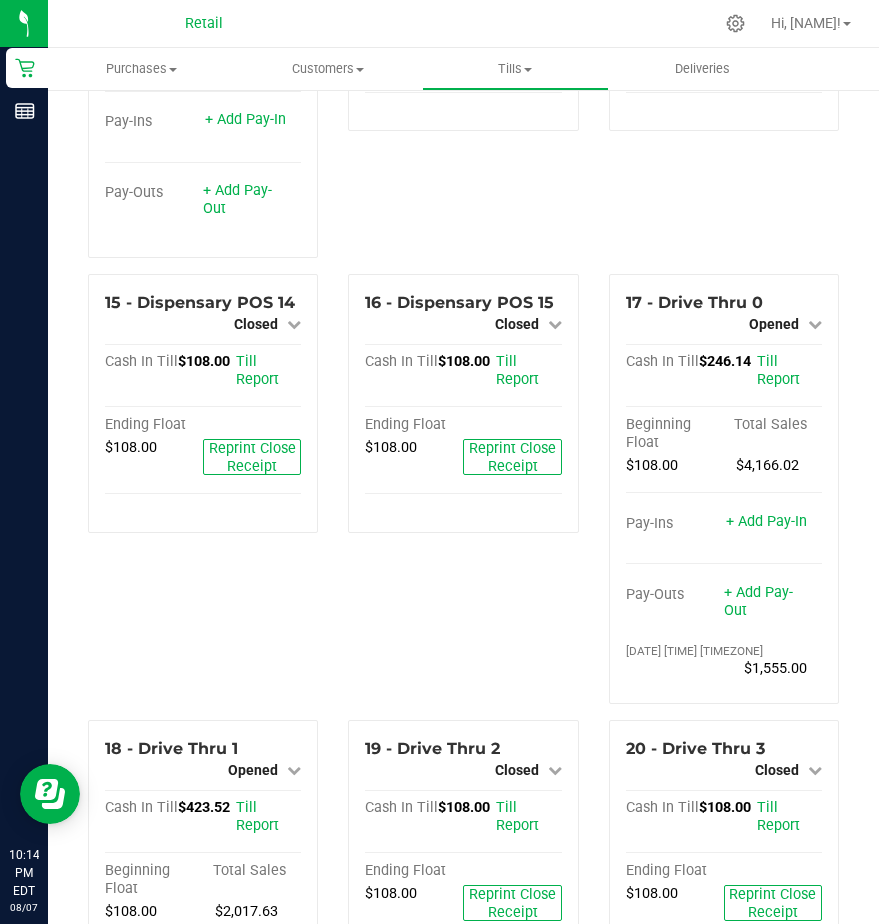 scroll, scrollTop: 1612, scrollLeft: 0, axis: vertical 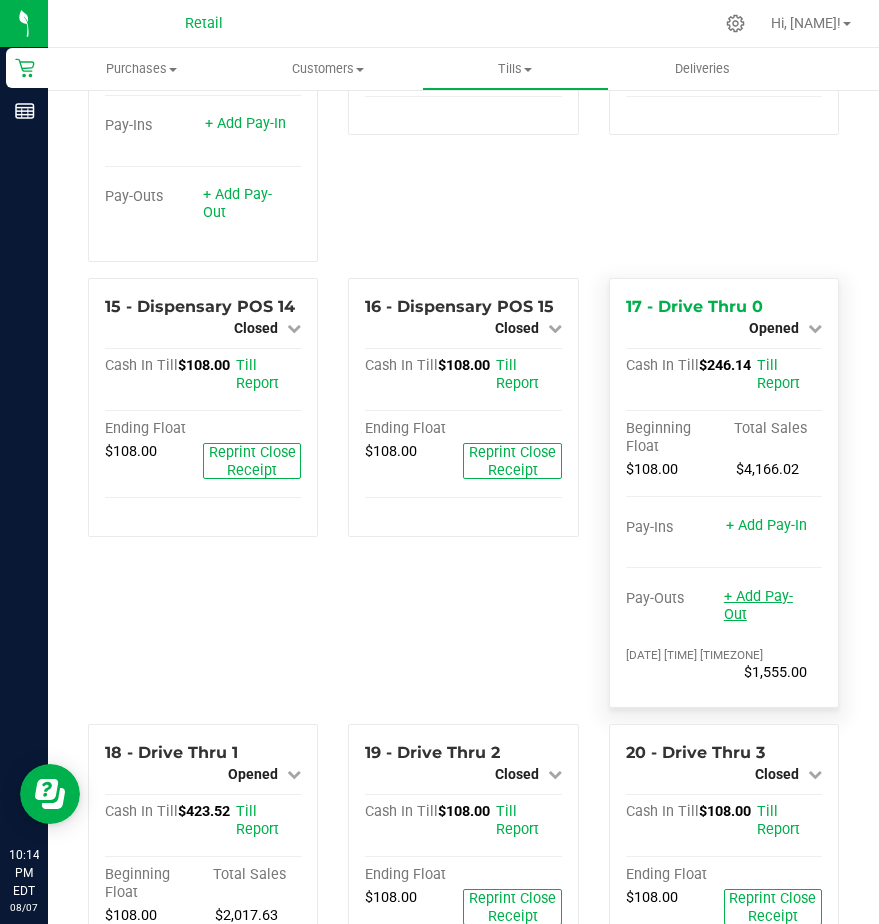 click on "+ Add Pay-Out" at bounding box center (758, 605) 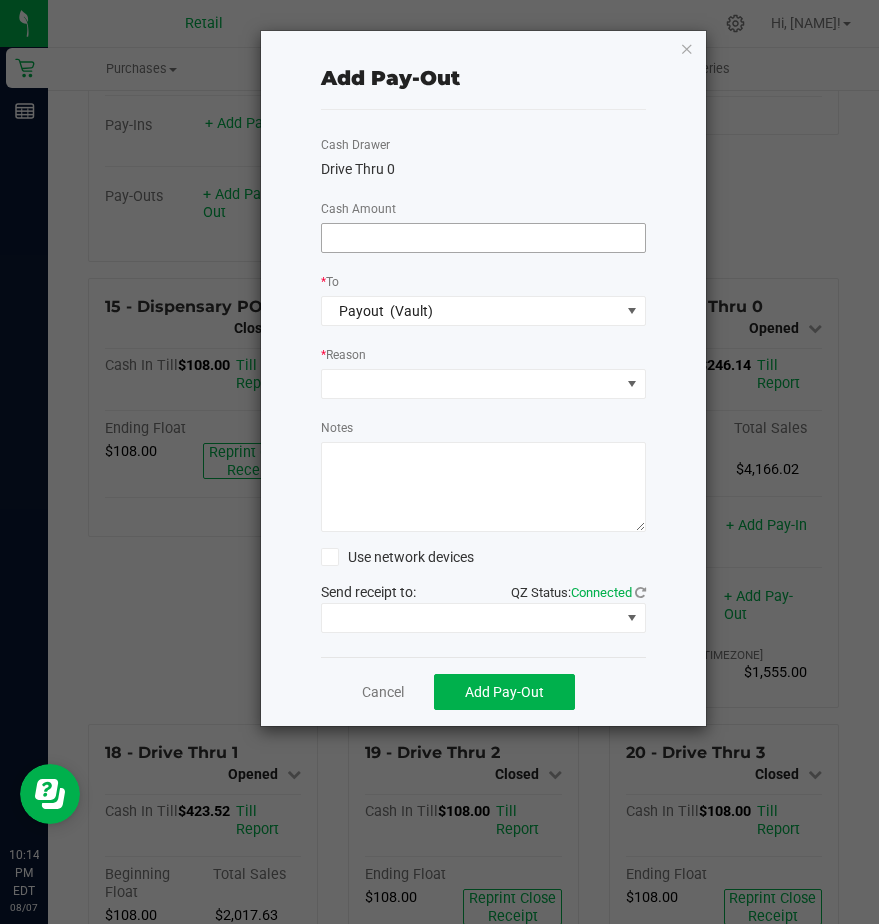 click at bounding box center [483, 238] 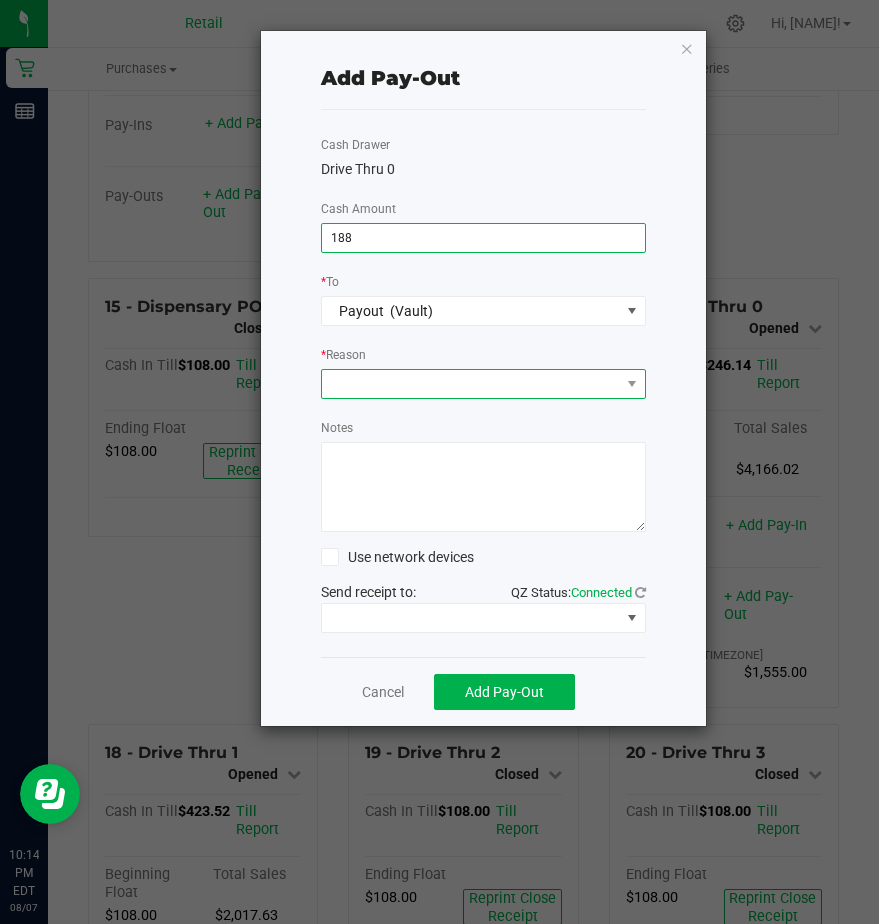 type on "$188.00" 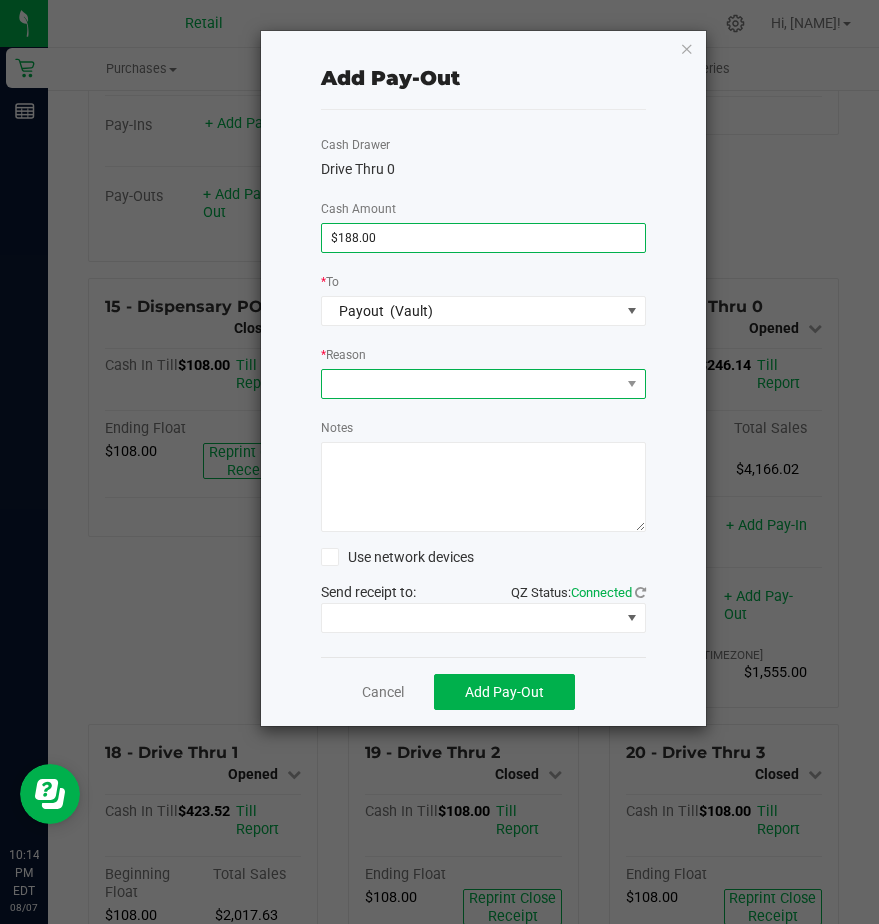 click at bounding box center [471, 384] 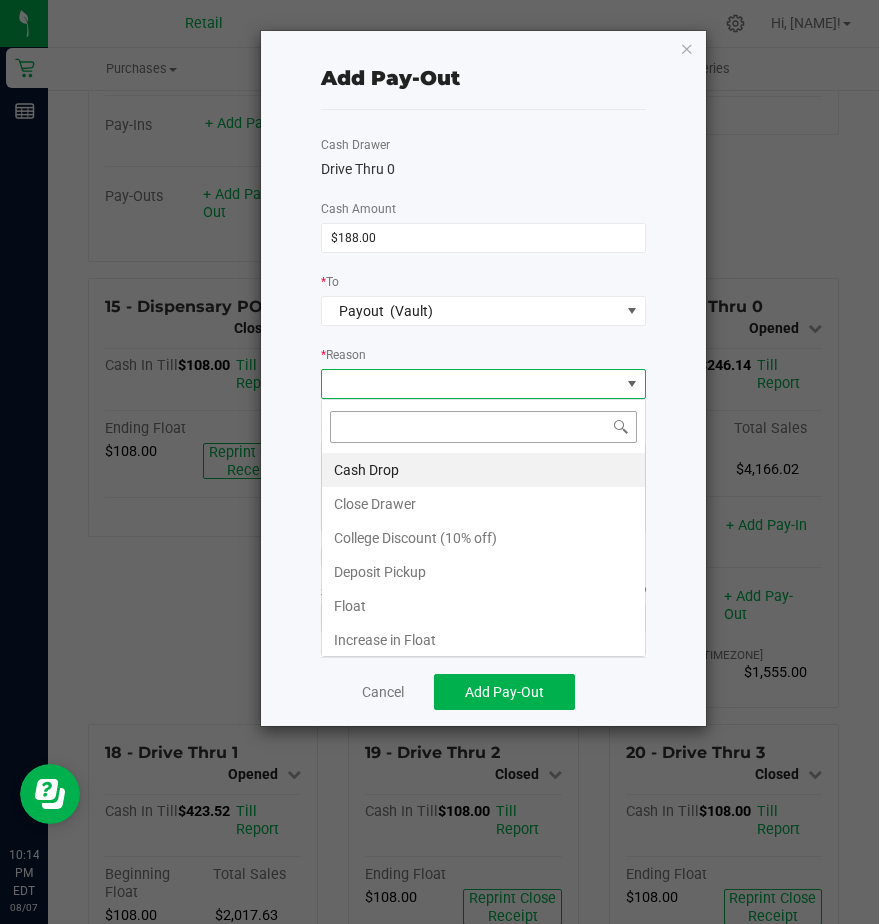 scroll, scrollTop: 99970, scrollLeft: 99675, axis: both 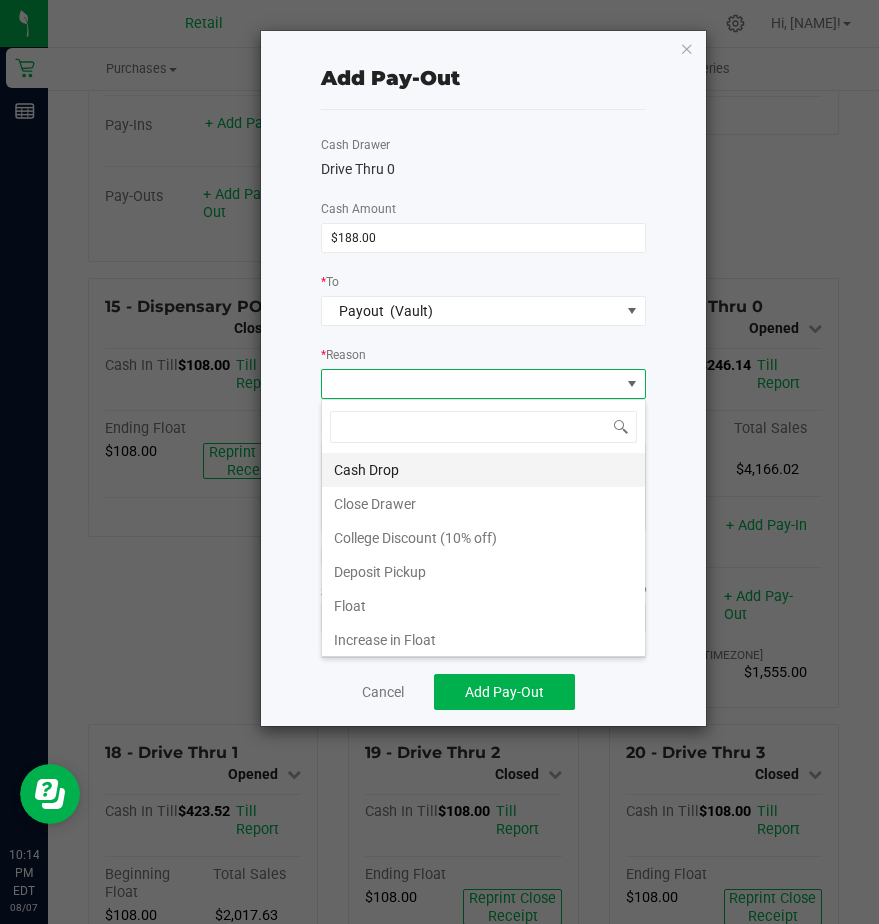 click on "Cash Drop" at bounding box center (483, 470) 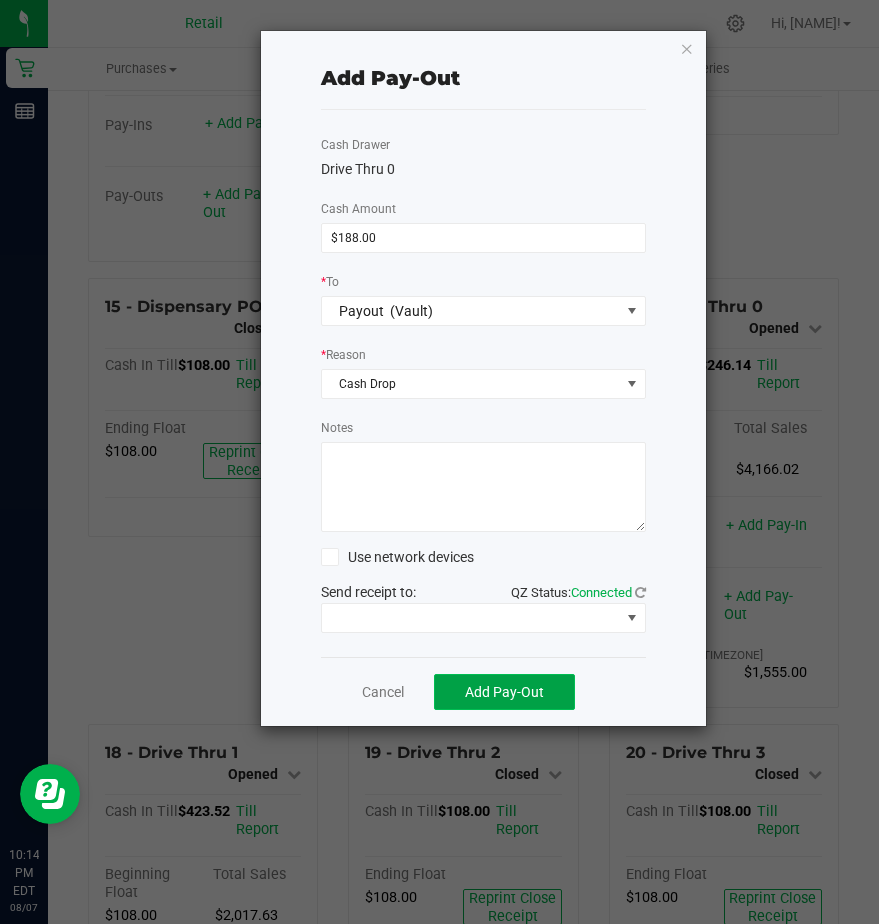 click on "Add Pay-Out" 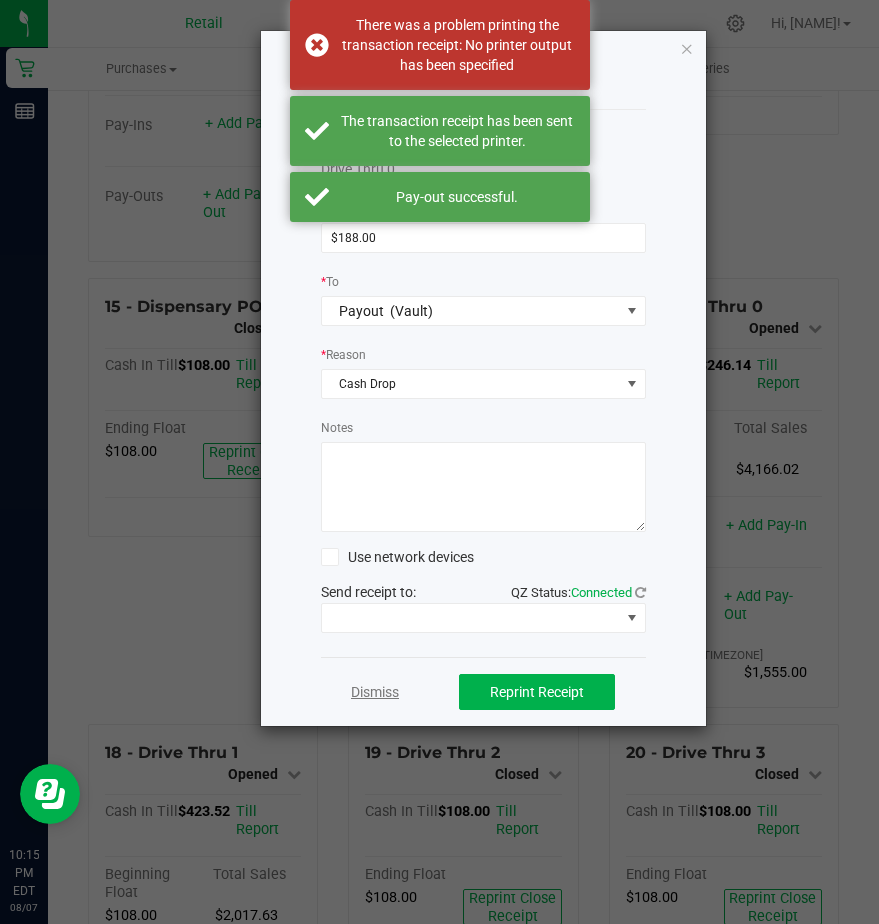 click on "Dismiss" 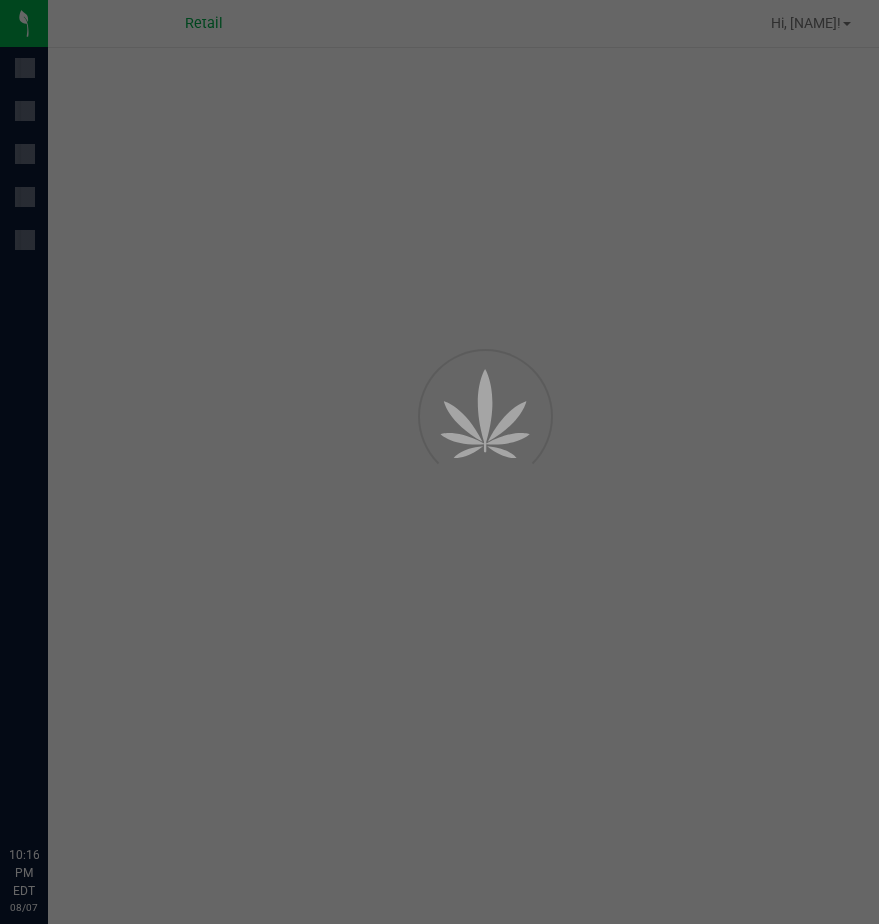 scroll, scrollTop: 0, scrollLeft: 0, axis: both 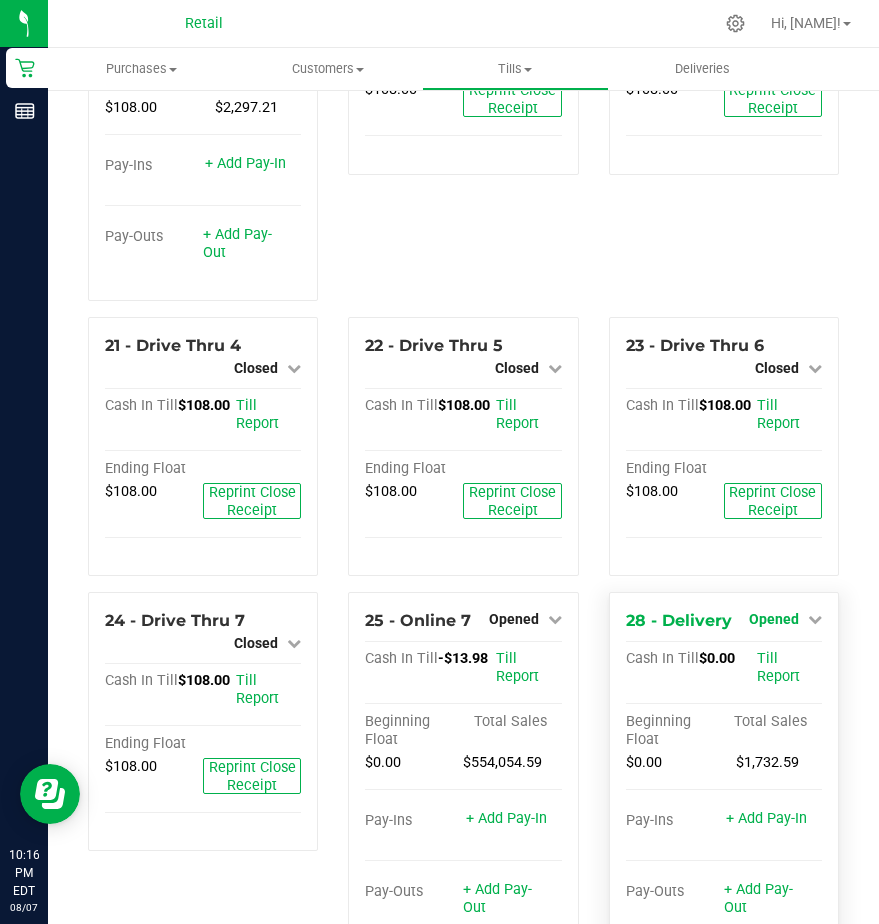 click on "Opened" at bounding box center (774, 619) 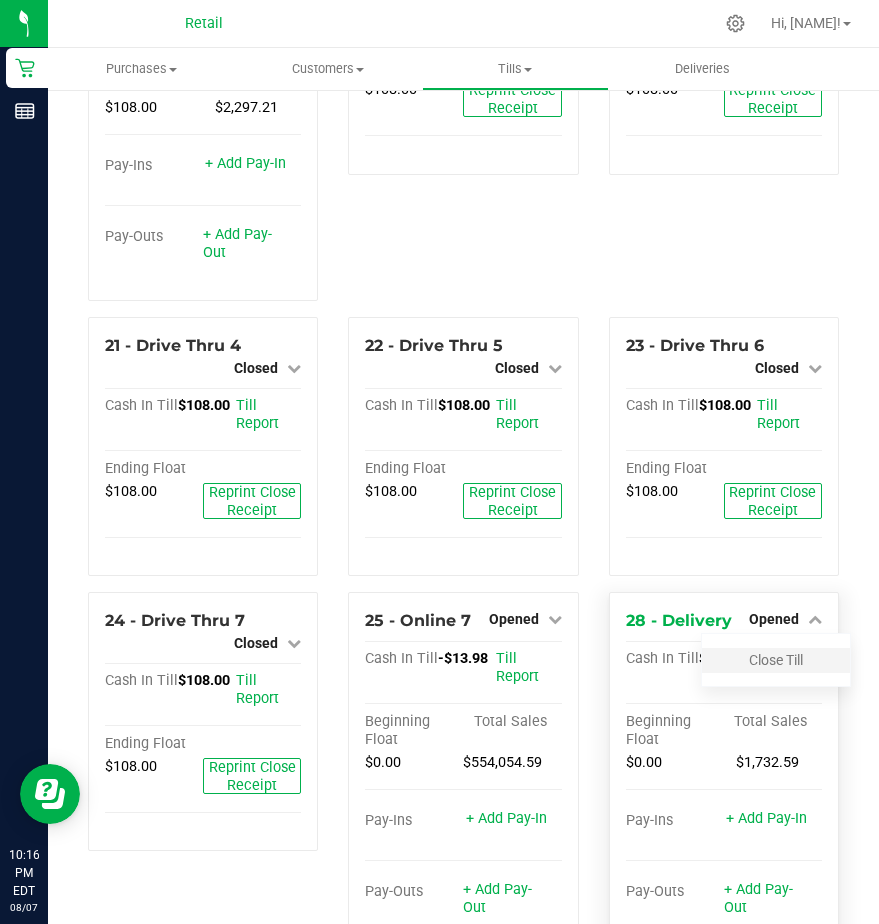 click on "Close Till" at bounding box center (776, 660) 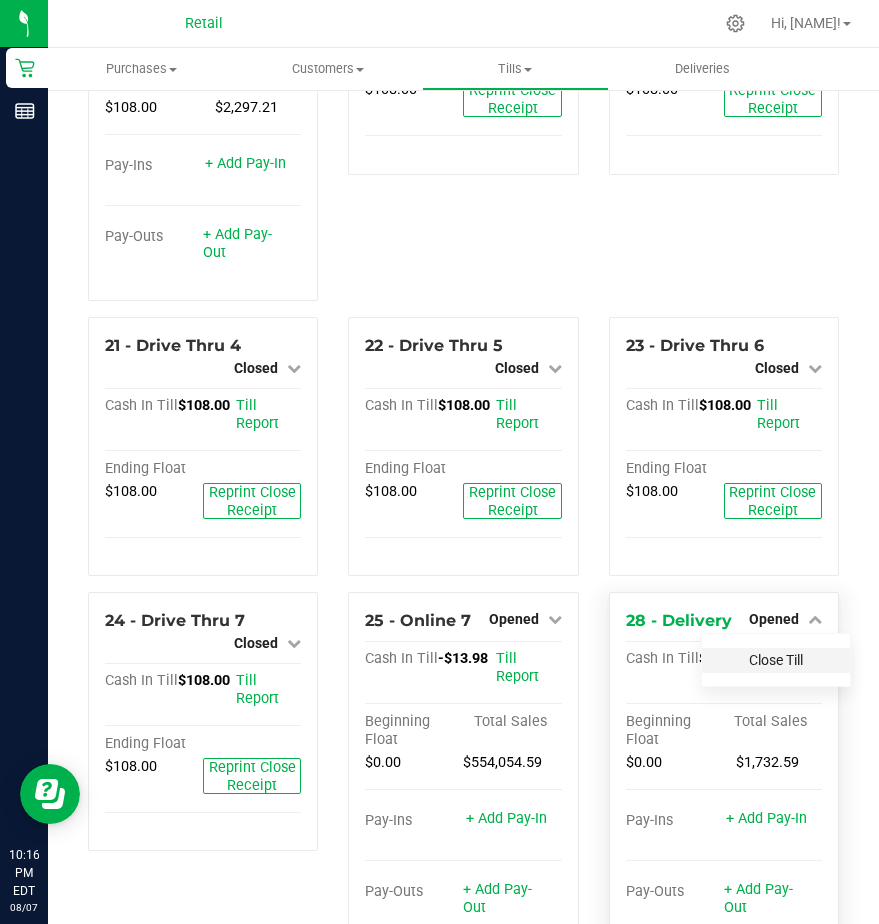click on "Close Till" at bounding box center [776, 660] 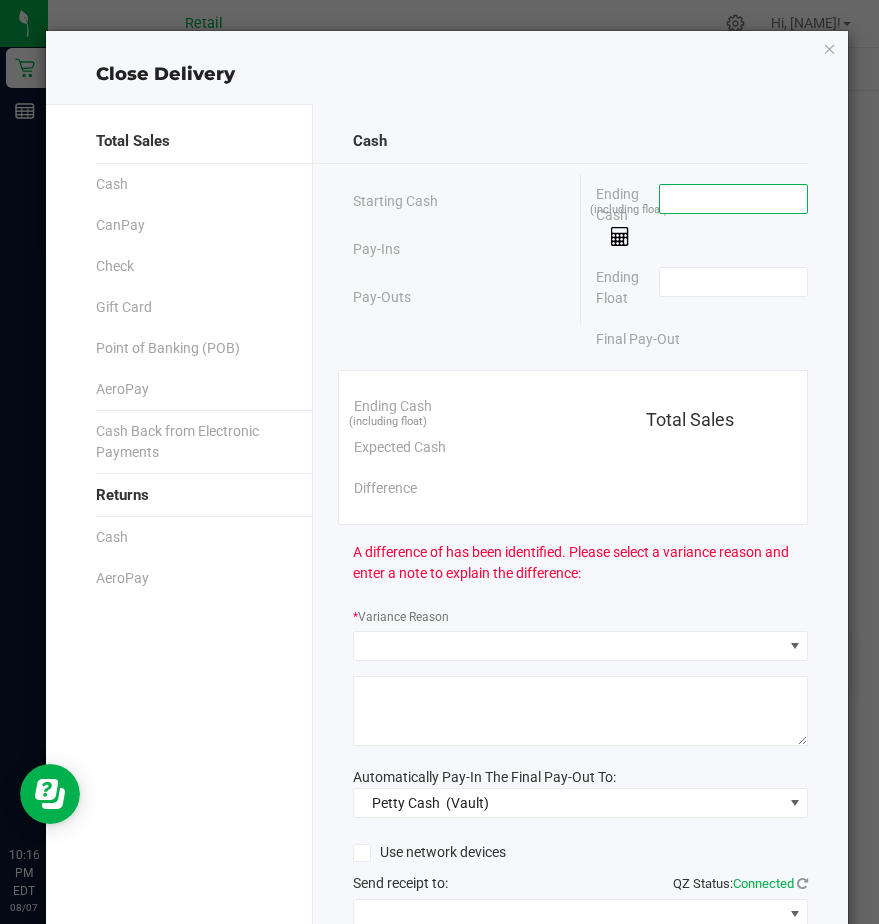 click at bounding box center [733, 199] 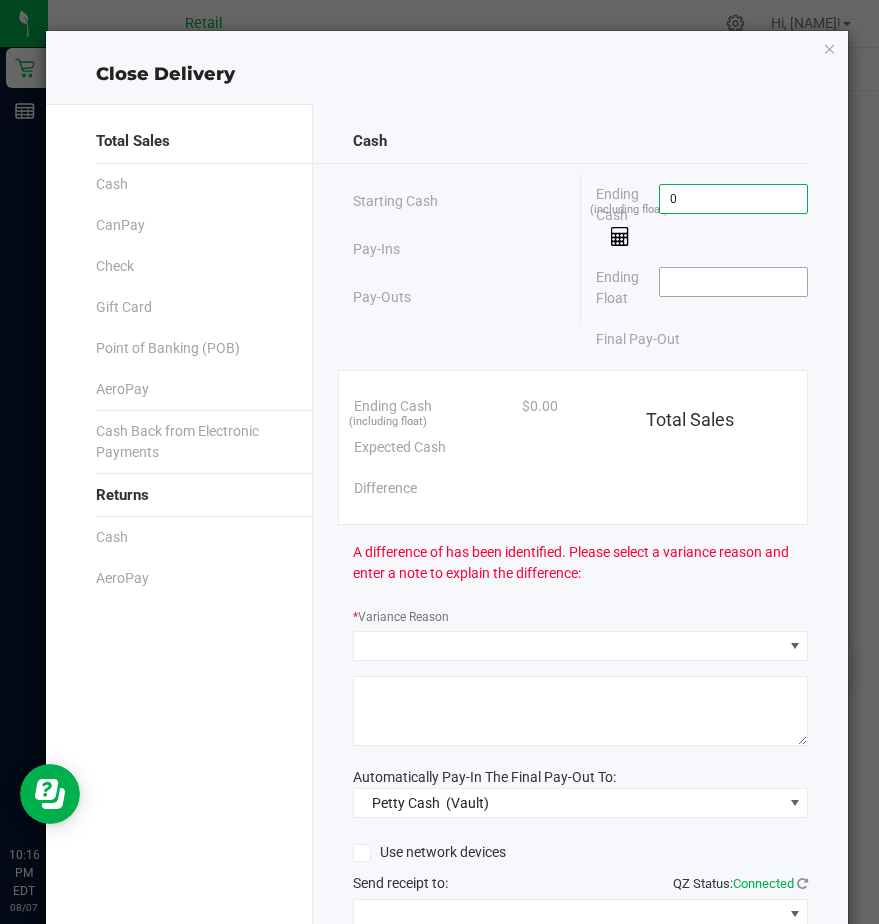 type on "$0.00" 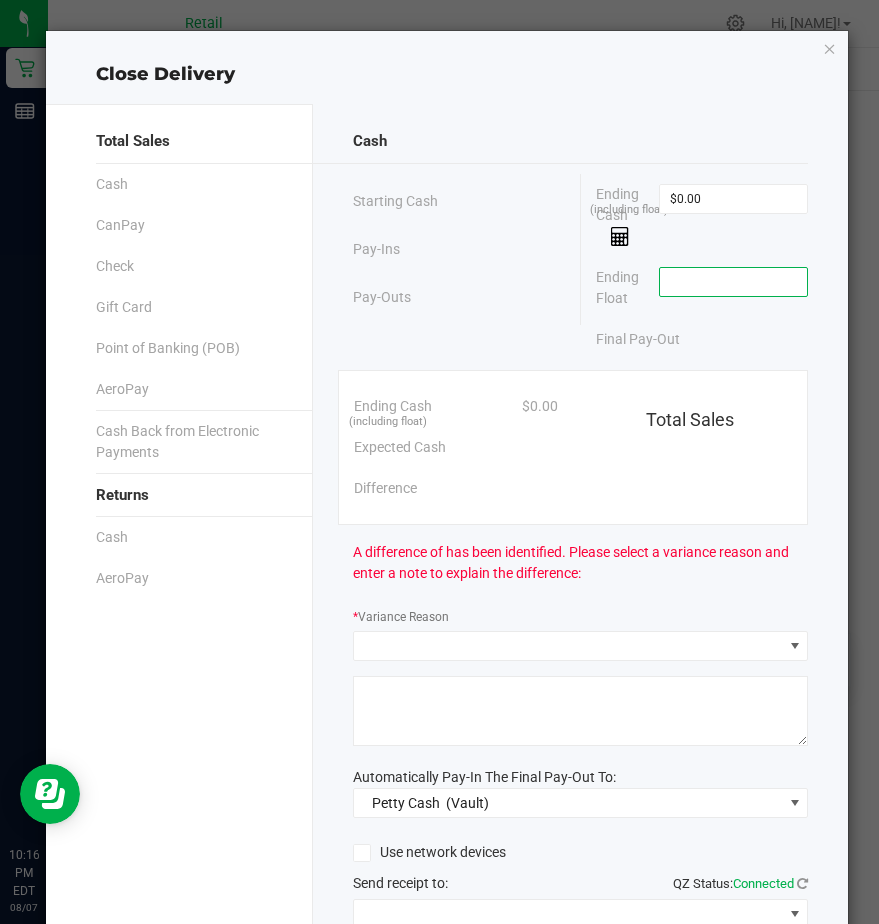 click at bounding box center (733, 282) 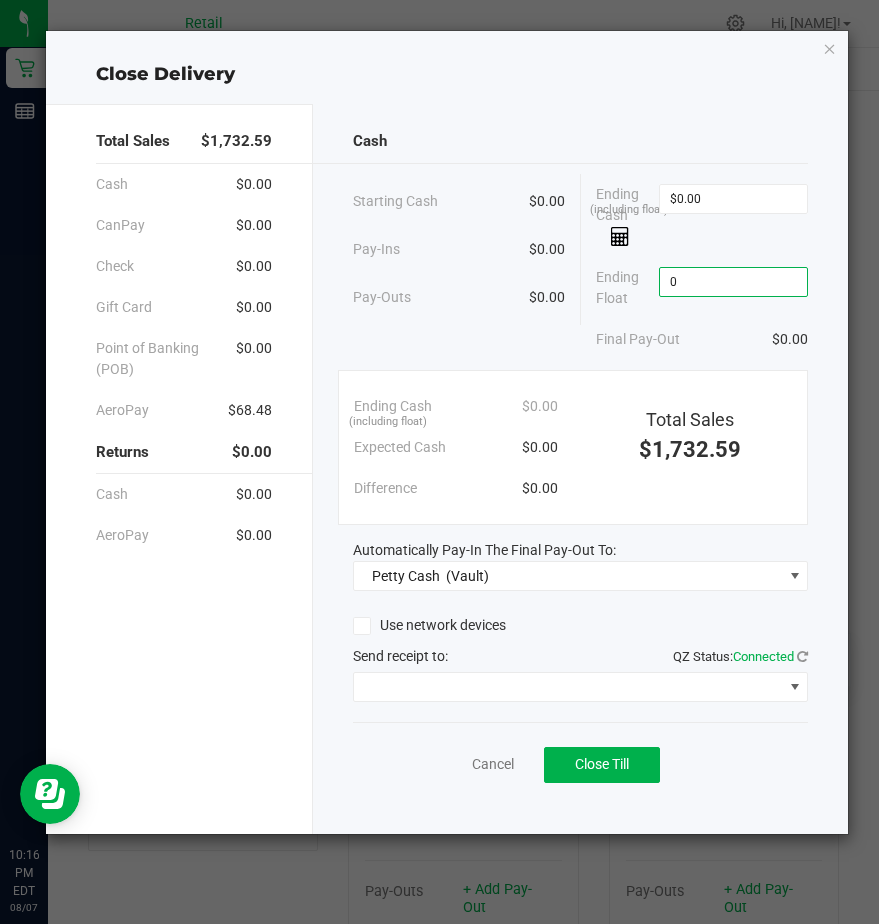 type on "$0.00" 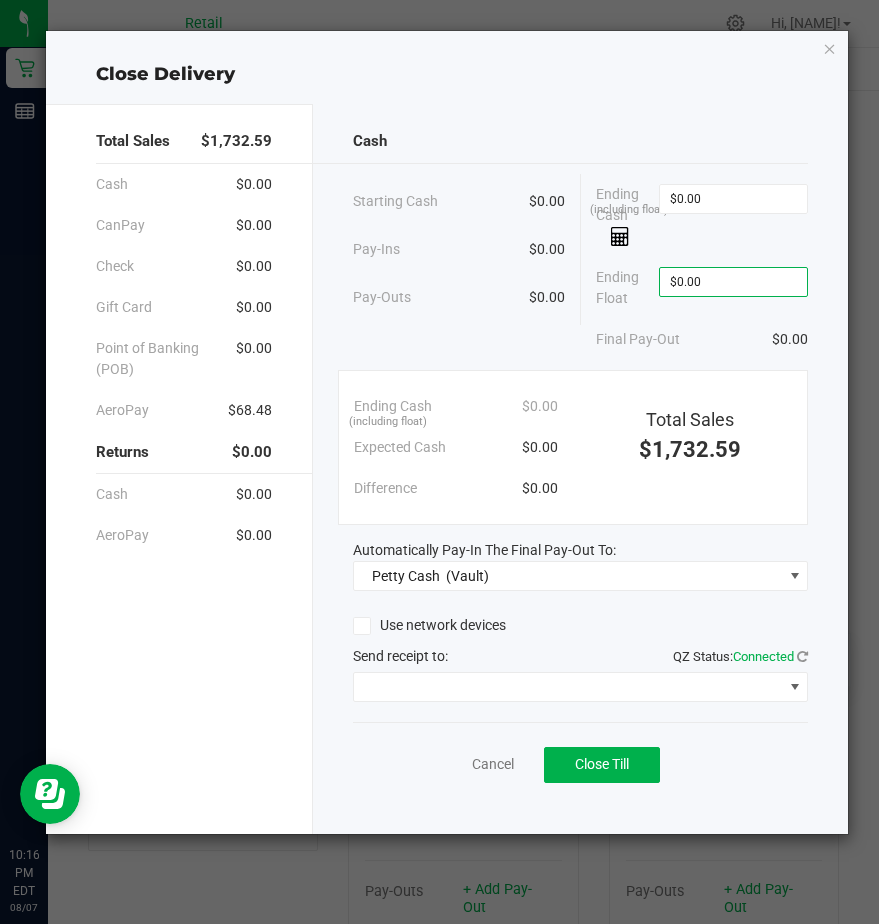 drag, startPoint x: 542, startPoint y: 740, endPoint x: 577, endPoint y: 729, distance: 36.687874 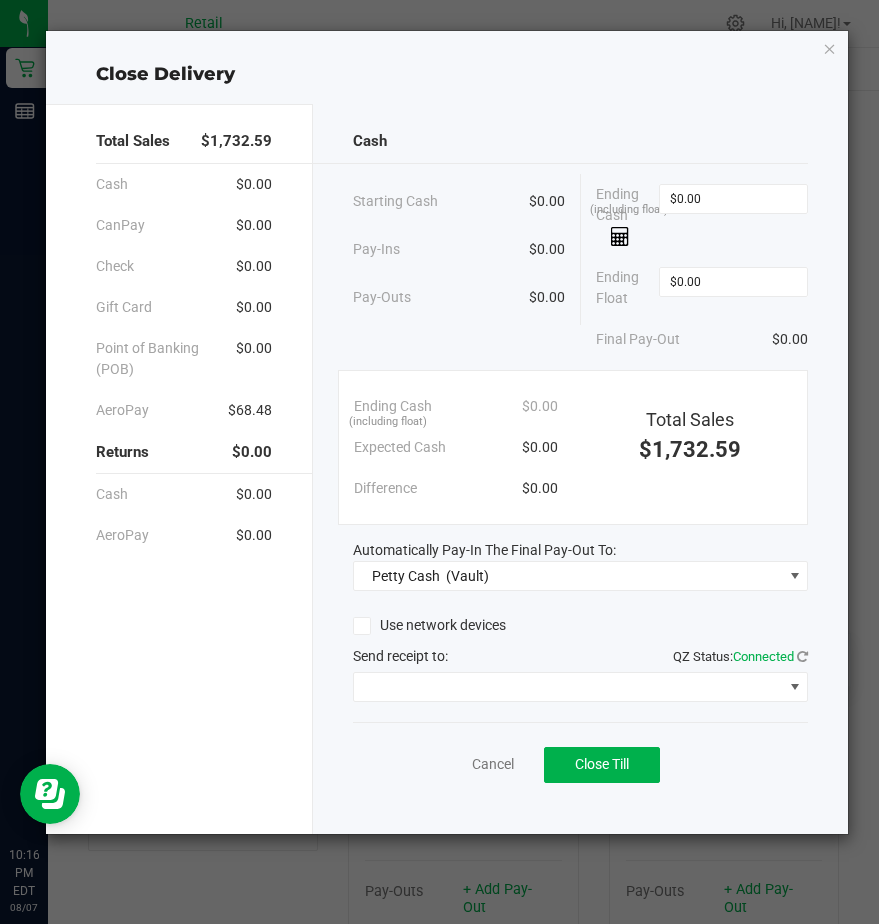 click on "Cancel   Close Till" 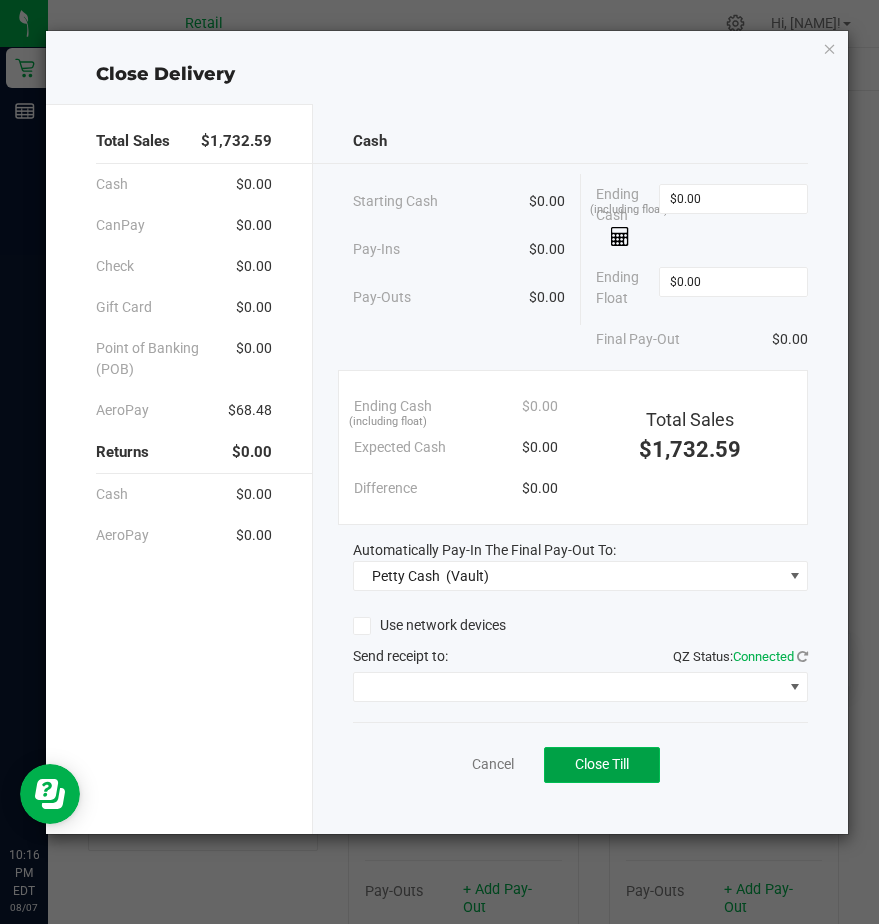 click on "Close Till" 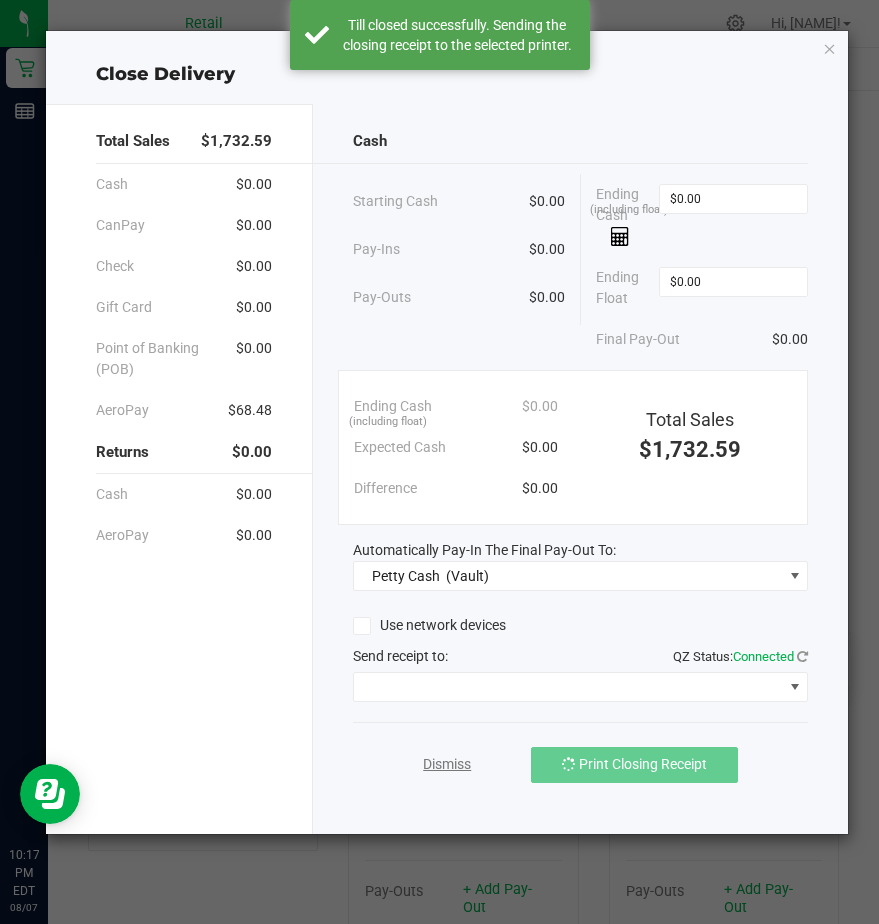 click on "Dismiss" 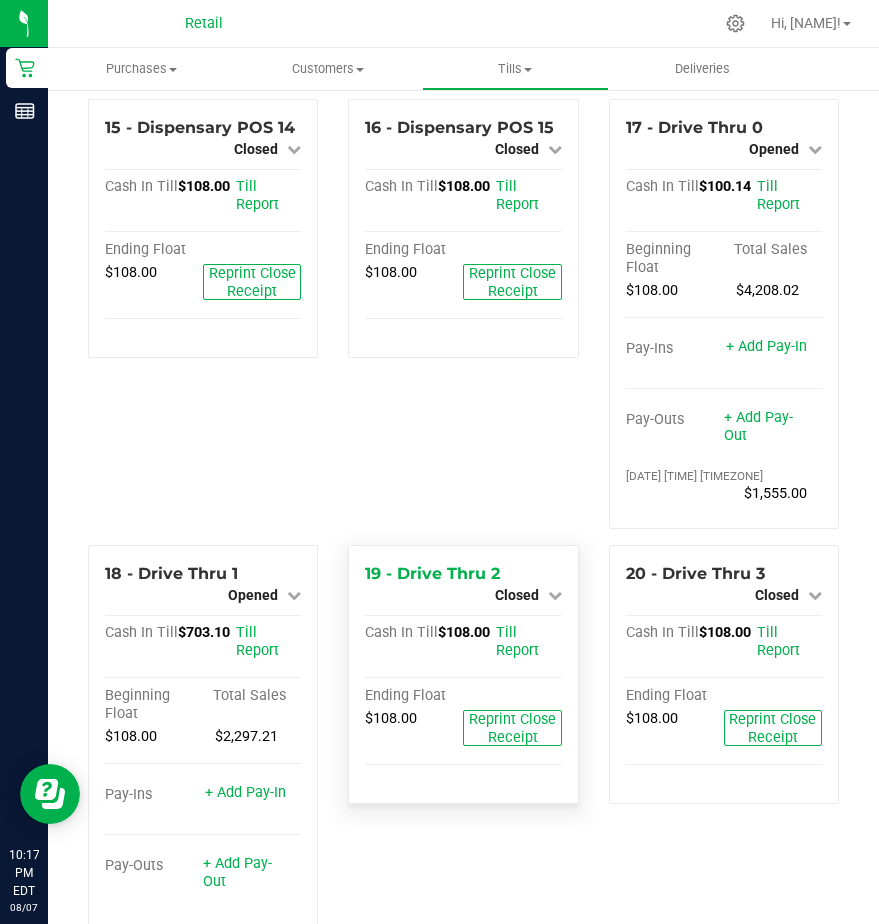 scroll, scrollTop: 1720, scrollLeft: 0, axis: vertical 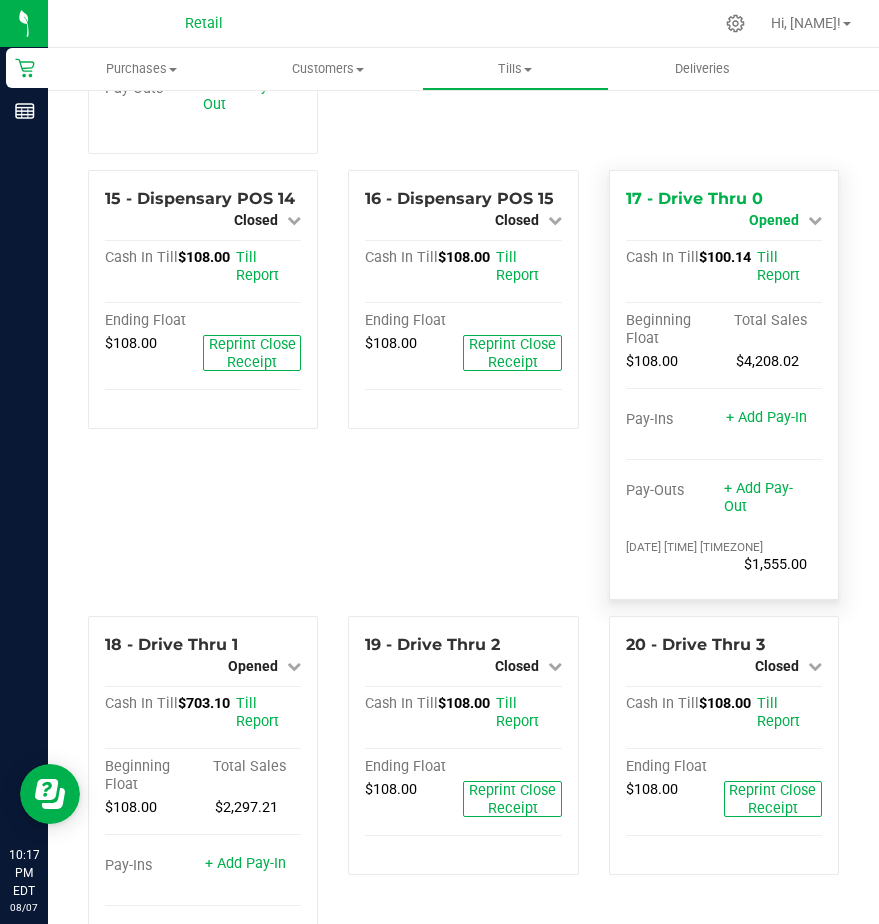 click on "Opened" at bounding box center (774, 220) 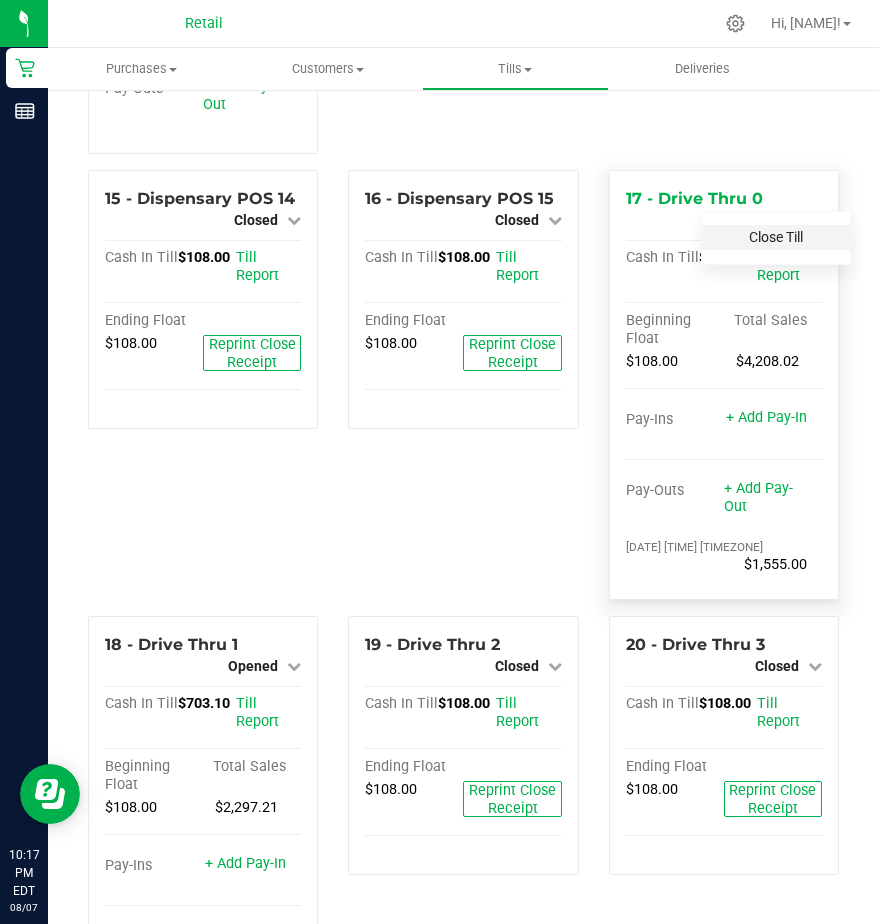 click on "Close Till" at bounding box center [776, 237] 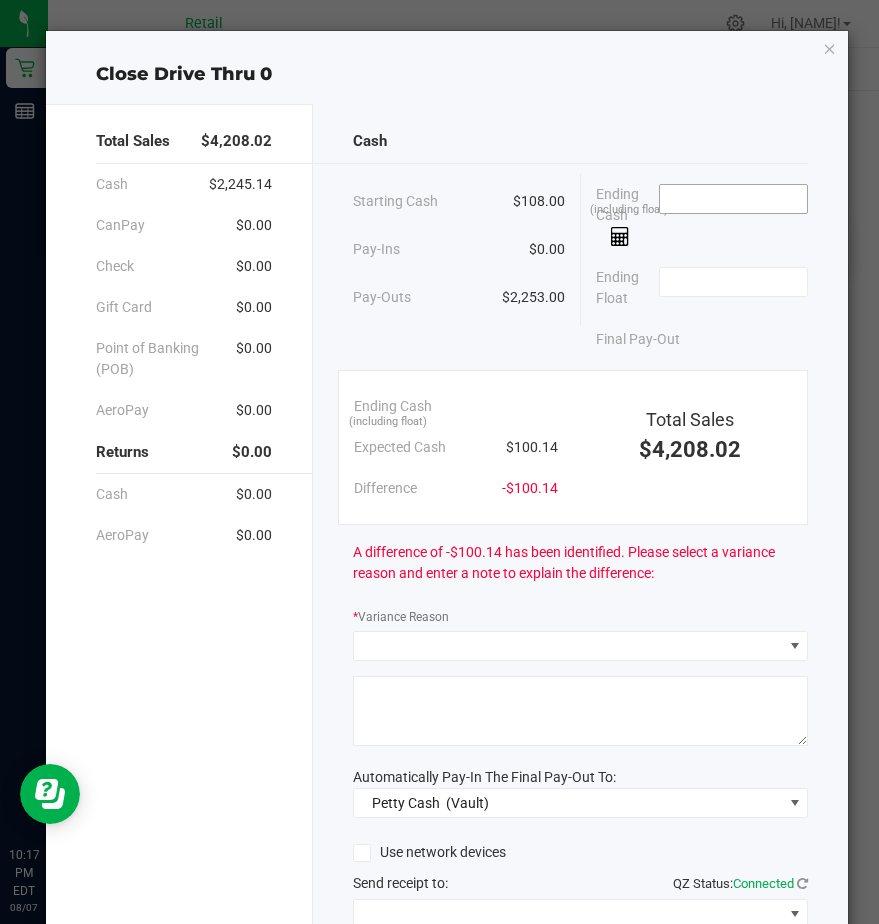 click at bounding box center [733, 199] 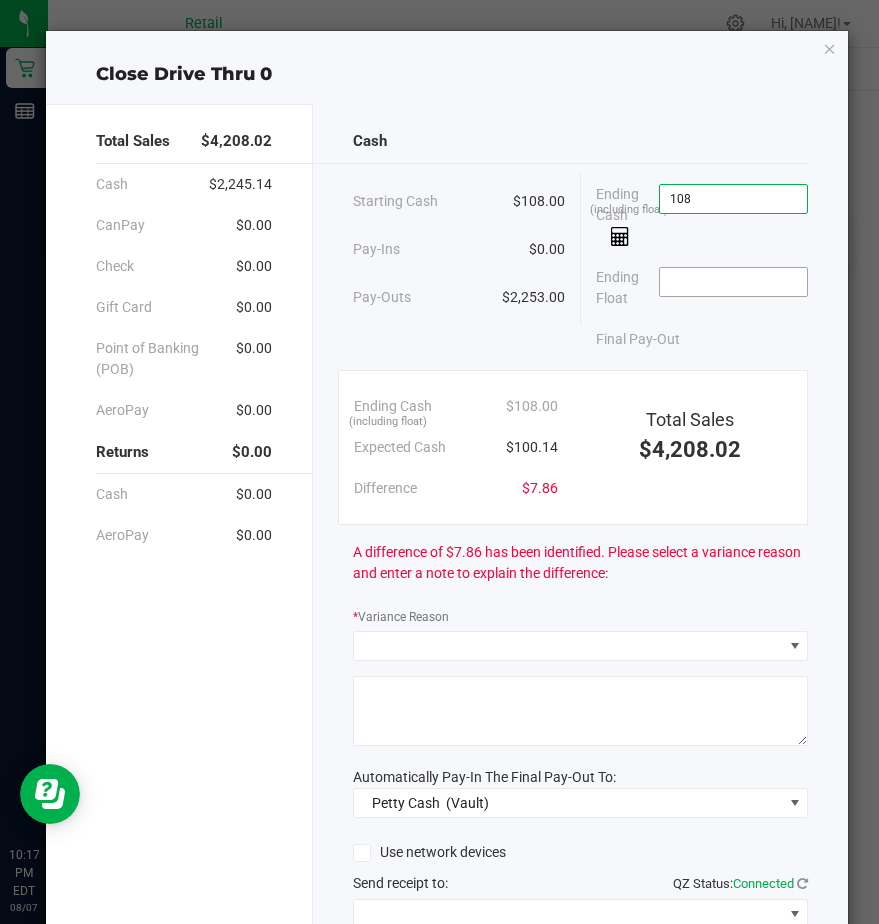 type on "$108.00" 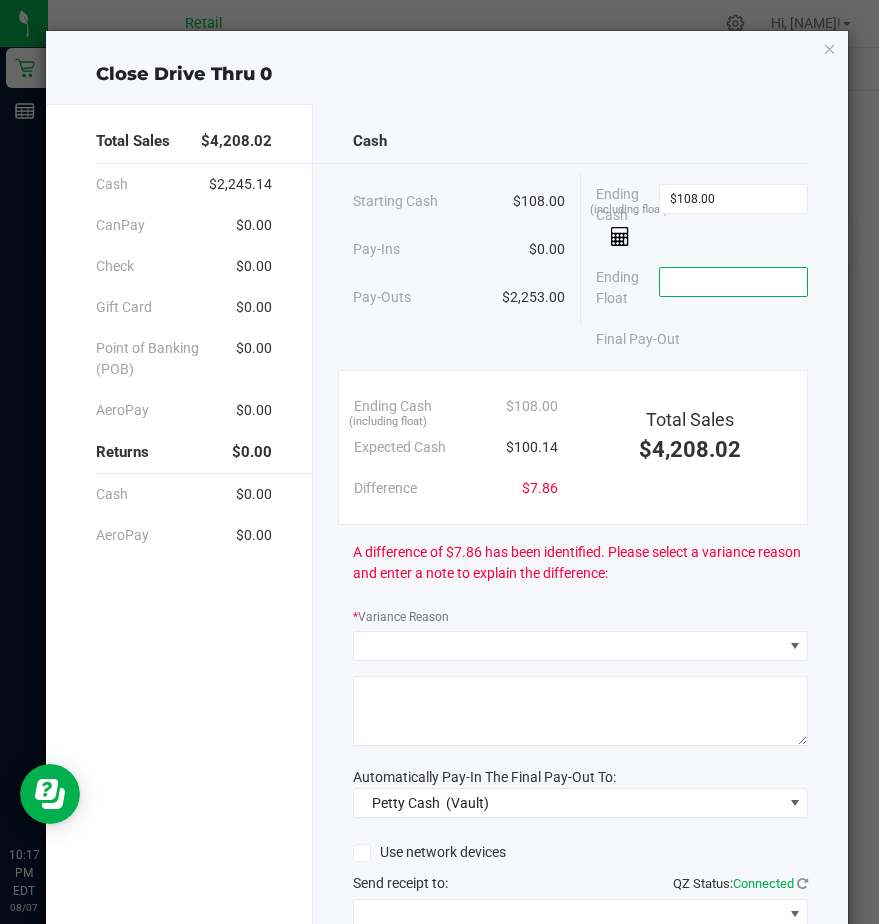 click at bounding box center [733, 282] 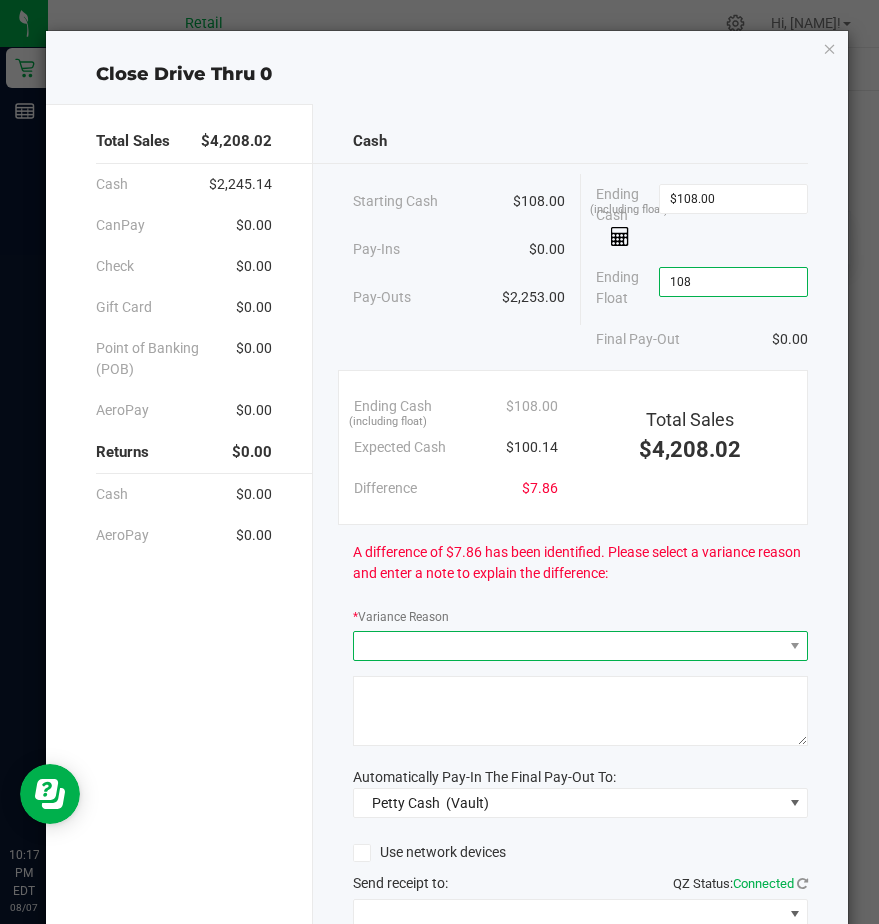 type on "$108.00" 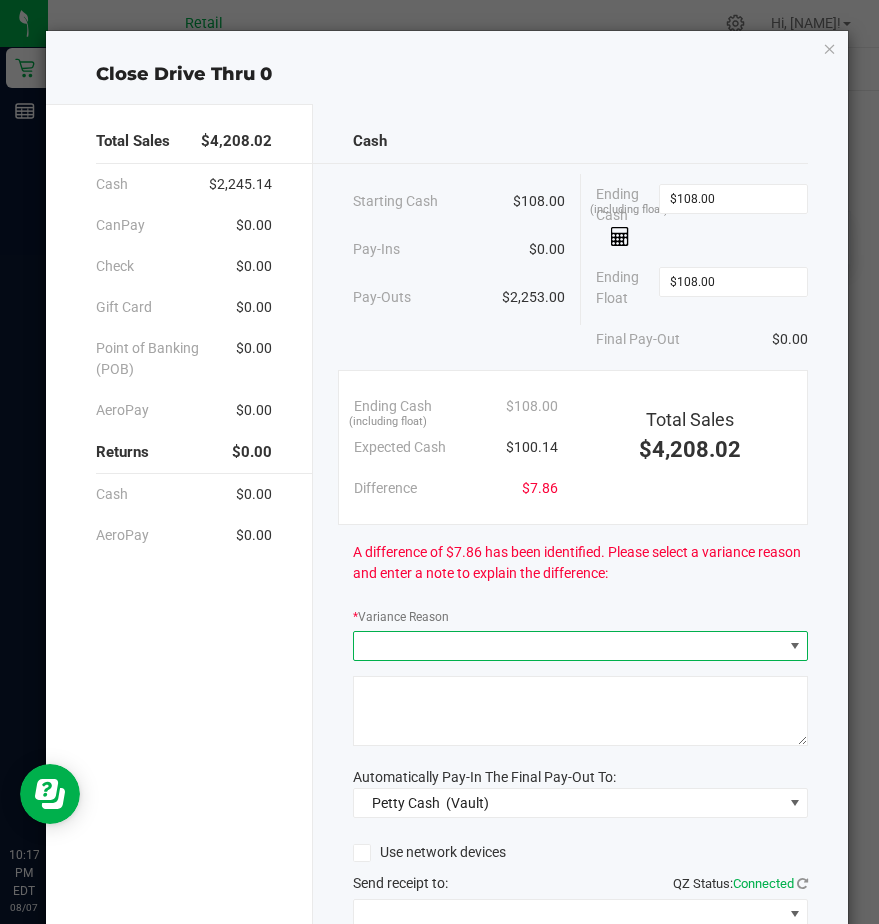 click at bounding box center [568, 646] 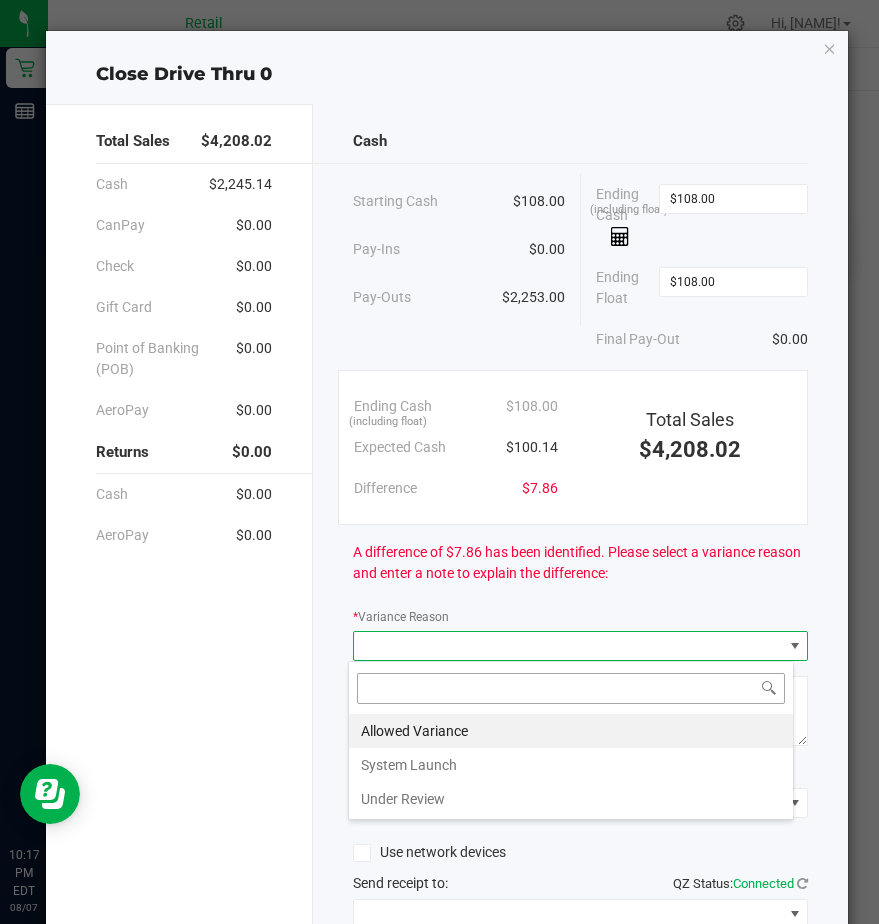 scroll, scrollTop: 99970, scrollLeft: 99554, axis: both 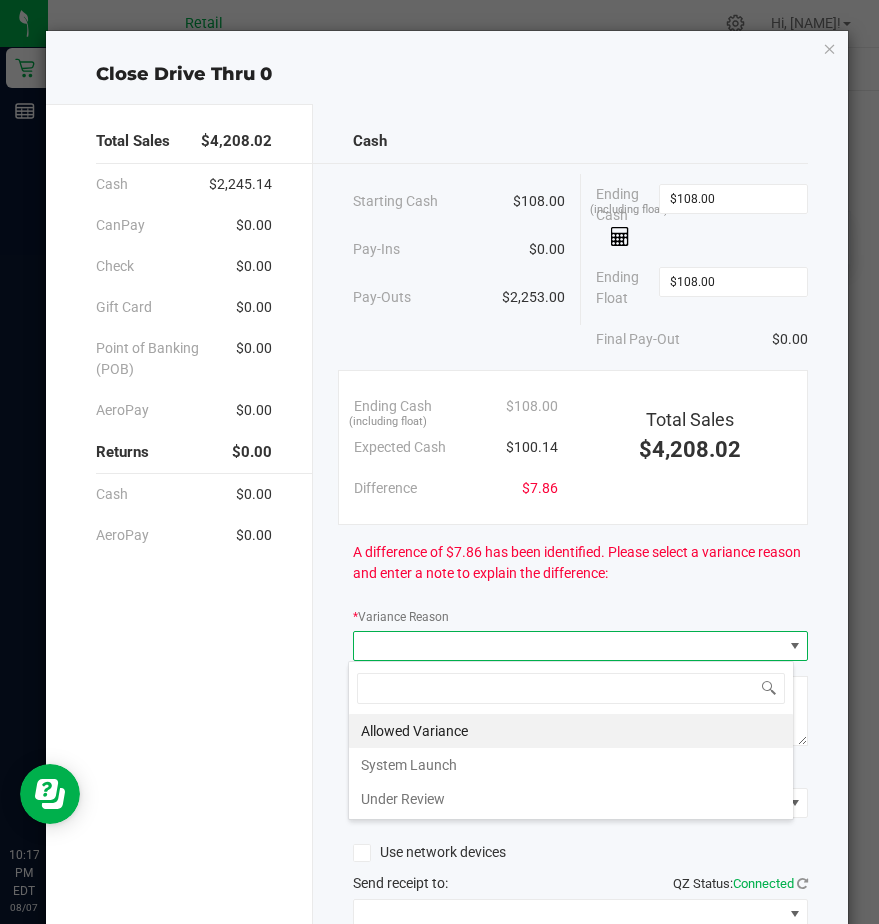 click on "Allowed Variance" at bounding box center [571, 731] 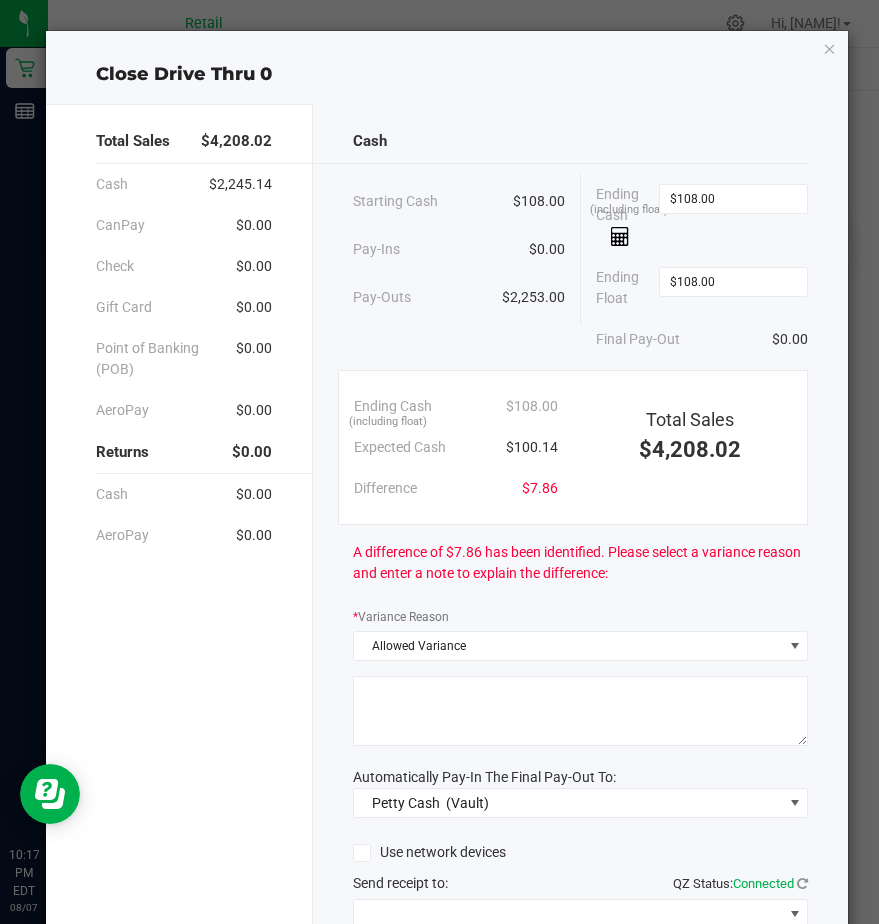 drag, startPoint x: 415, startPoint y: 736, endPoint x: 412, endPoint y: 714, distance: 22.203604 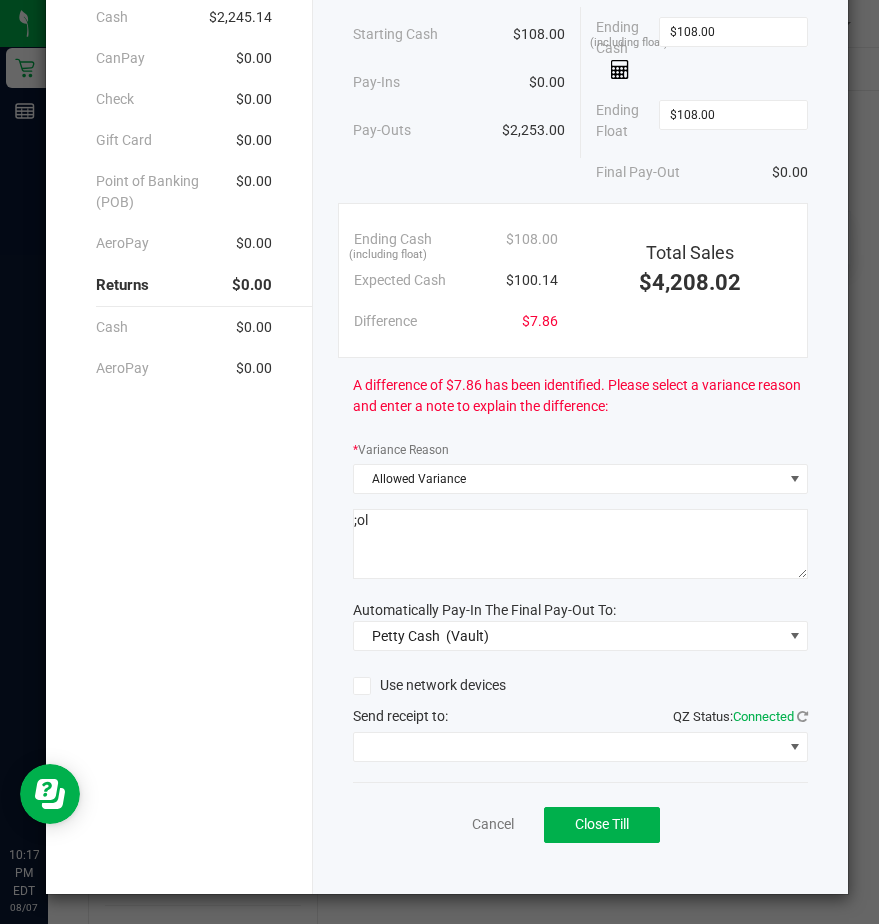 scroll, scrollTop: 168, scrollLeft: 0, axis: vertical 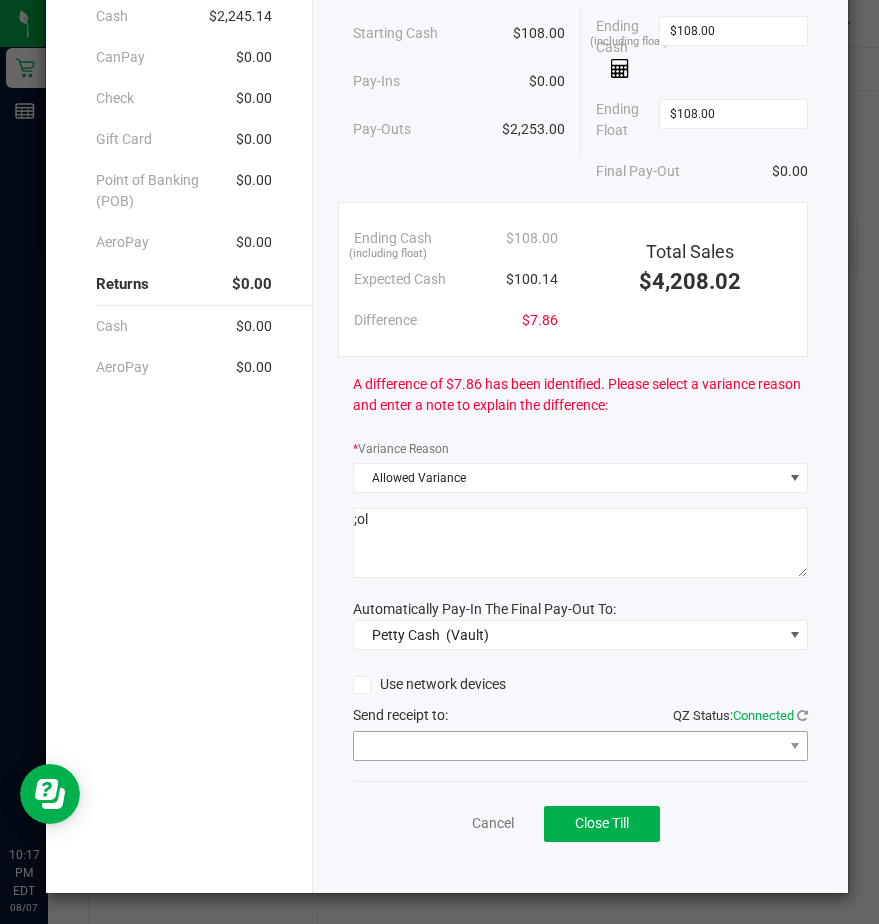 type on ";ol" 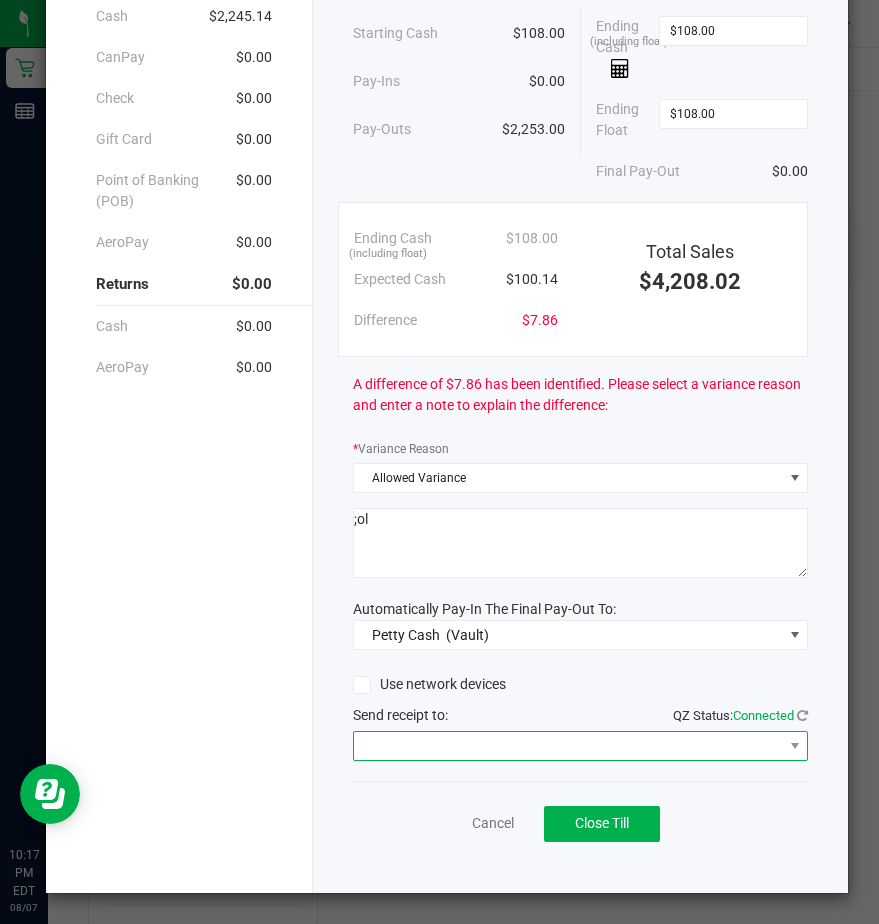click at bounding box center [568, 746] 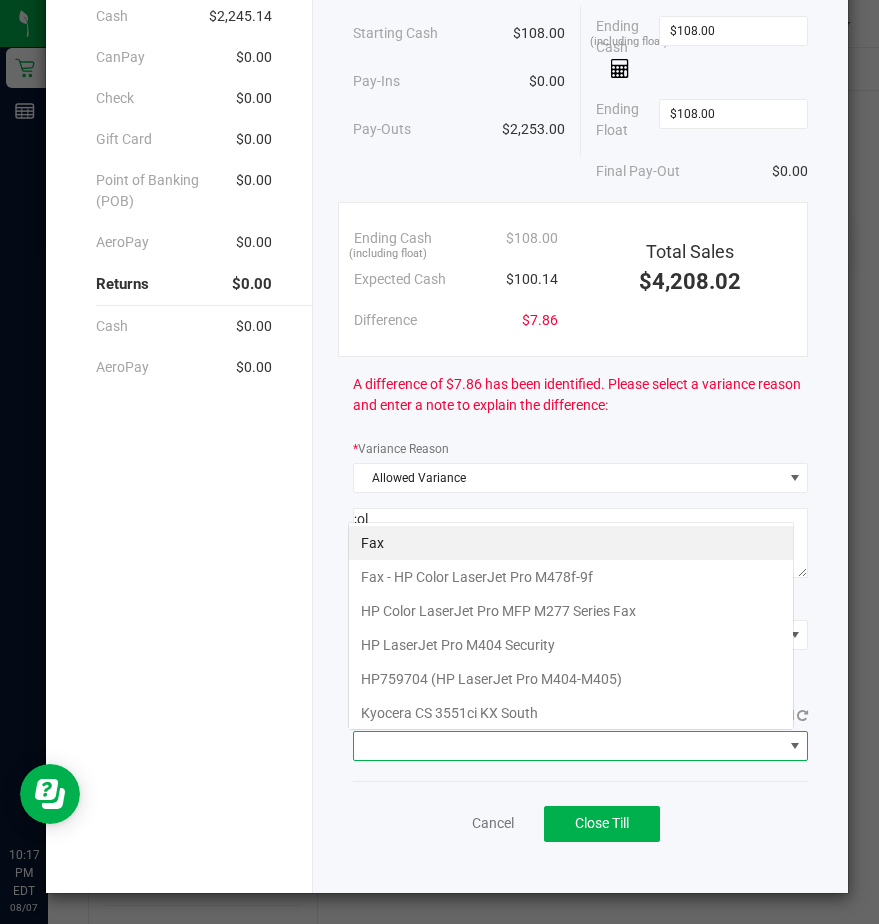 scroll, scrollTop: 99970, scrollLeft: 99554, axis: both 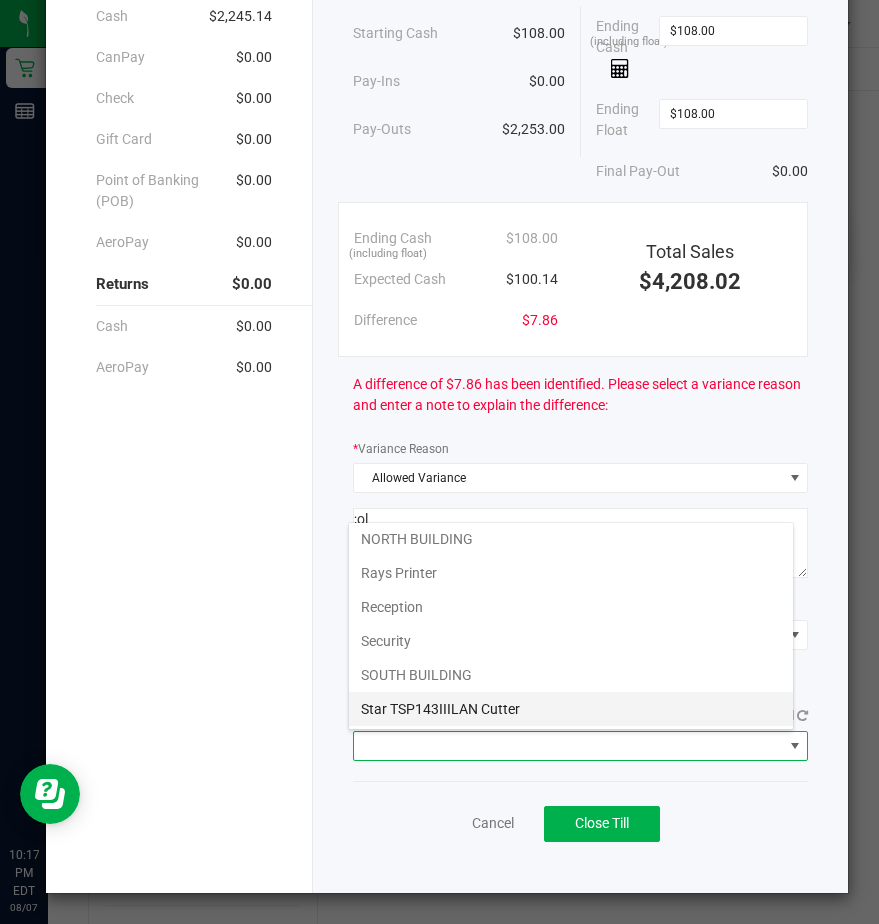 click on "Star TSP143IIILAN Cutter" at bounding box center (571, 709) 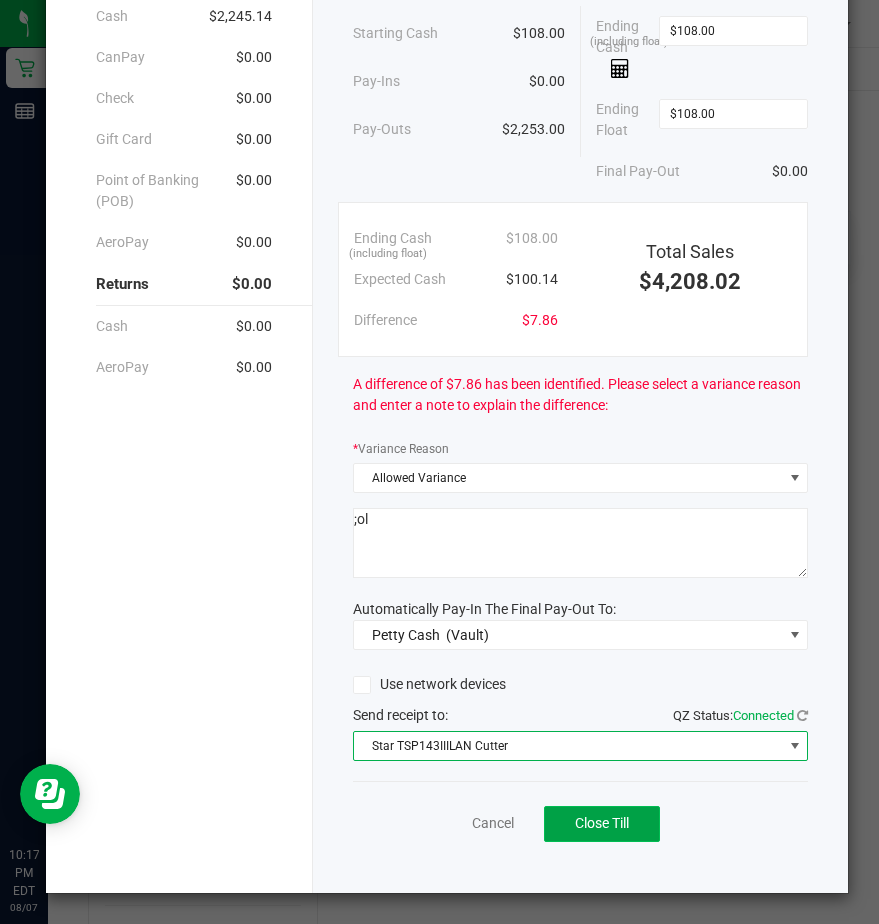 click on "Close Till" 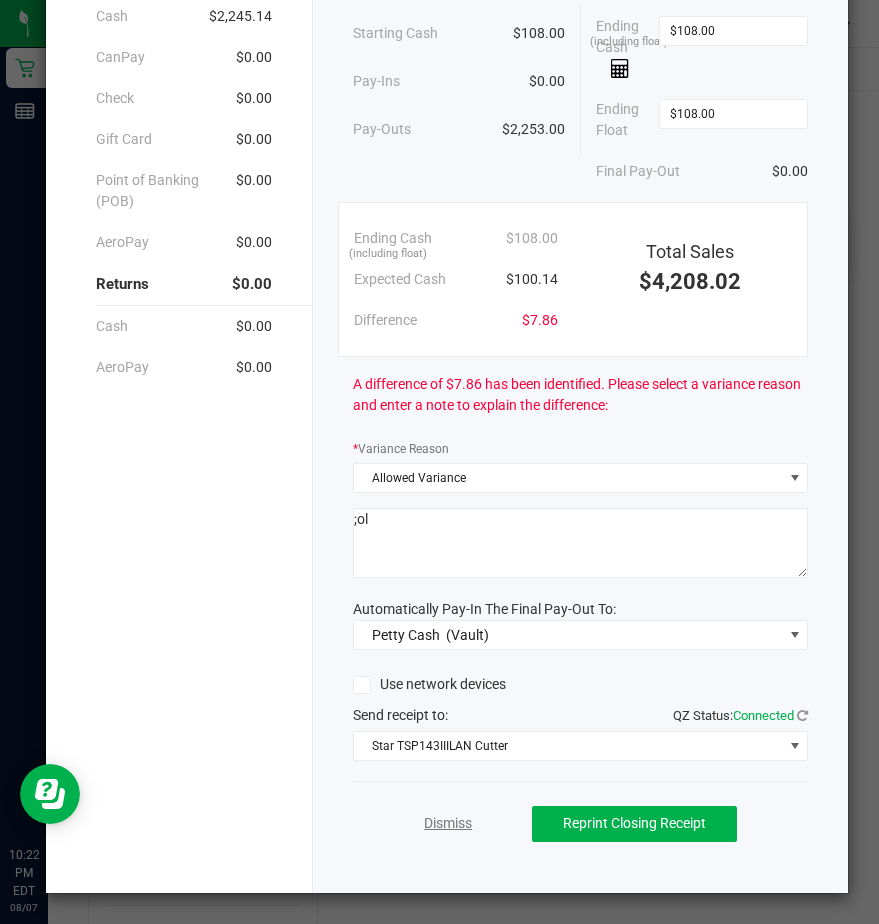 click on "Dismiss" 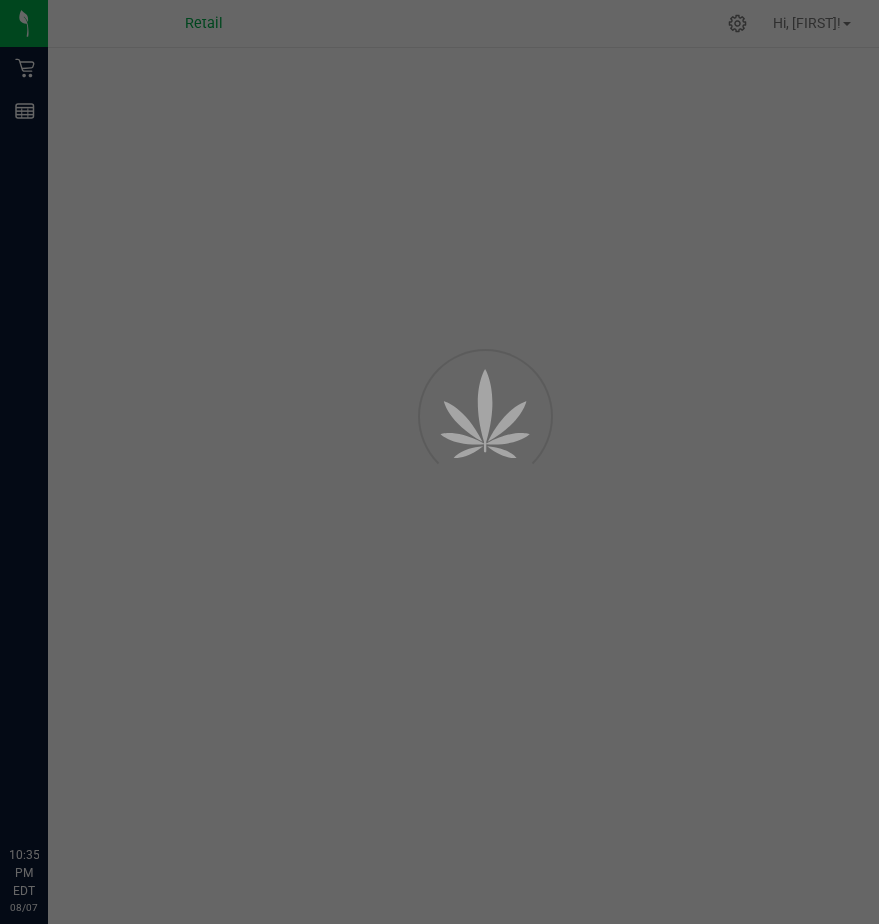 scroll, scrollTop: 0, scrollLeft: 0, axis: both 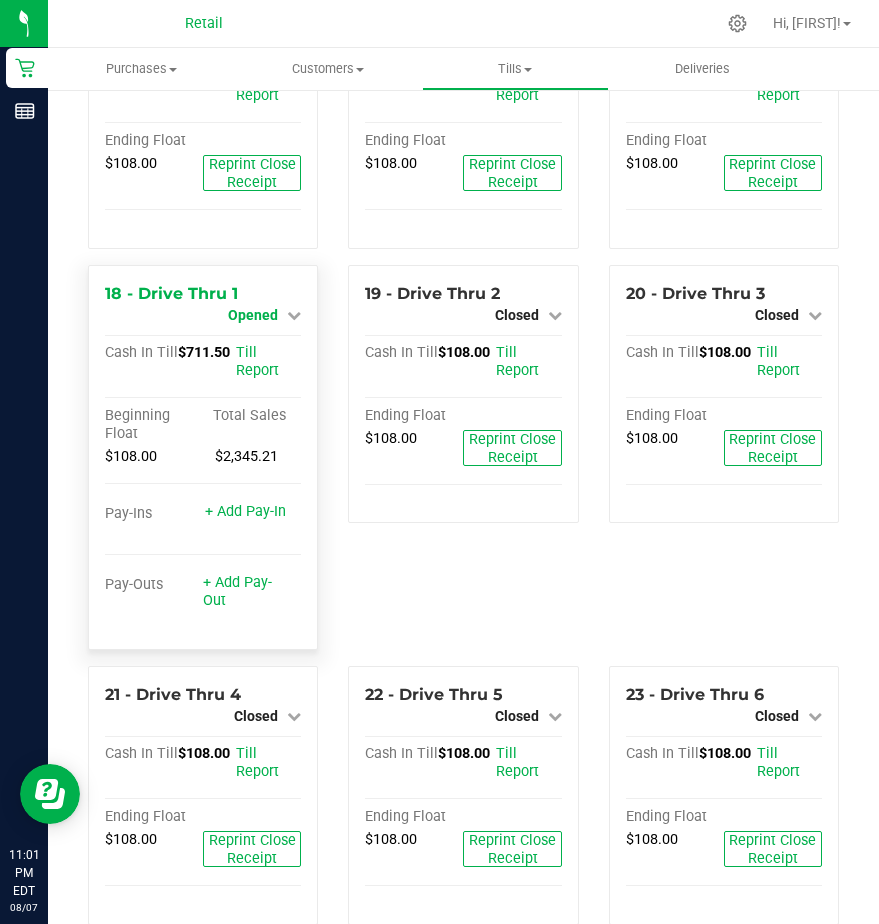 click on "Opened" at bounding box center [253, 315] 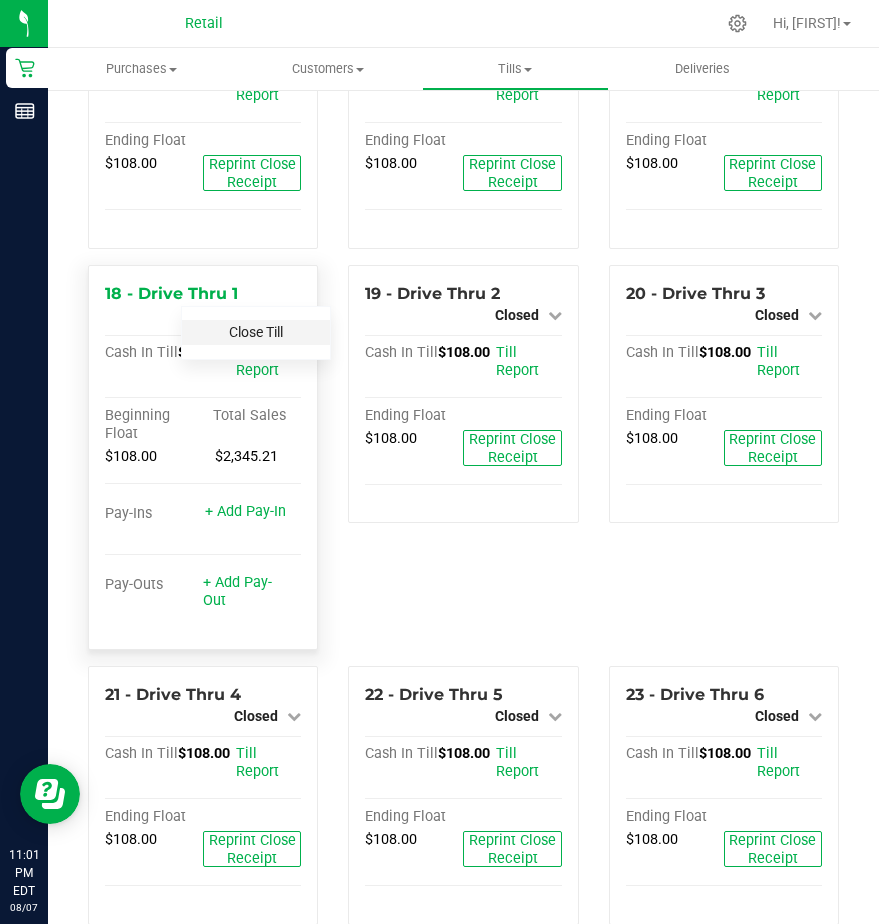click on "Close Till" at bounding box center [256, 332] 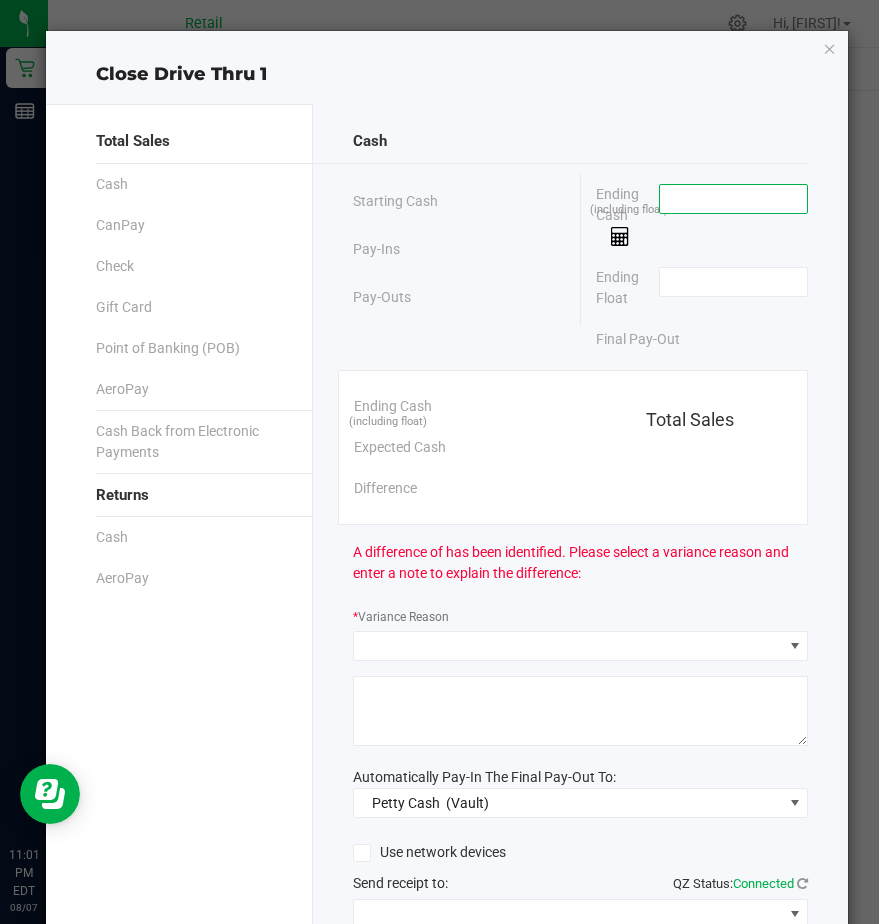 click at bounding box center (733, 199) 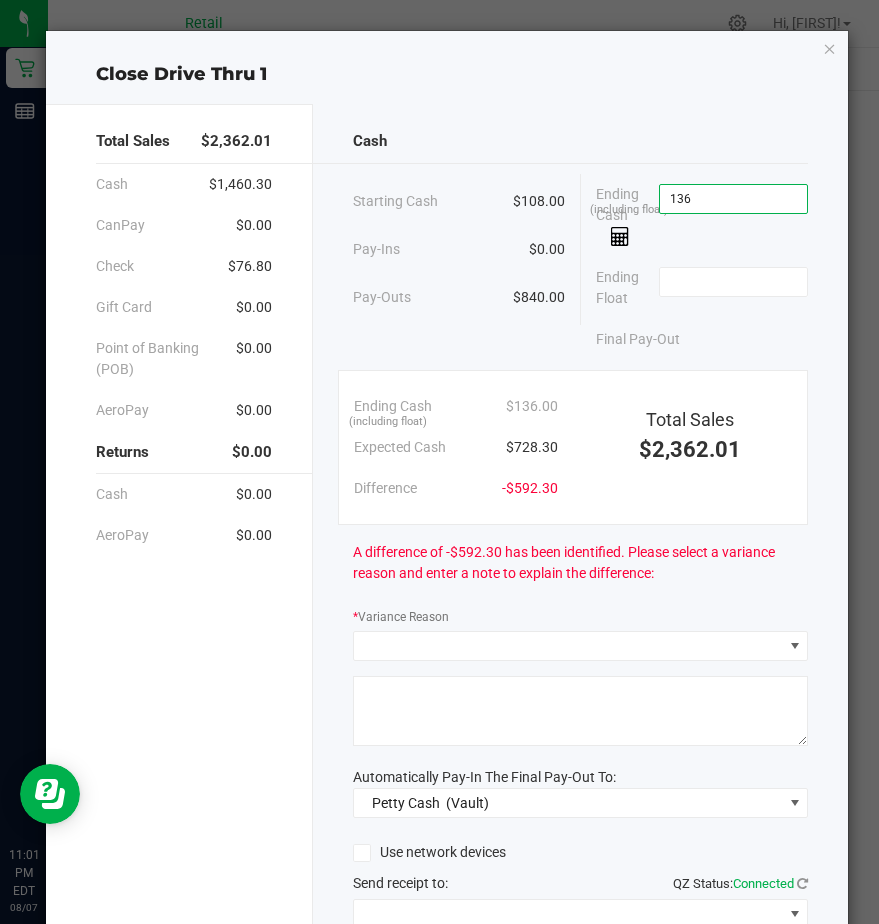 click on "136" at bounding box center [733, 199] 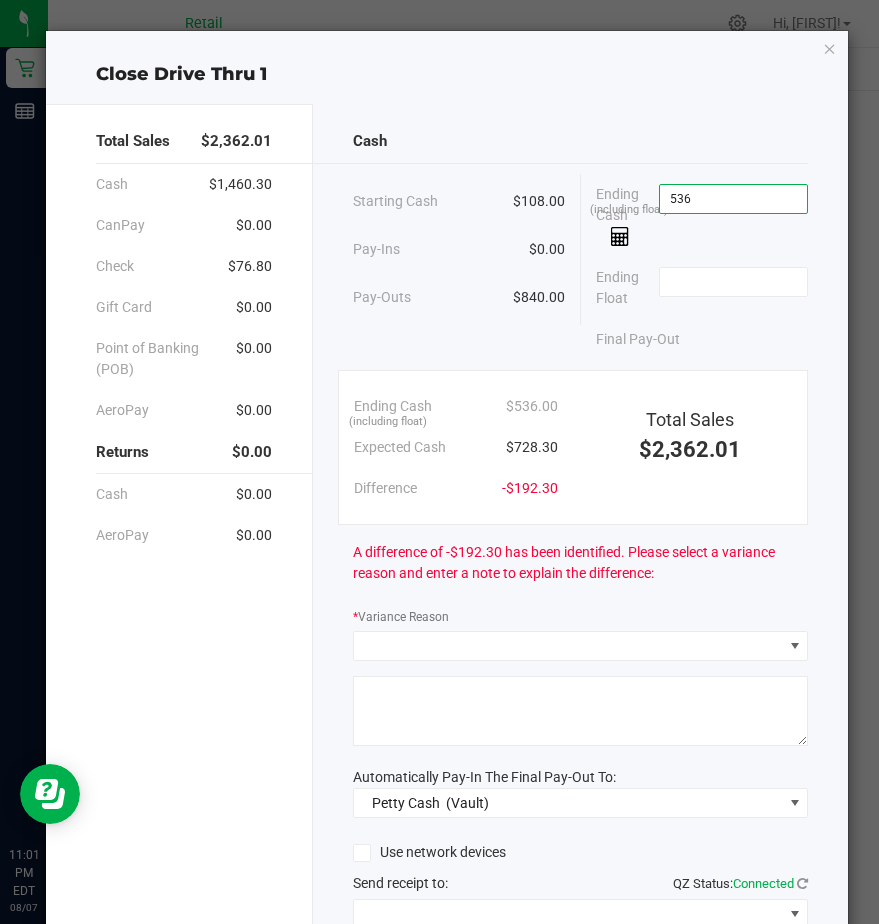 click on "536" at bounding box center [733, 199] 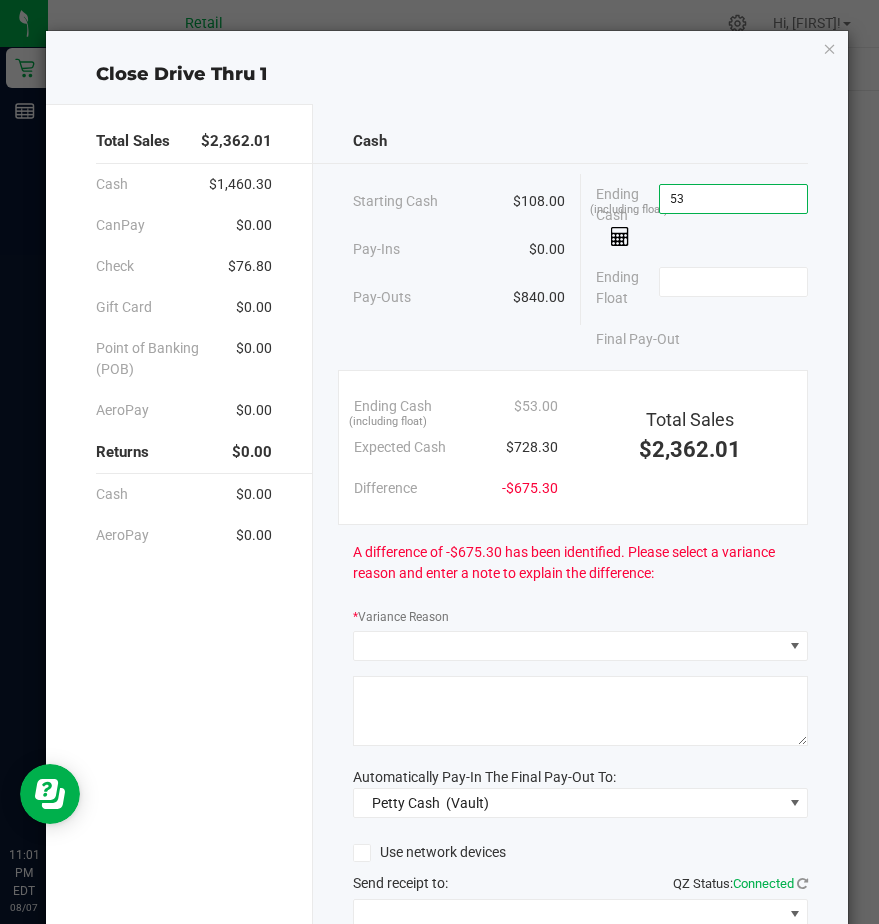 type on "5" 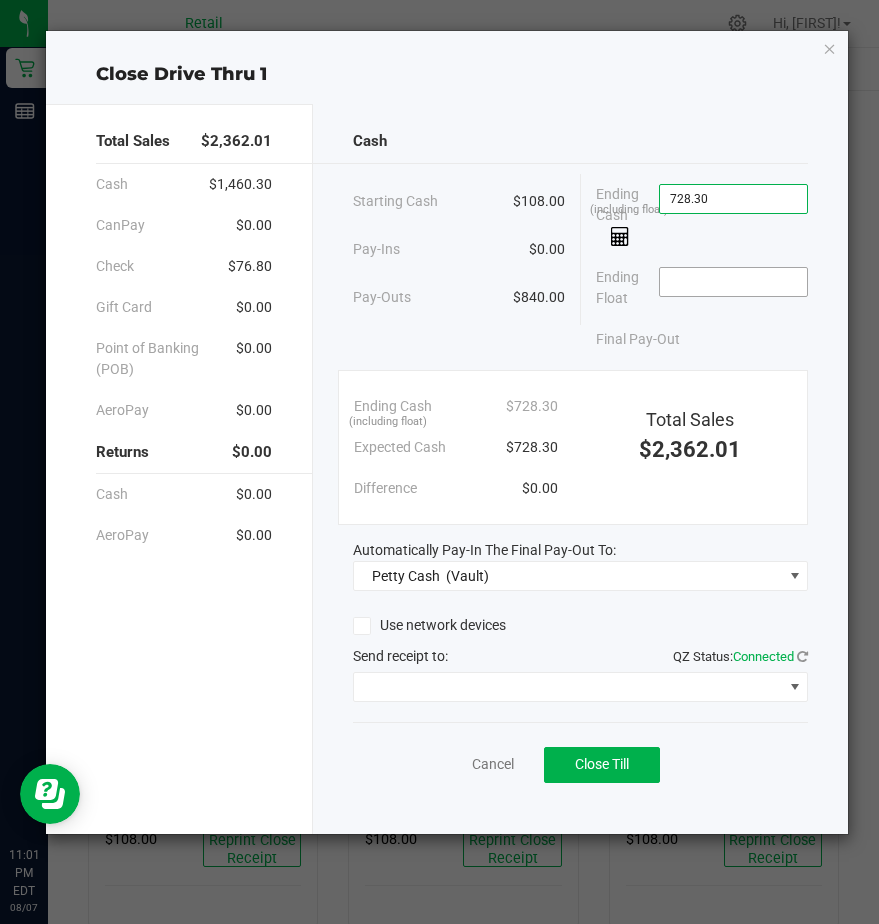type on "$728.30" 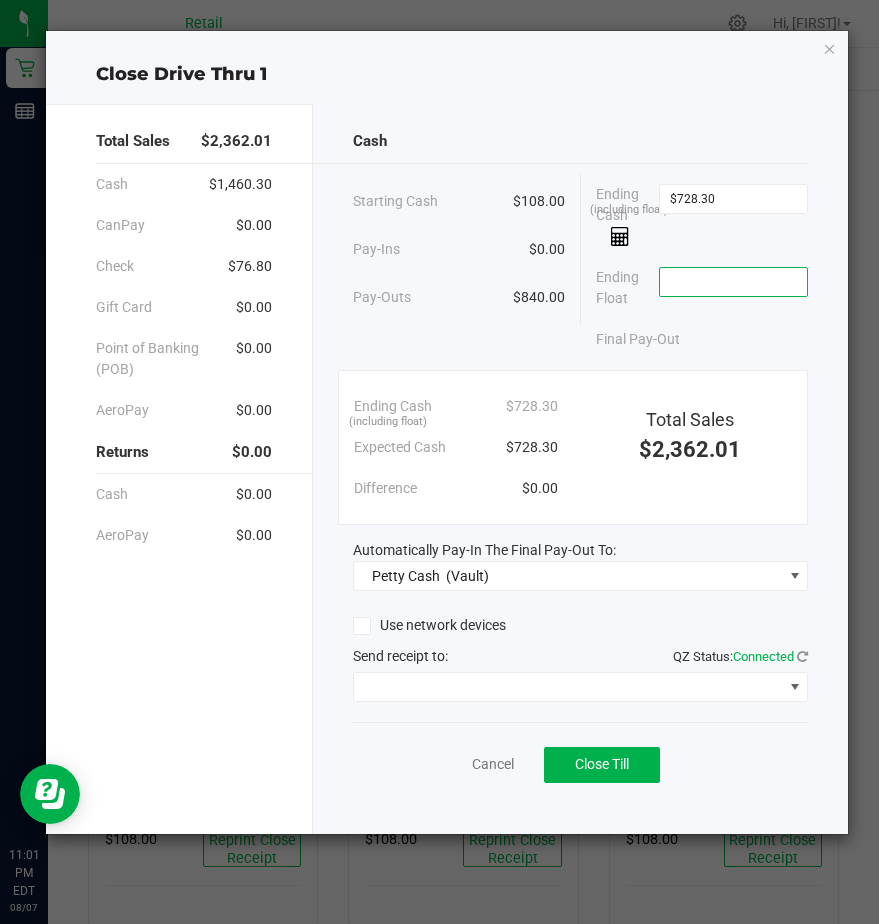 click at bounding box center (733, 282) 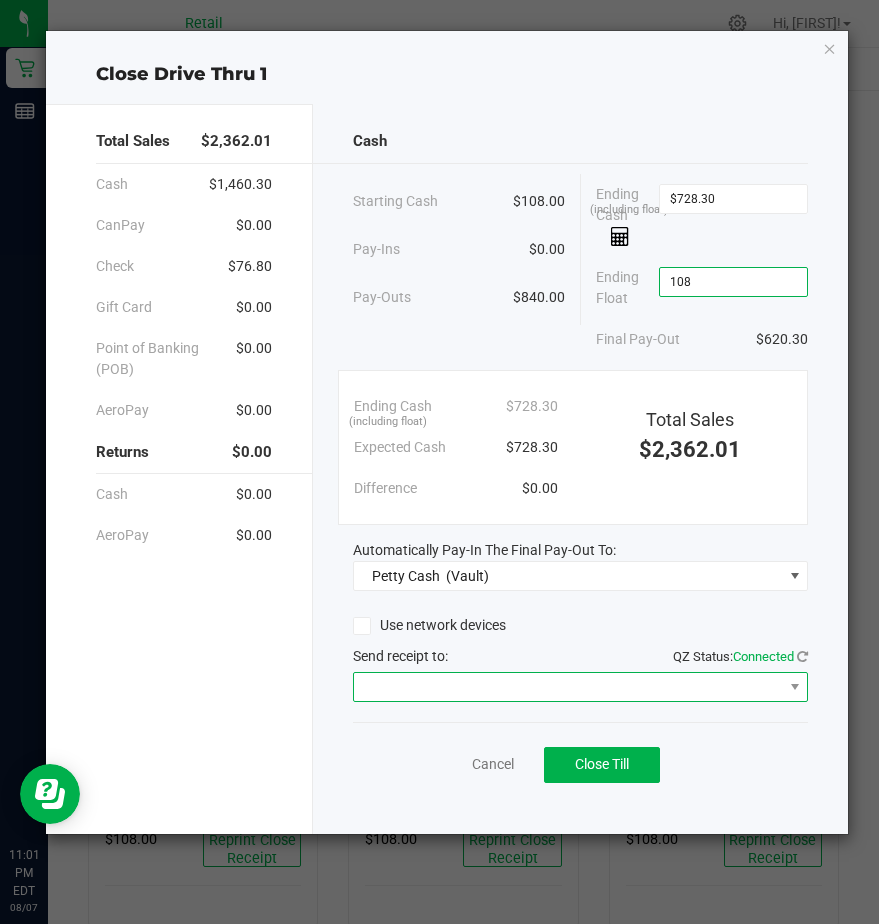 type on "$108.00" 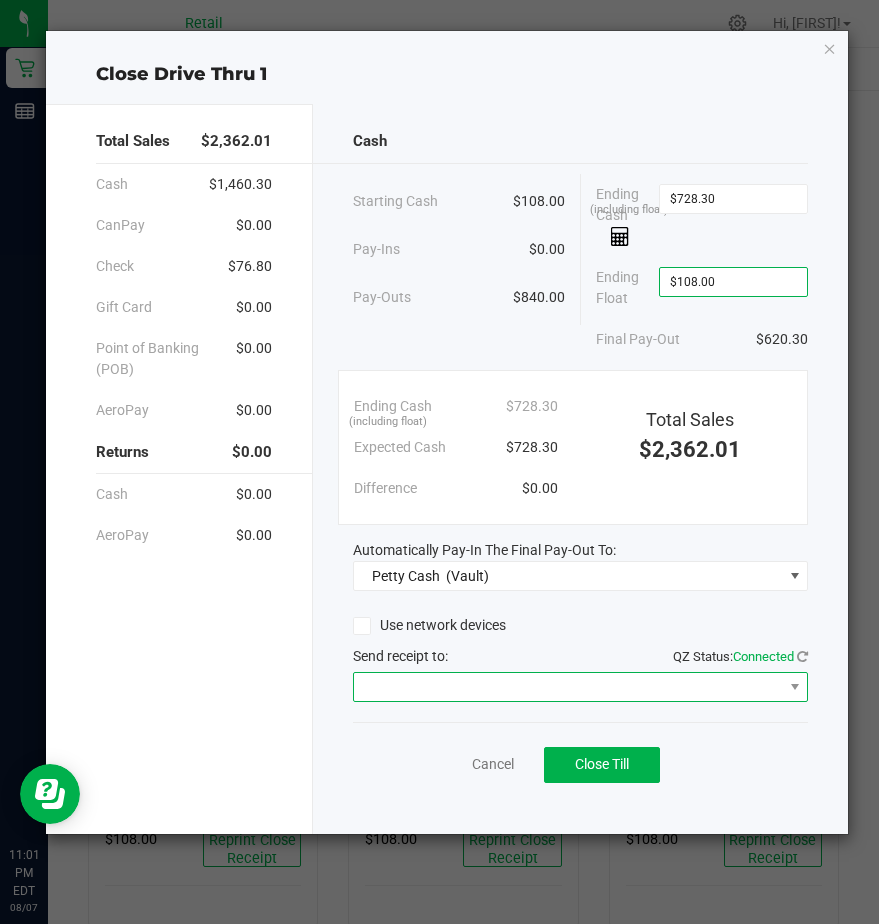 click at bounding box center [568, 687] 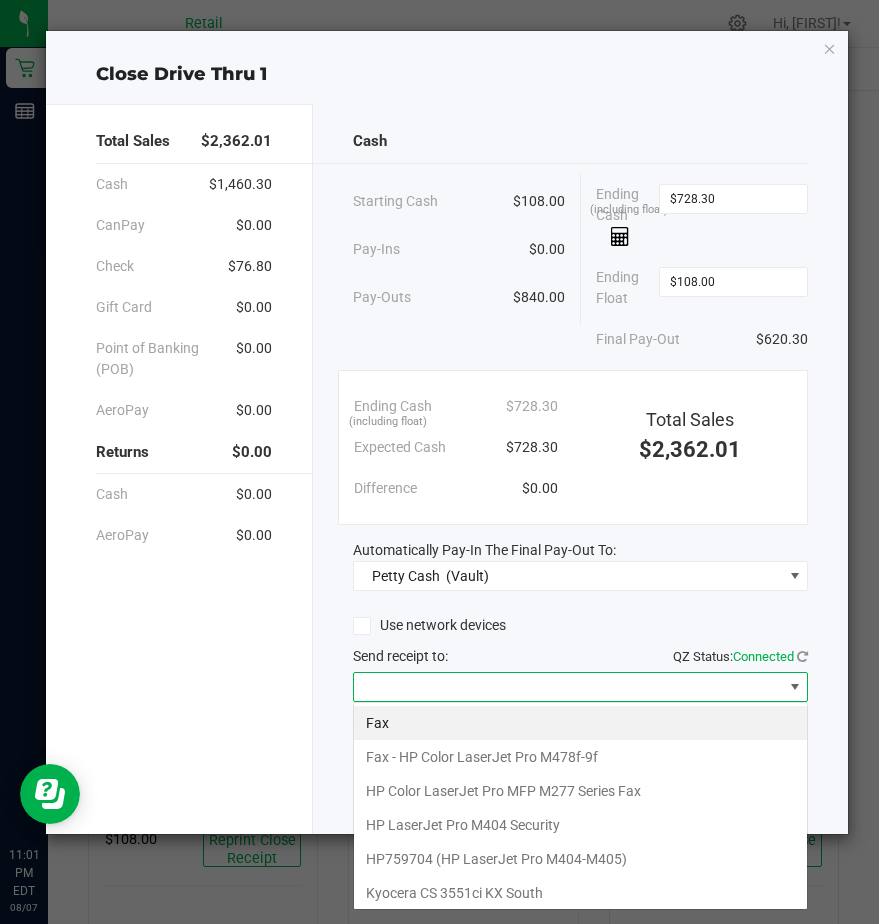 scroll, scrollTop: 99970, scrollLeft: 99545, axis: both 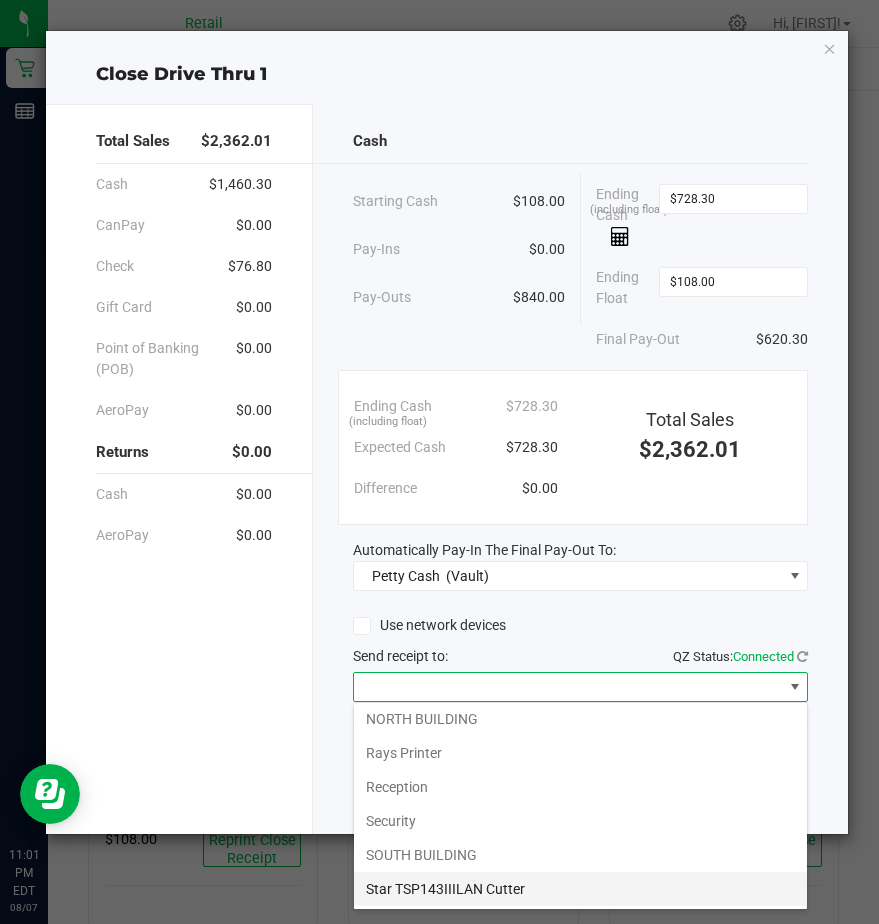 click on "Star TSP143IIILAN Cutter" at bounding box center [580, 889] 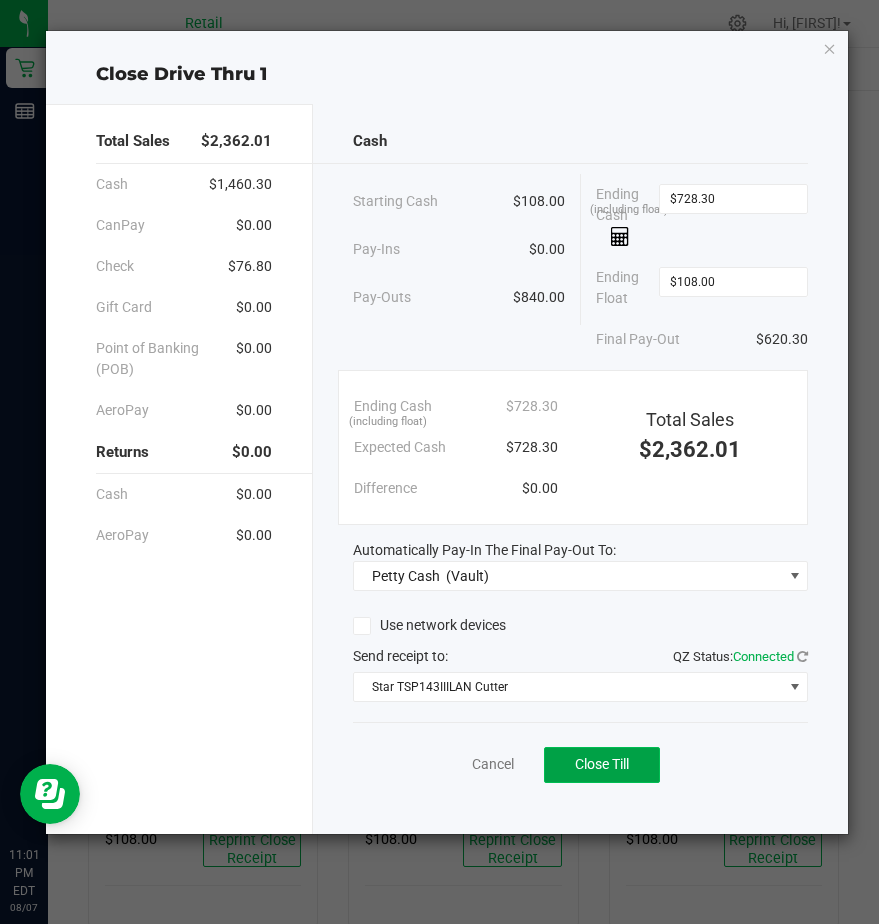 click on "Close Till" 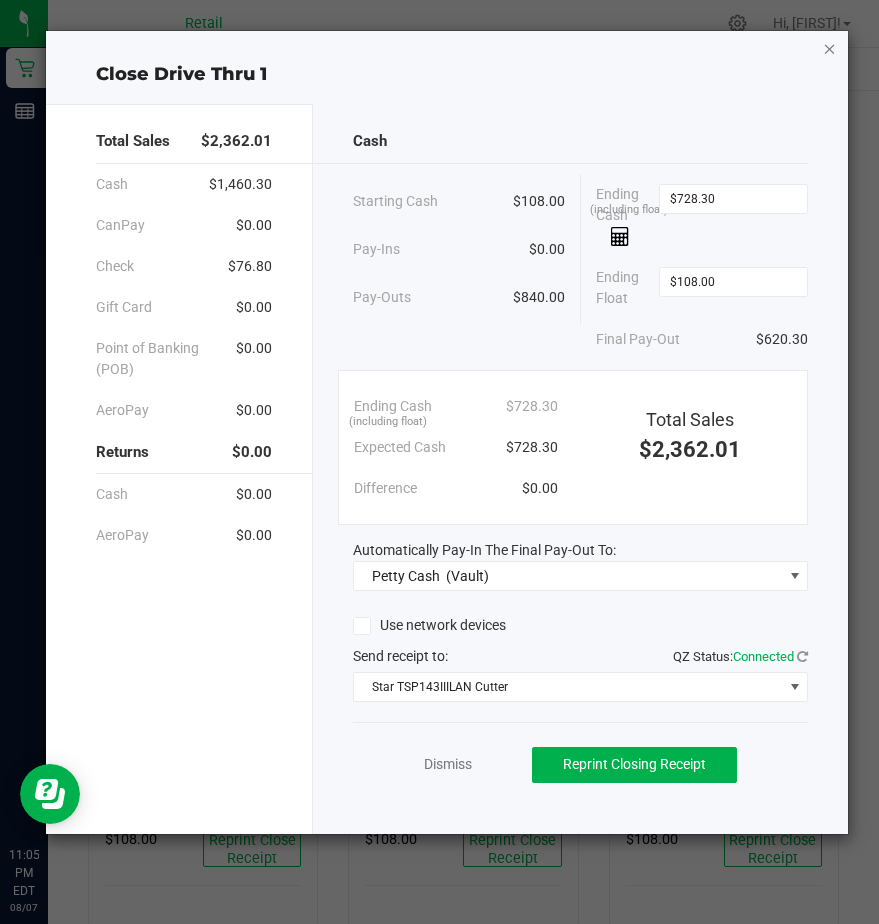 click 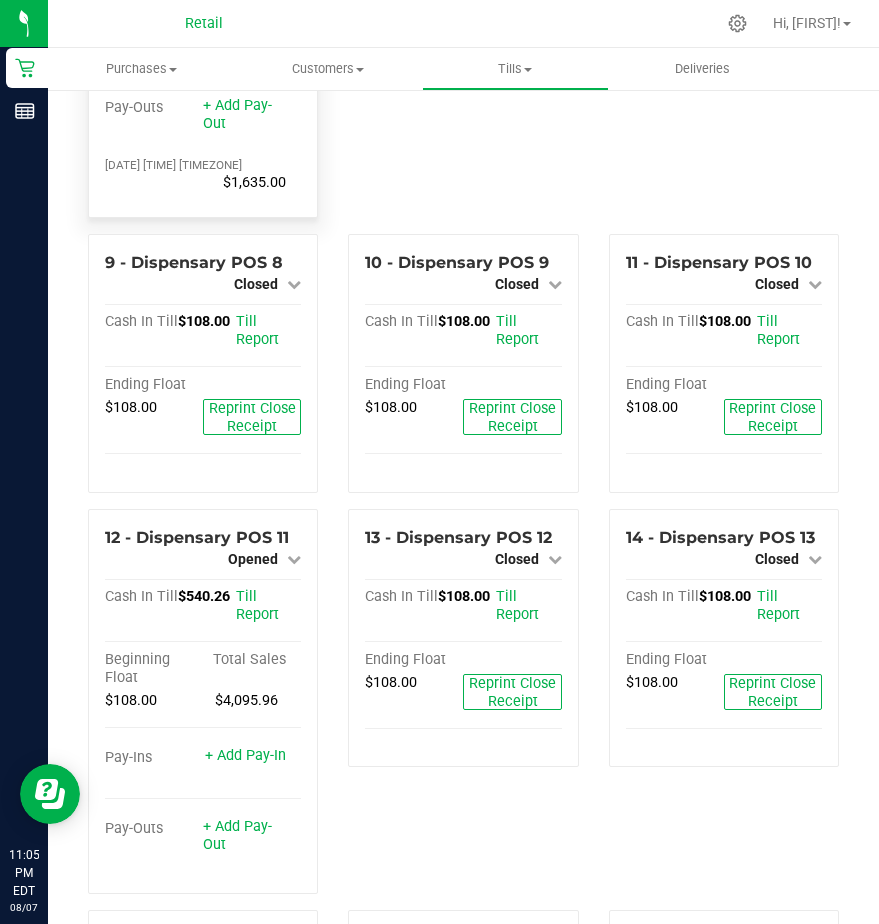 scroll, scrollTop: 800, scrollLeft: 0, axis: vertical 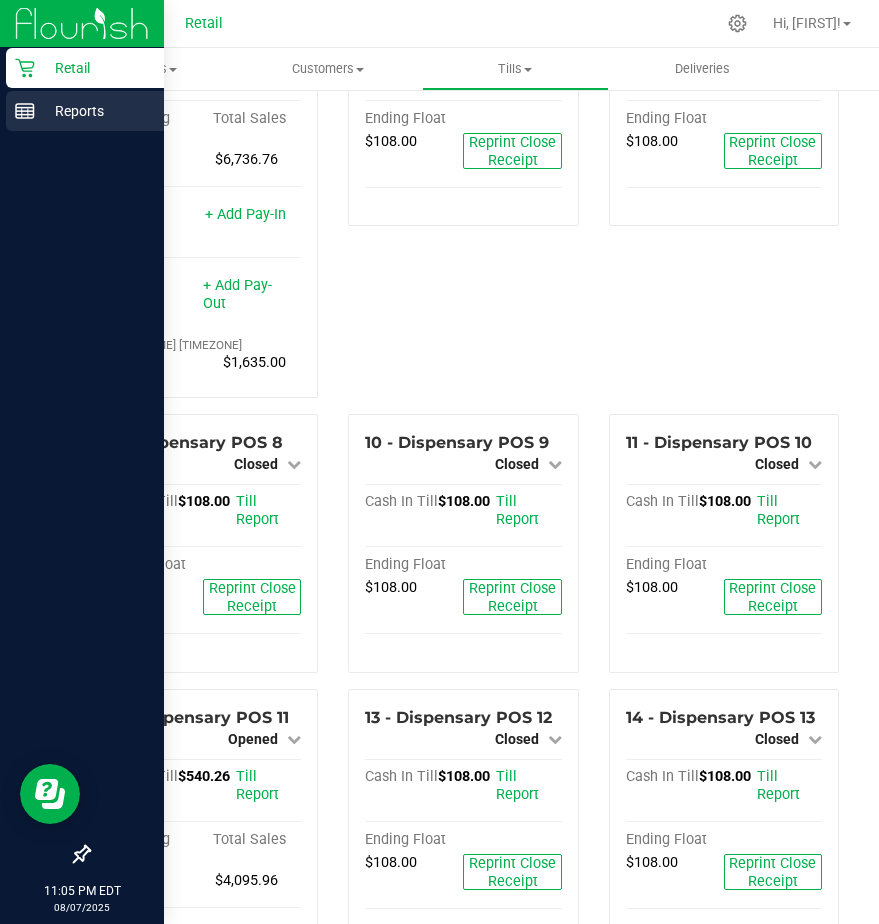 click on "Reports" at bounding box center [95, 111] 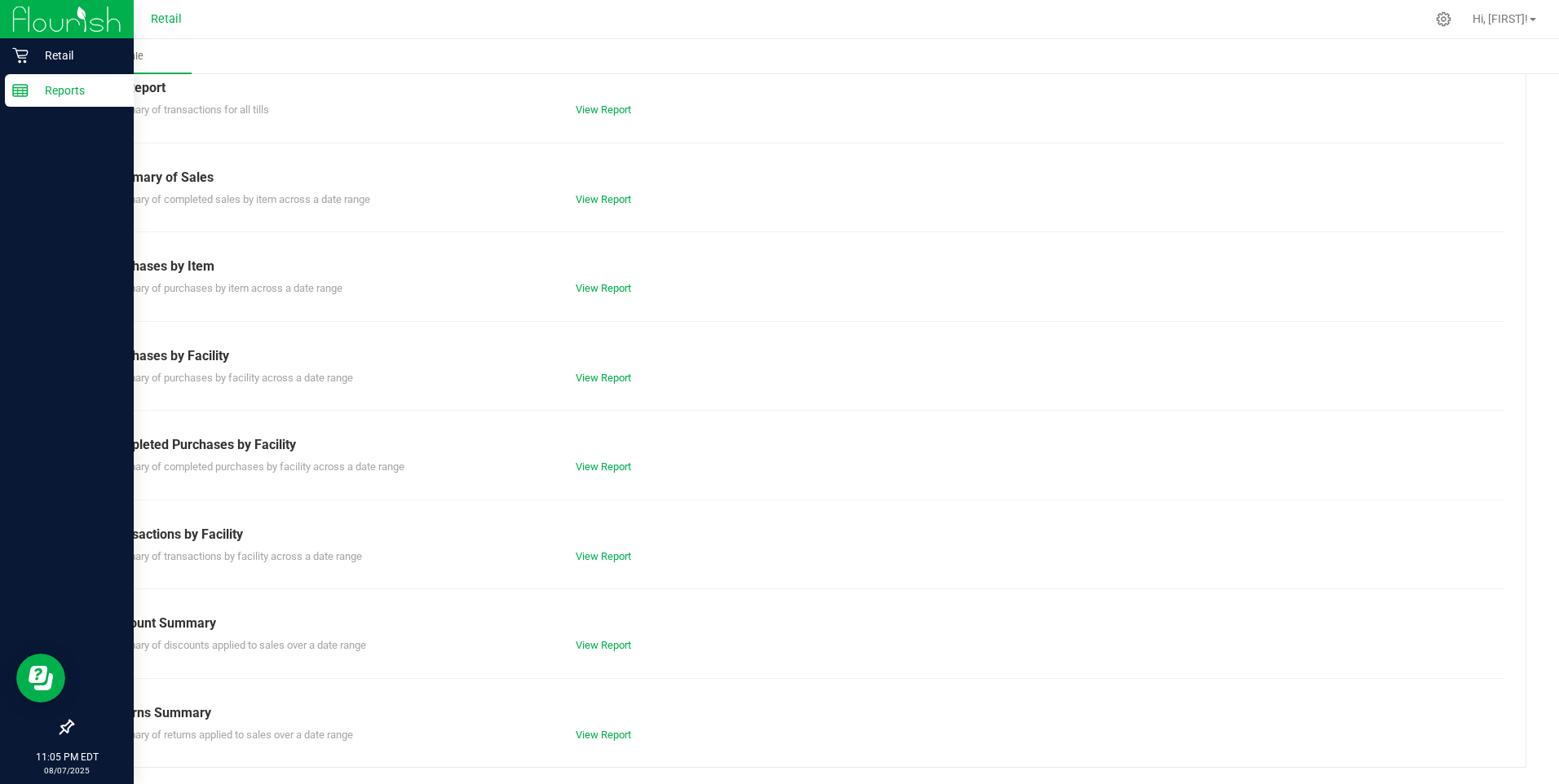 scroll, scrollTop: 73, scrollLeft: 0, axis: vertical 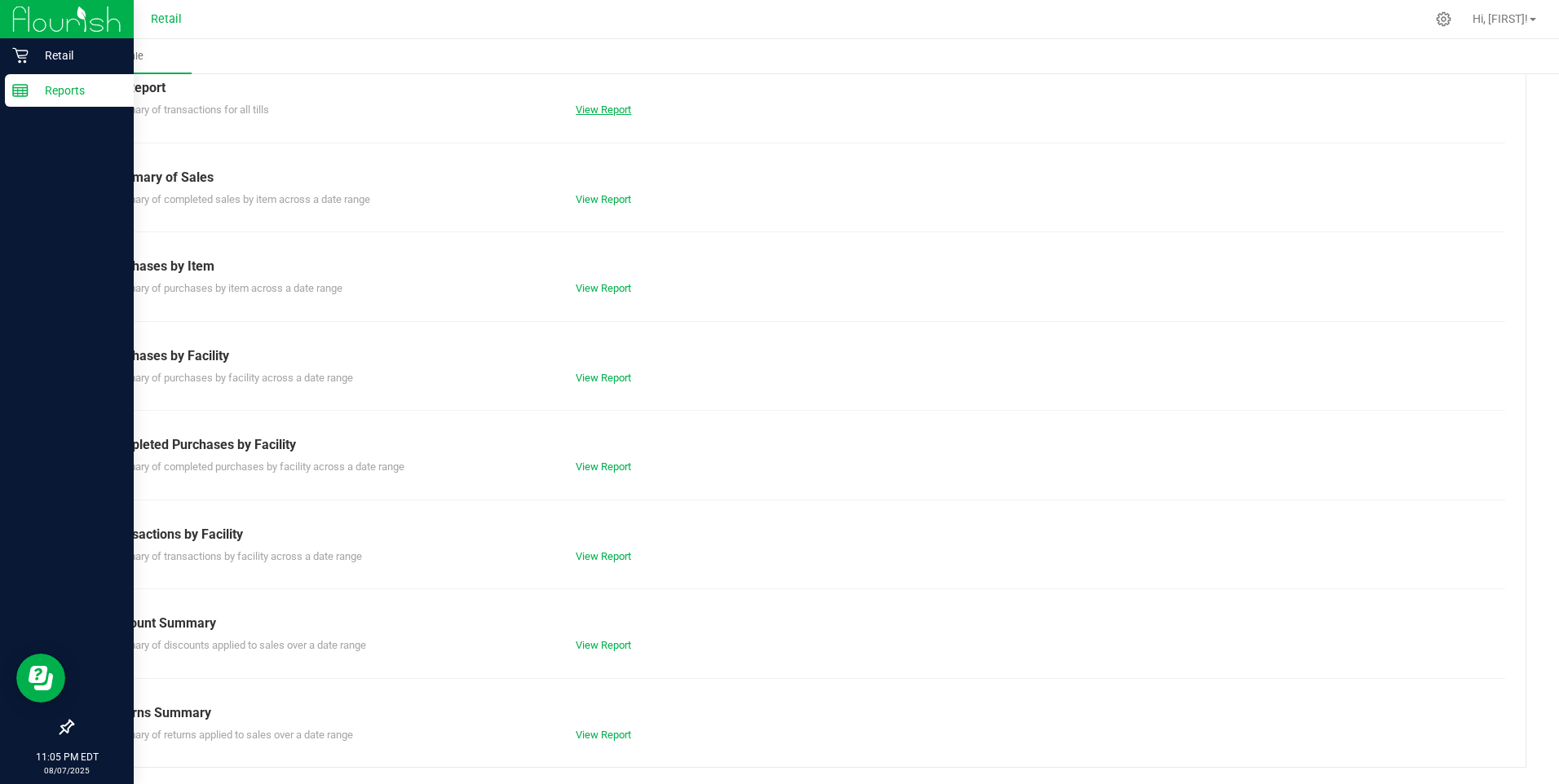 click on "View Report" at bounding box center (603, 109) 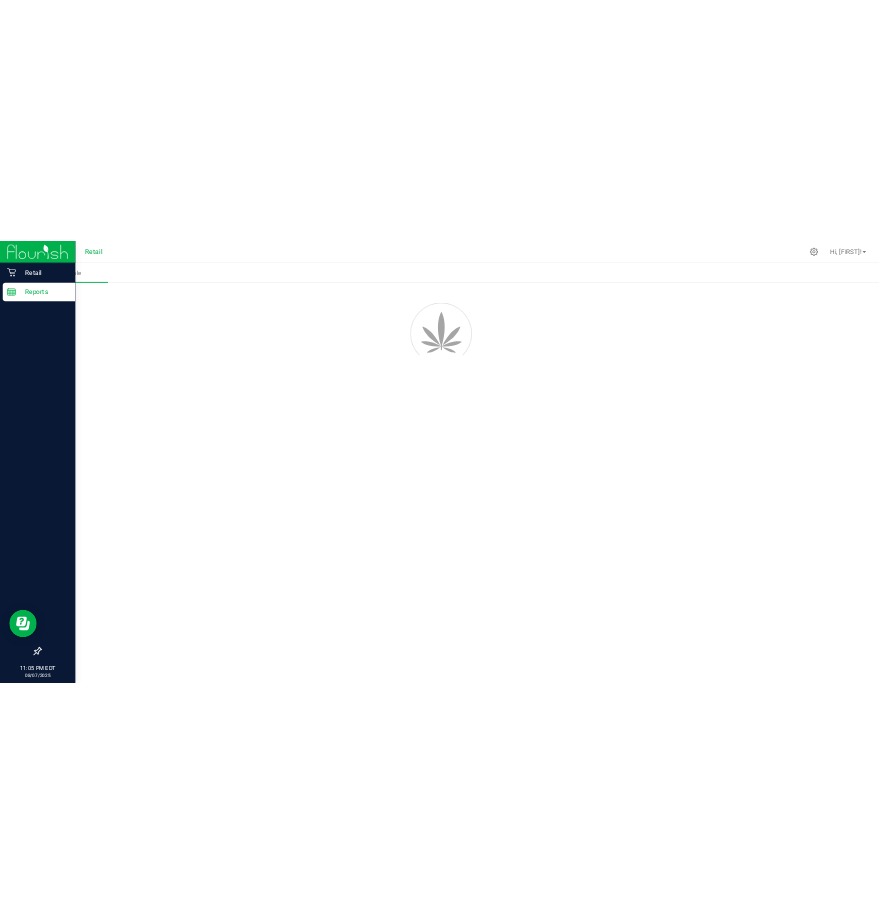 scroll, scrollTop: 0, scrollLeft: 0, axis: both 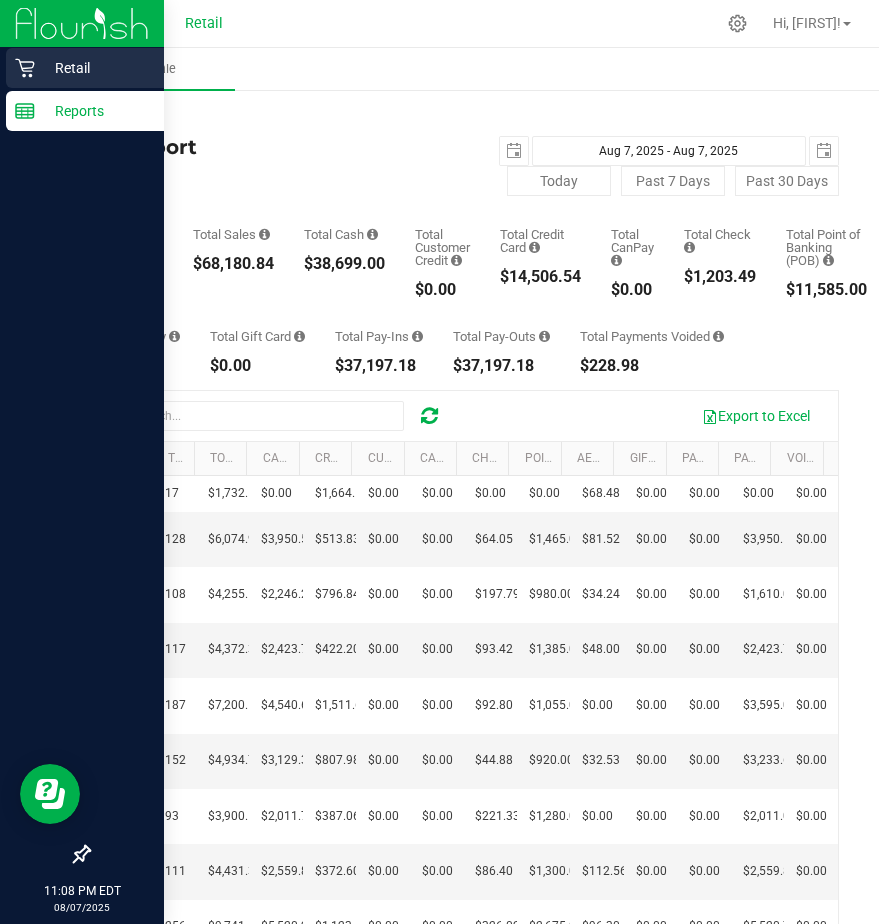 click on "Retail" at bounding box center (95, 68) 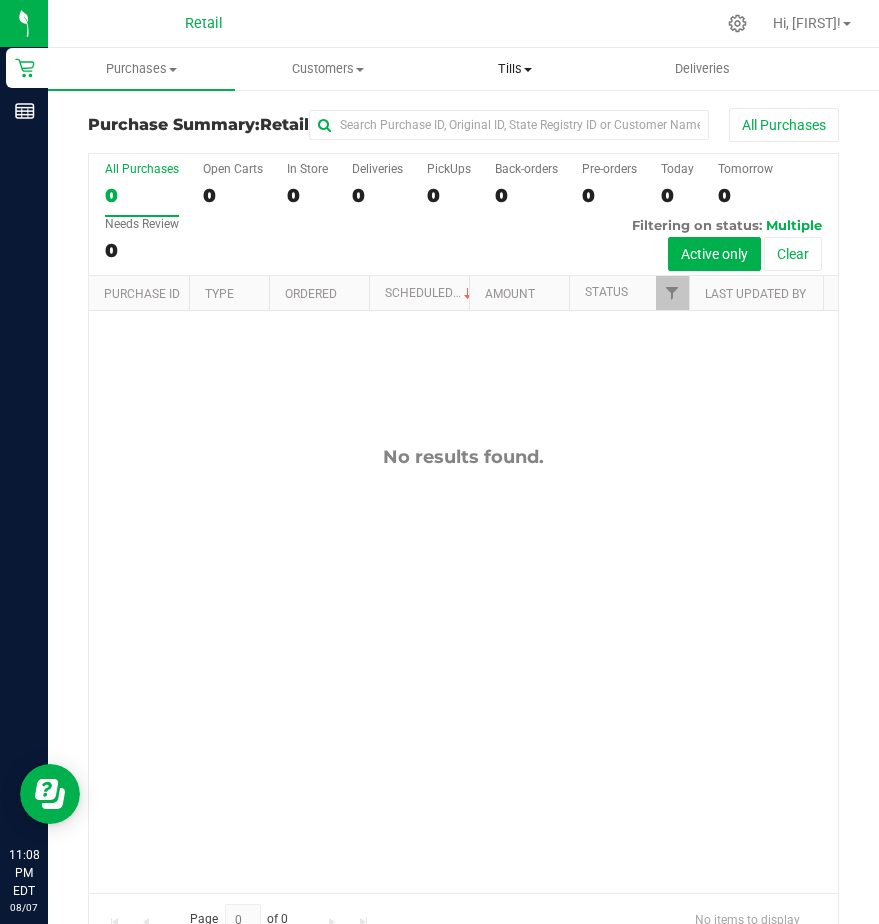 click on "Tills" at bounding box center (515, 69) 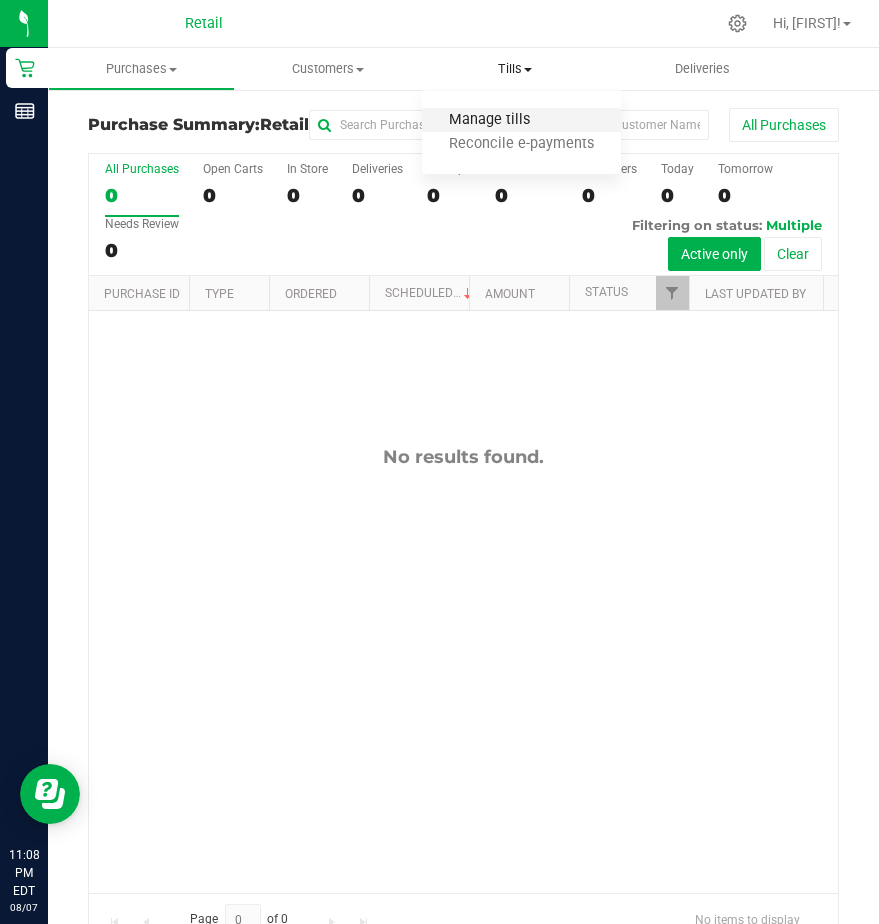 click on "Manage tills" at bounding box center (489, 120) 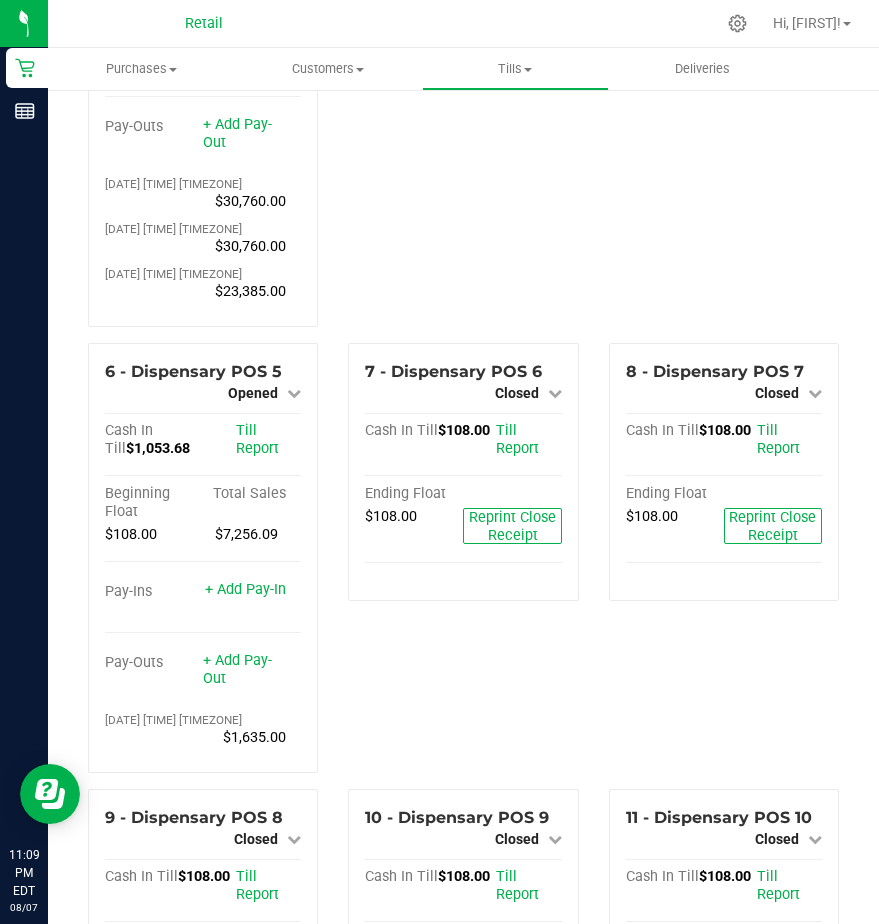 scroll, scrollTop: 500, scrollLeft: 0, axis: vertical 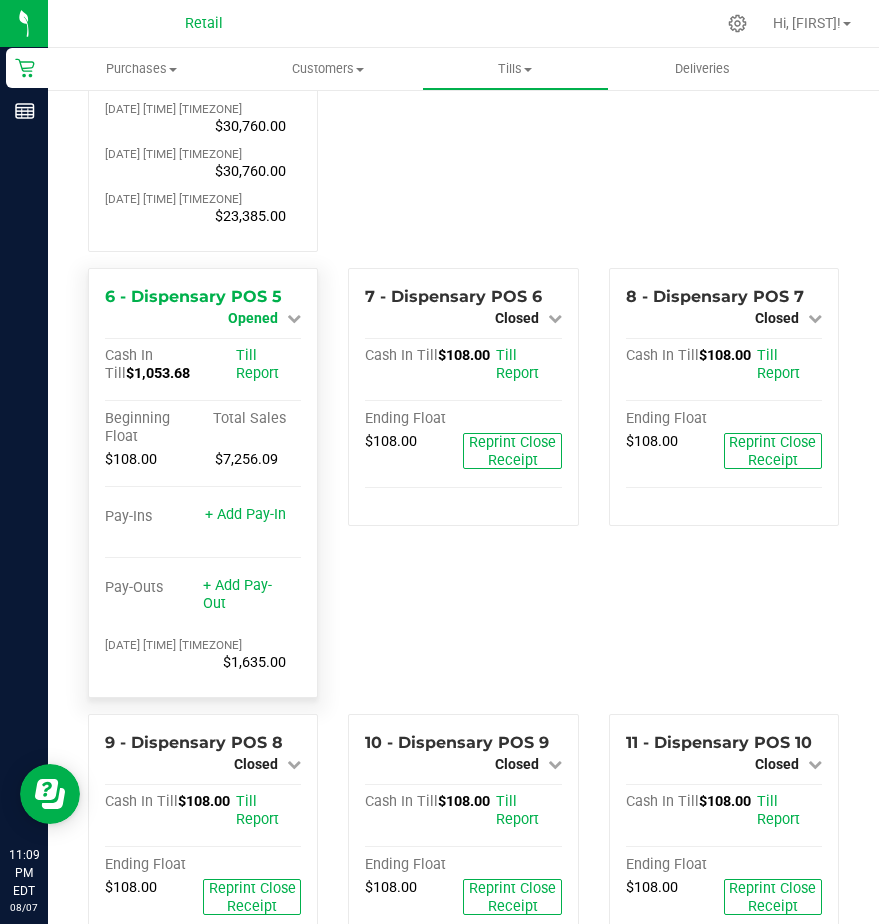 click on "Opened" at bounding box center [253, 318] 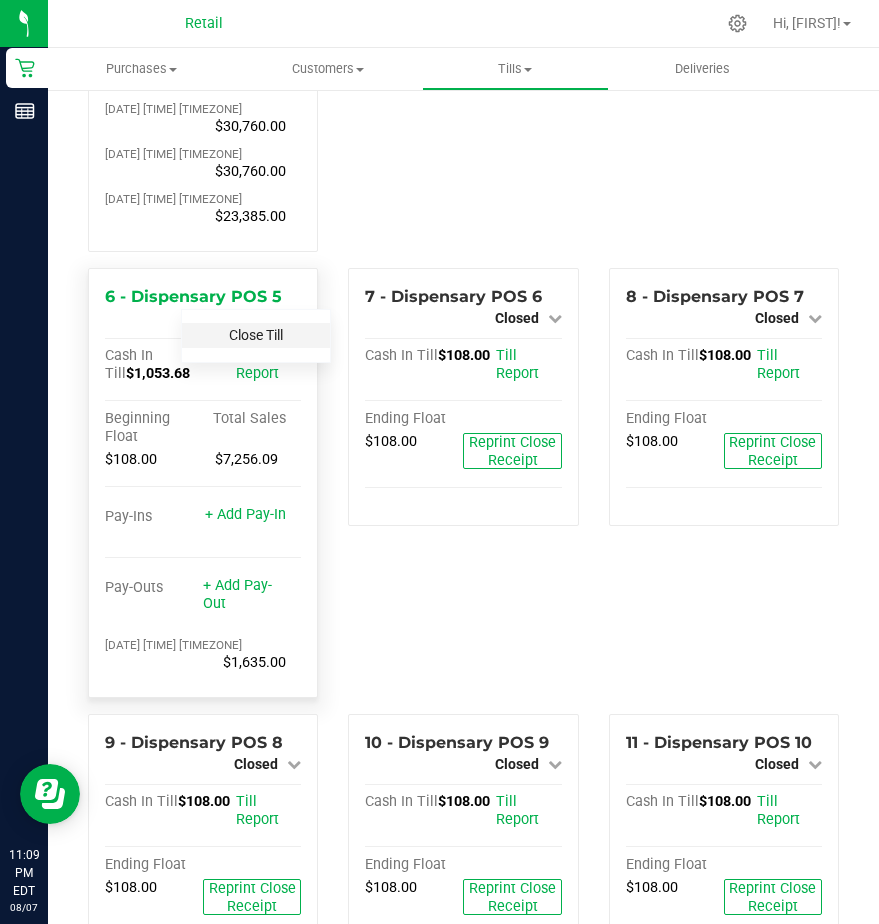 click on "Close Till" at bounding box center (256, 335) 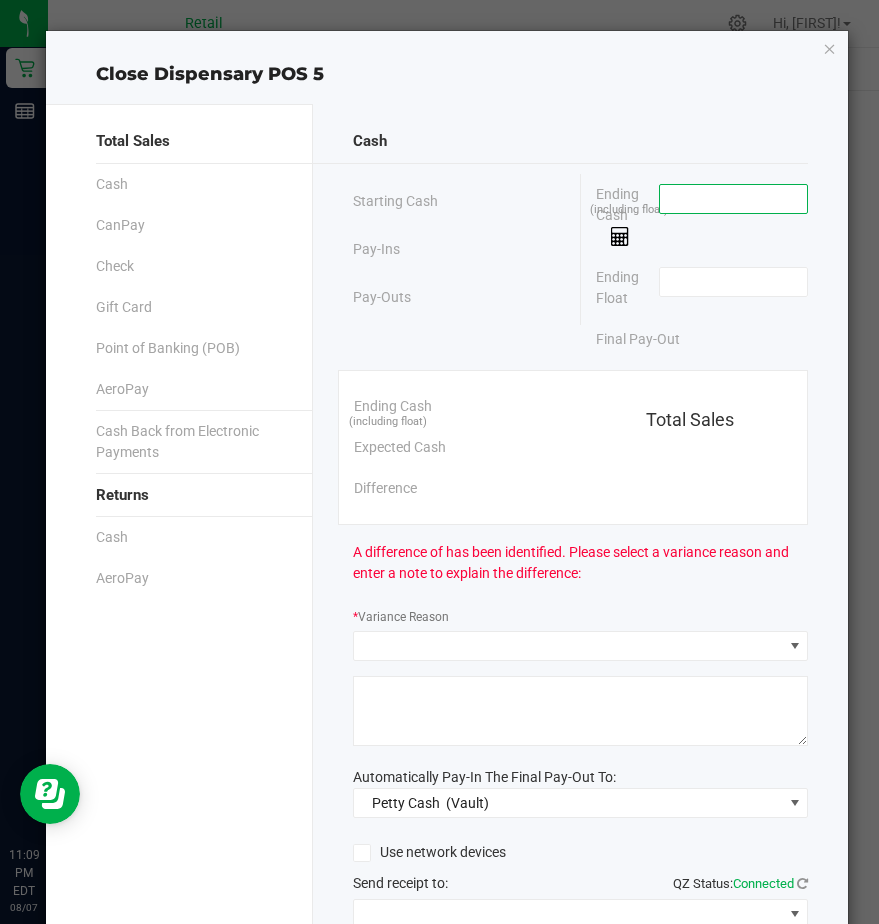 click at bounding box center (733, 199) 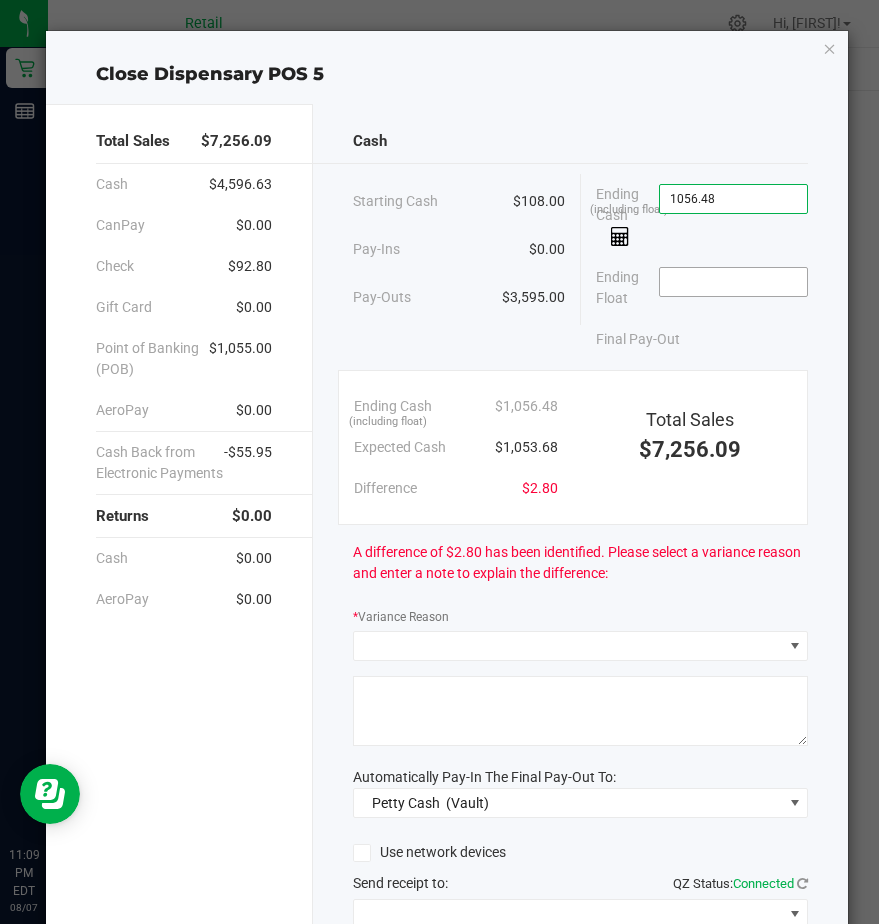 type on "$1,056.48" 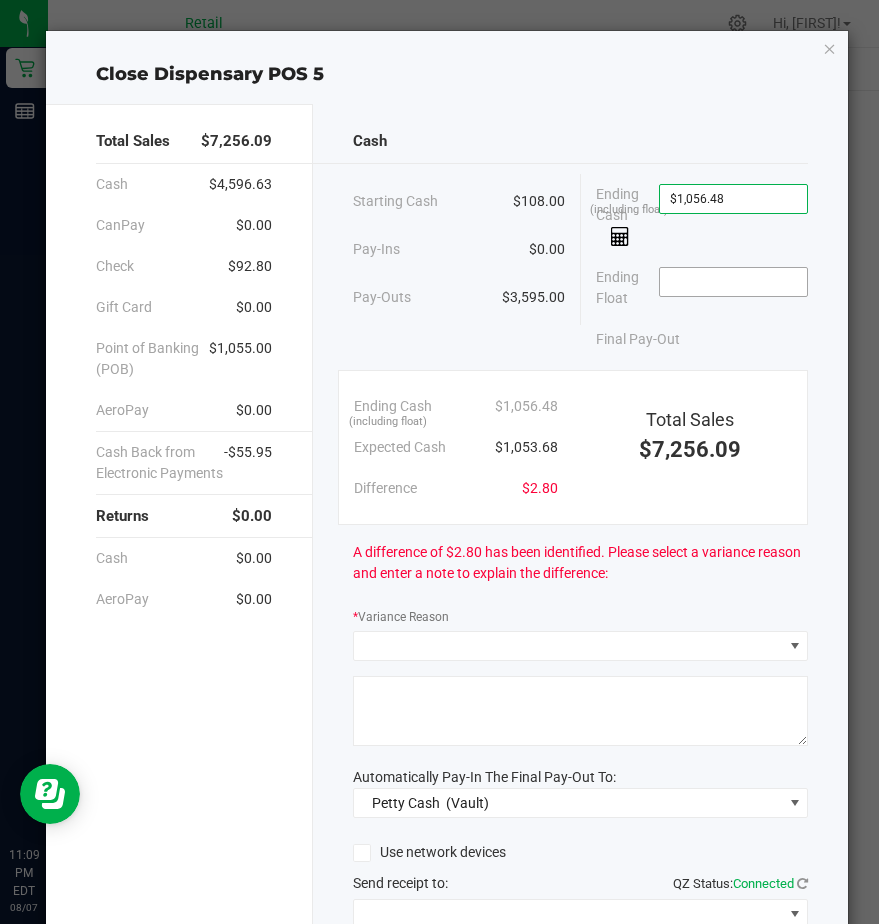 click at bounding box center (733, 282) 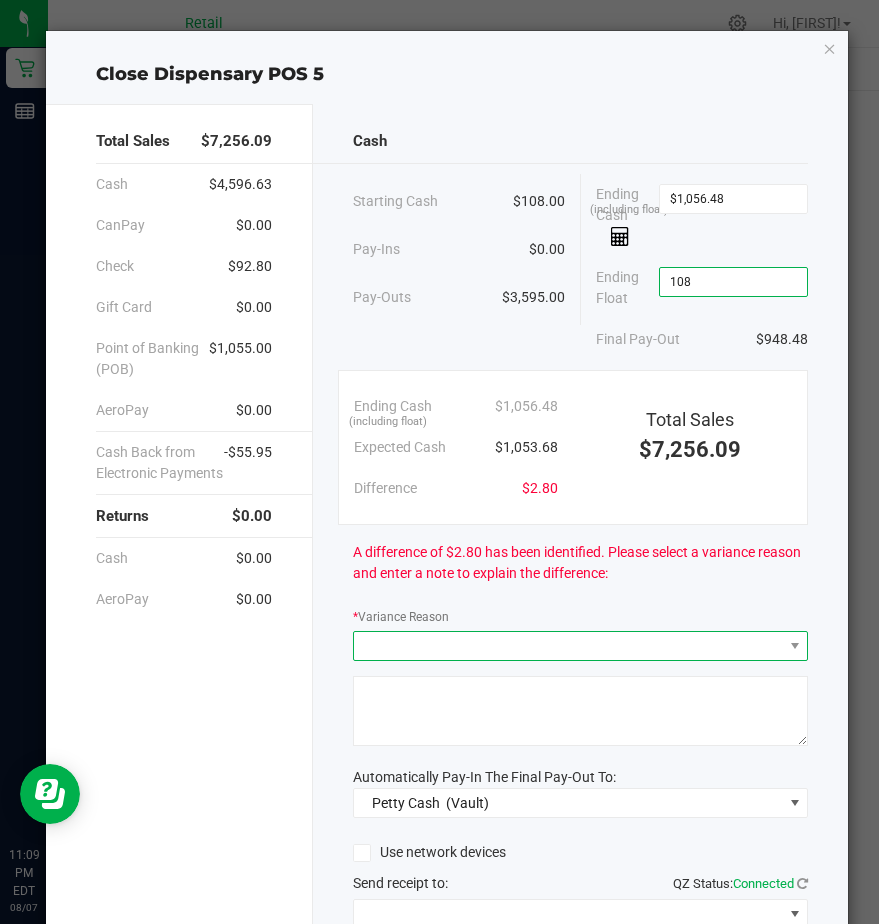 type on "$108.00" 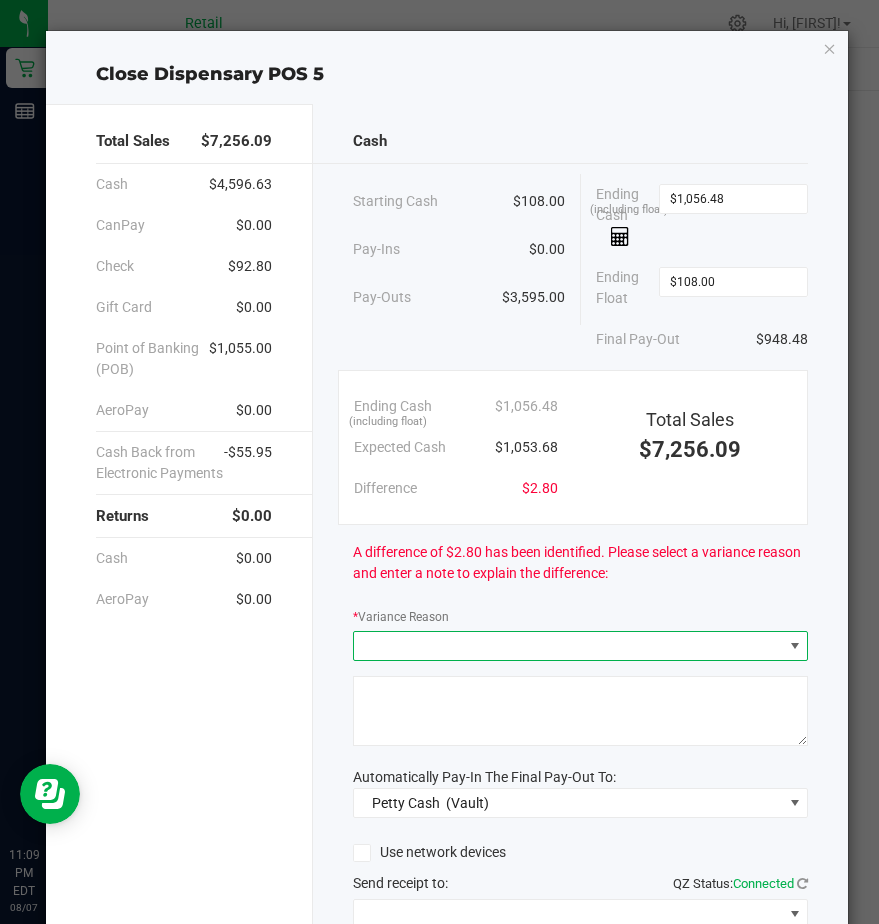 click at bounding box center [568, 646] 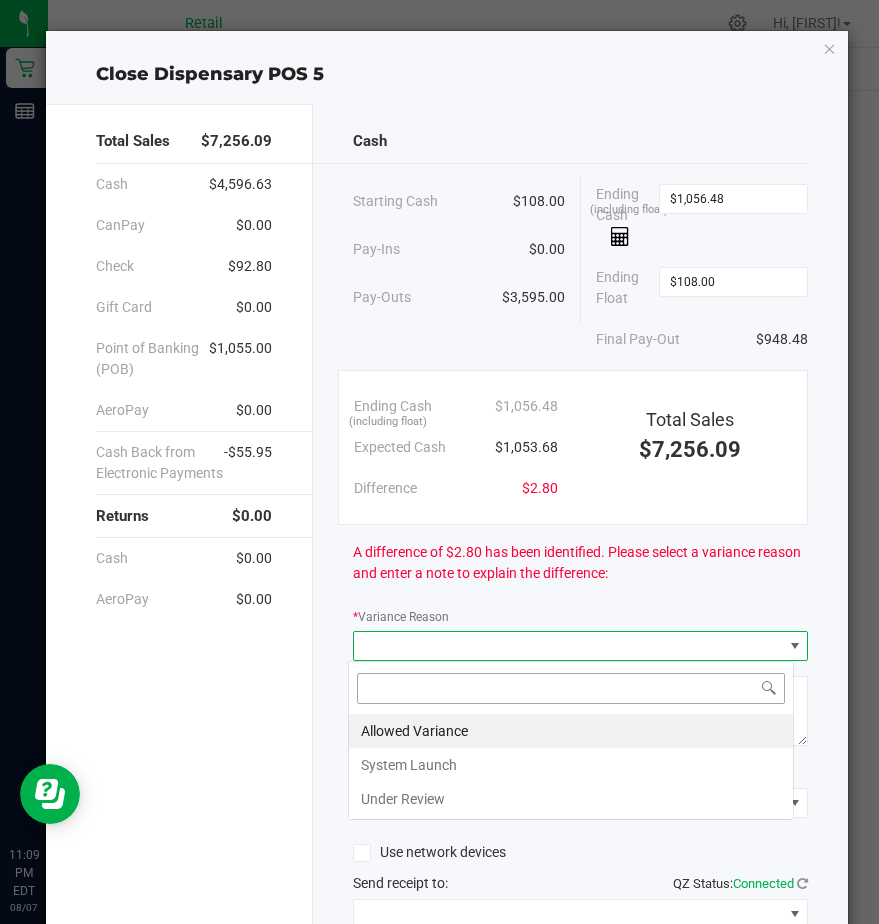 scroll, scrollTop: 99970, scrollLeft: 99554, axis: both 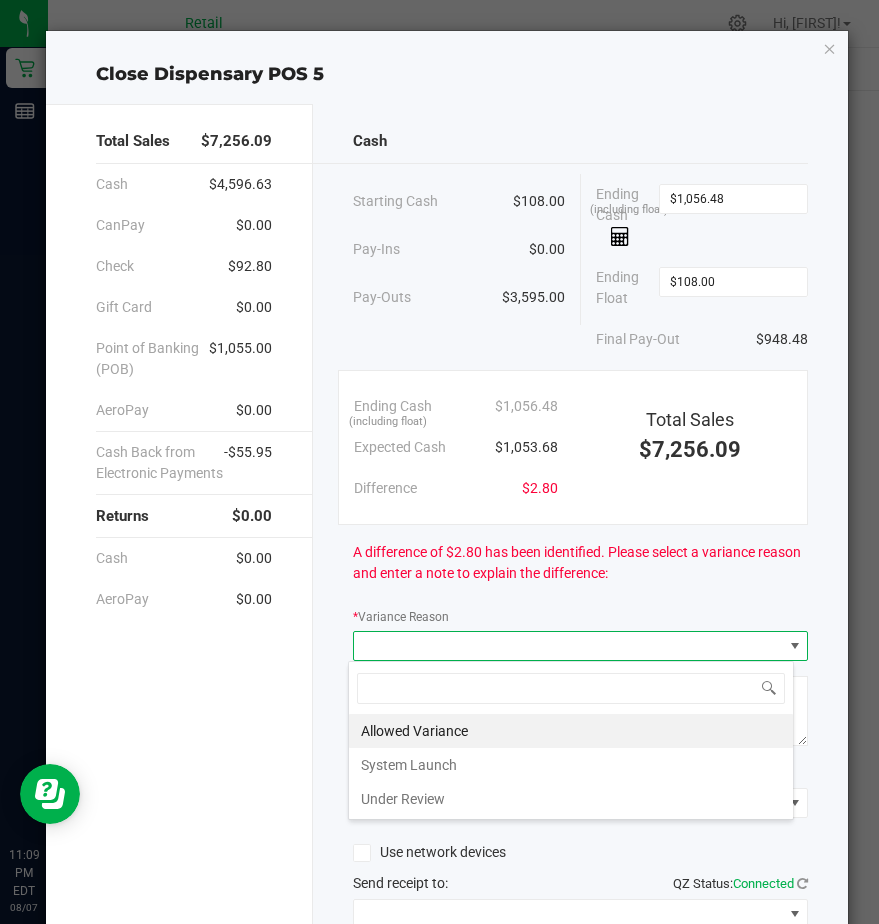 click on "Allowed Variance" at bounding box center [571, 731] 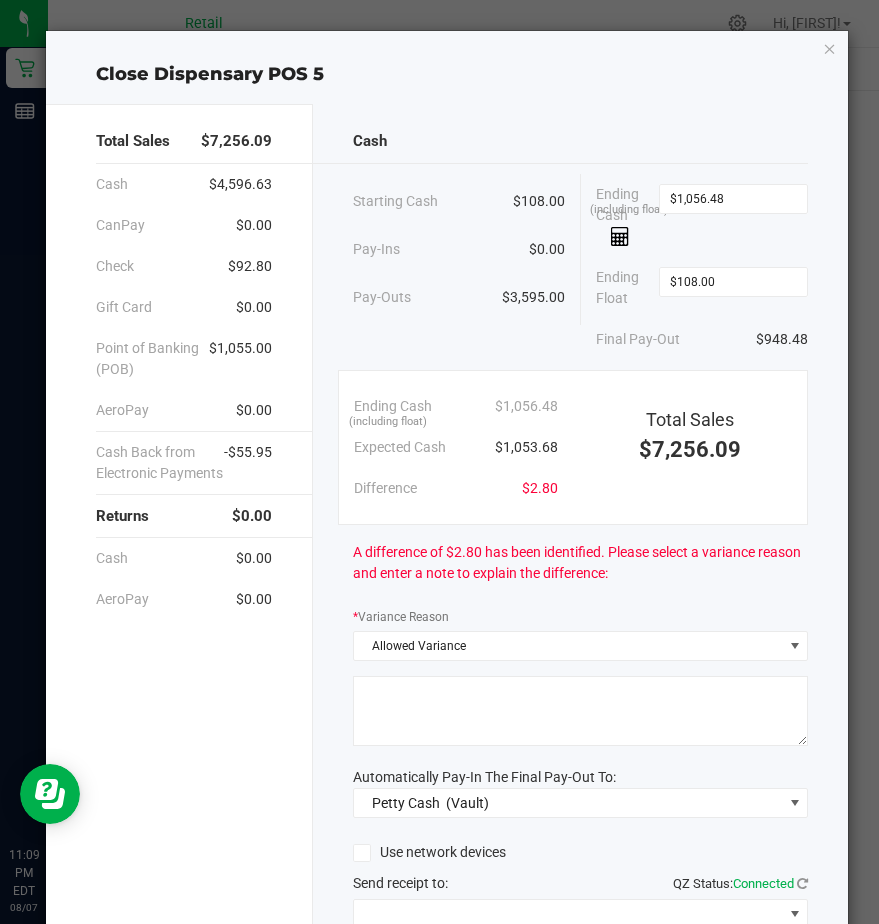 click 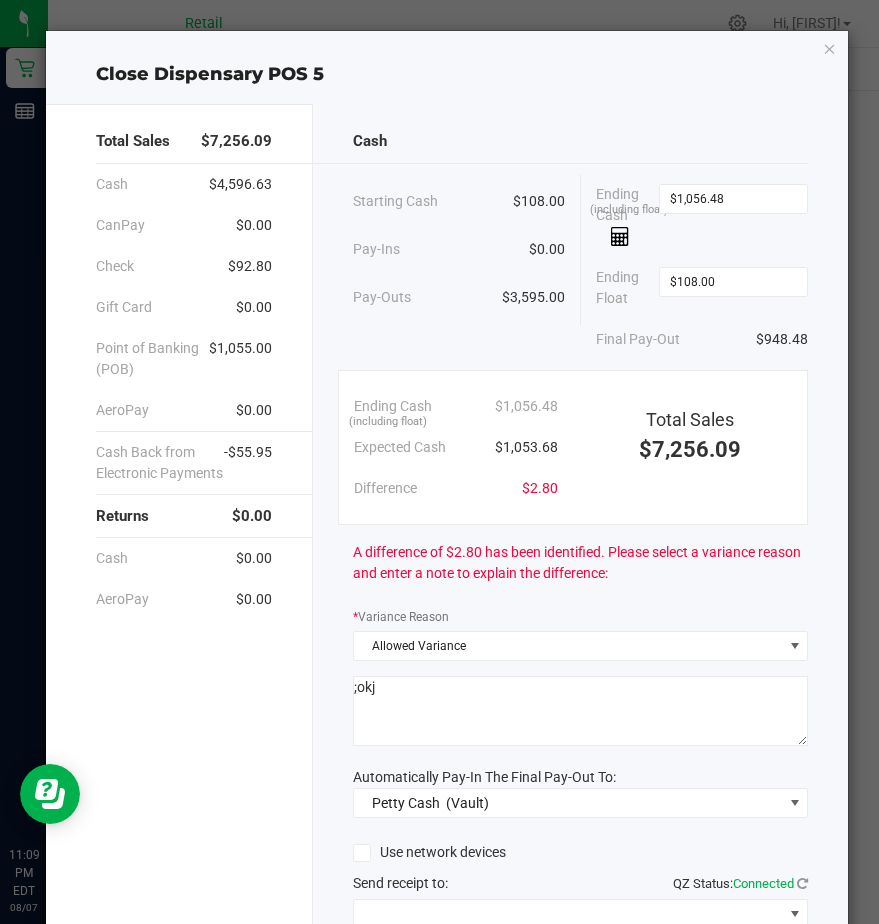 scroll, scrollTop: 168, scrollLeft: 0, axis: vertical 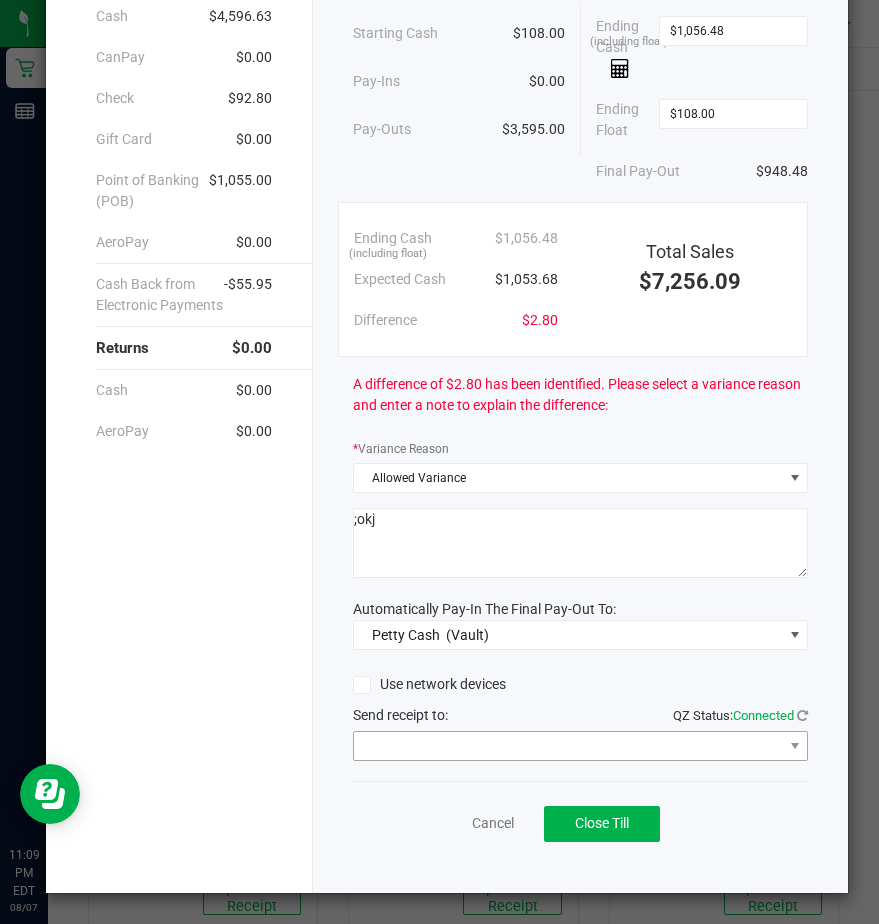 type on ";okj" 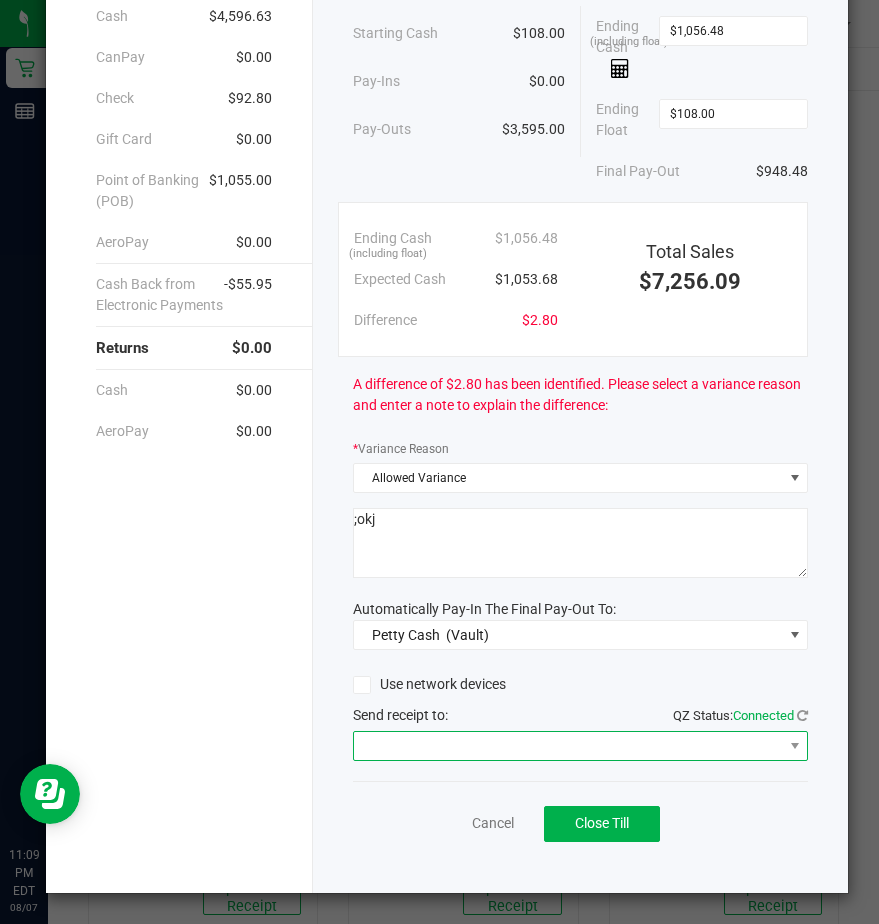 click at bounding box center (568, 746) 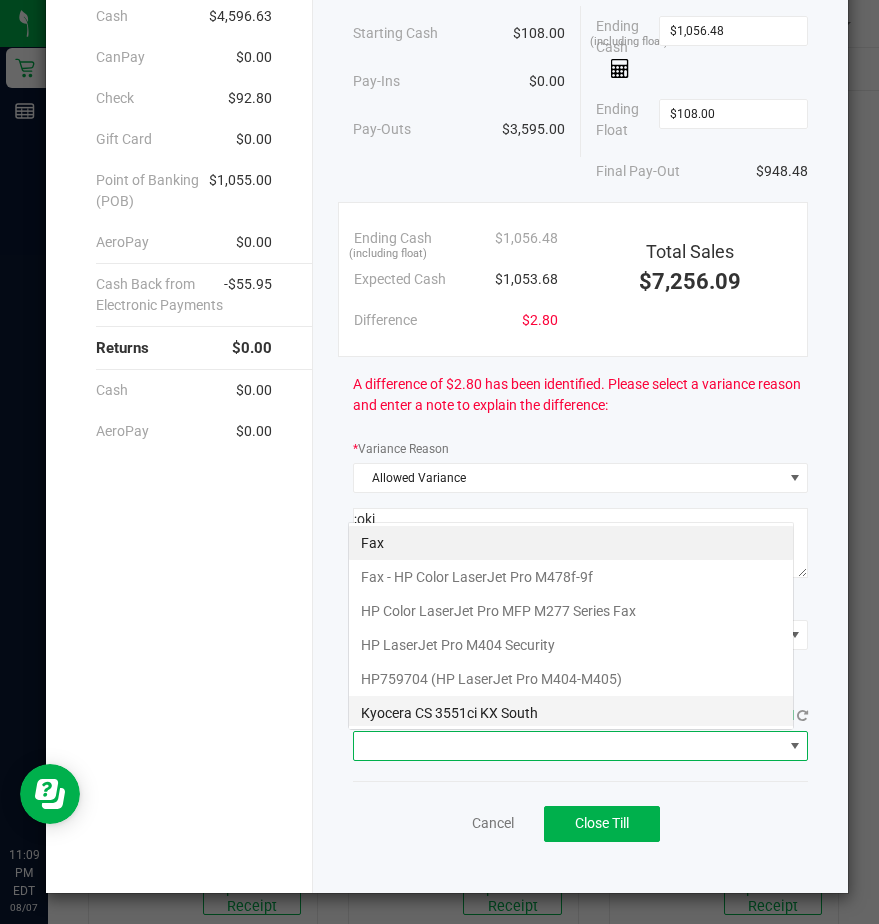 scroll, scrollTop: 99970, scrollLeft: 99554, axis: both 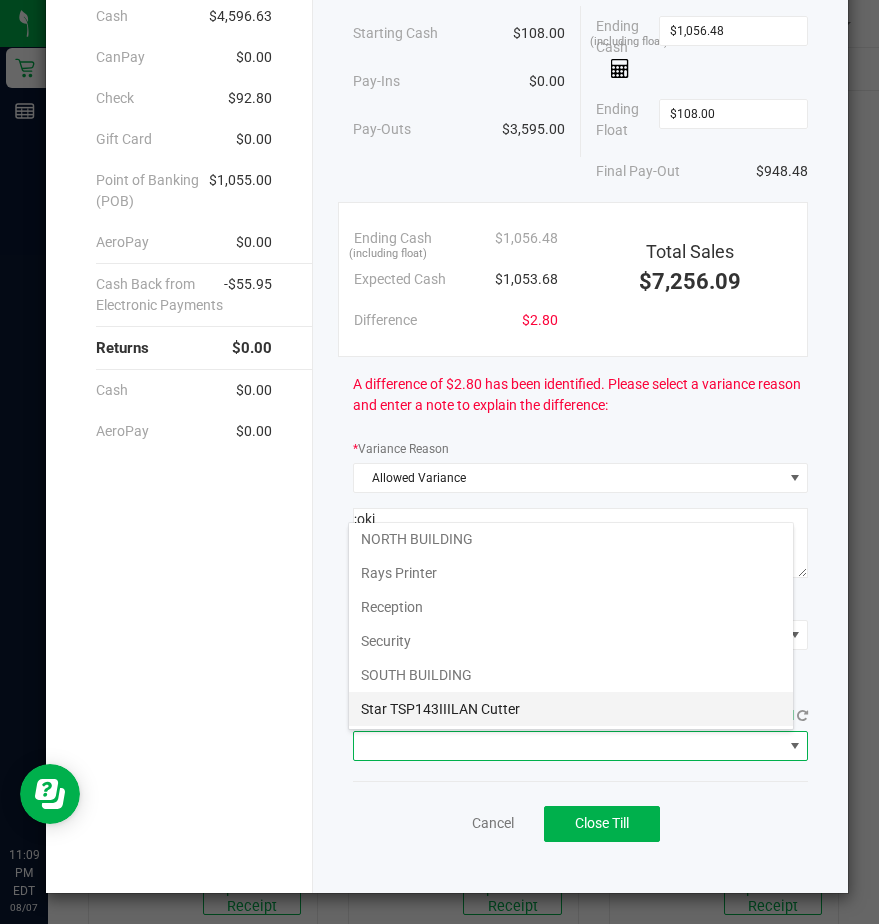click on "Star TSP143IIILAN Cutter" at bounding box center [571, 709] 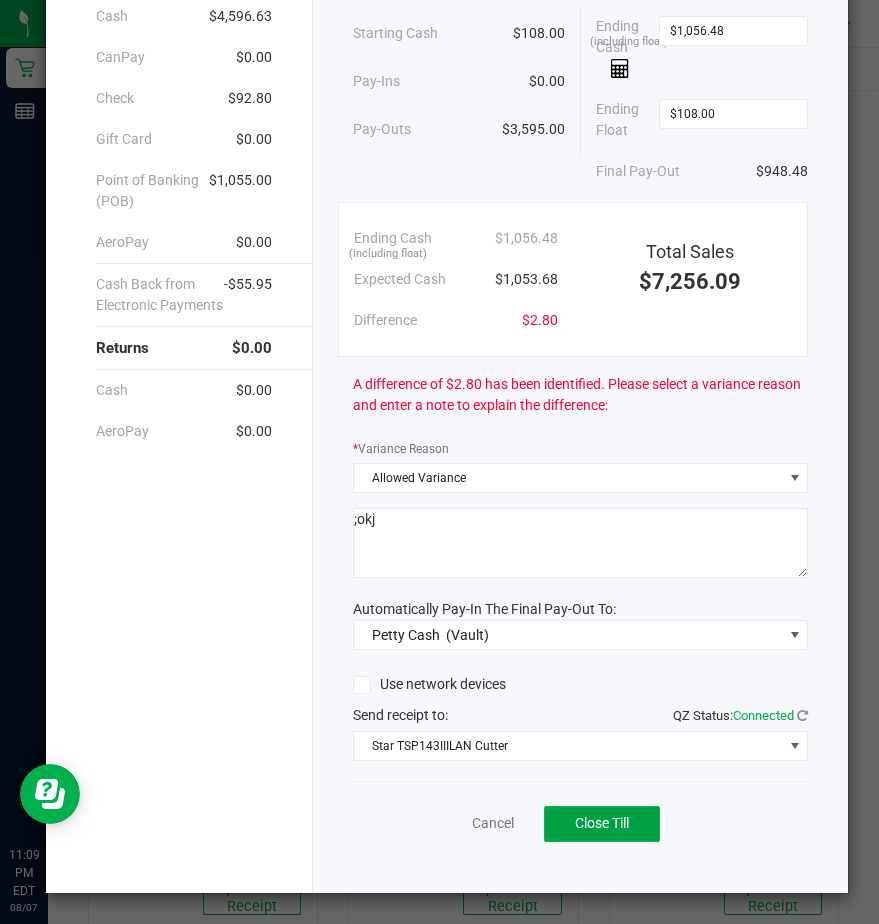 drag, startPoint x: 577, startPoint y: 828, endPoint x: 565, endPoint y: 821, distance: 13.892444 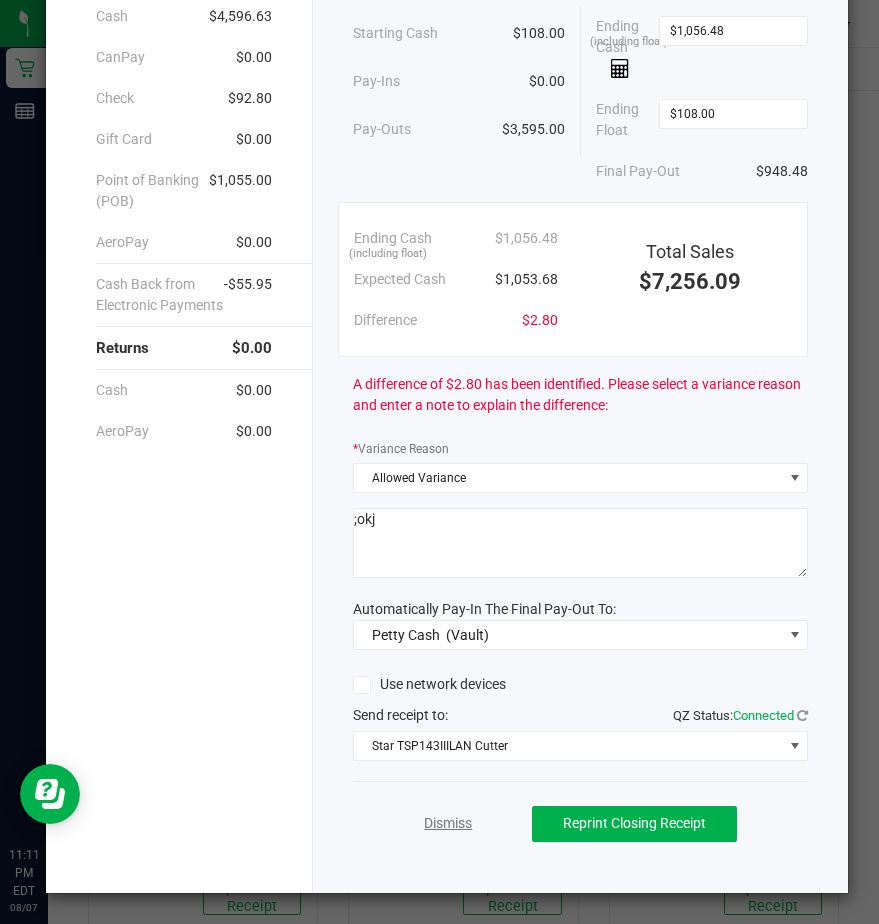 click on "Dismiss" 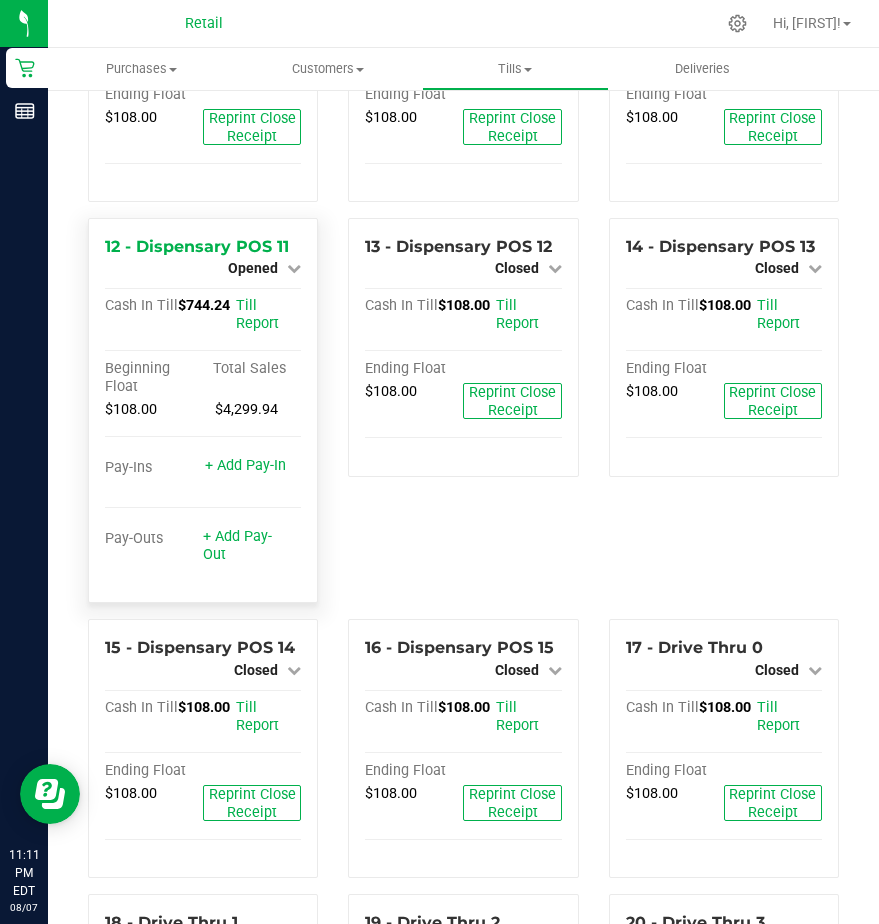 scroll, scrollTop: 1100, scrollLeft: 0, axis: vertical 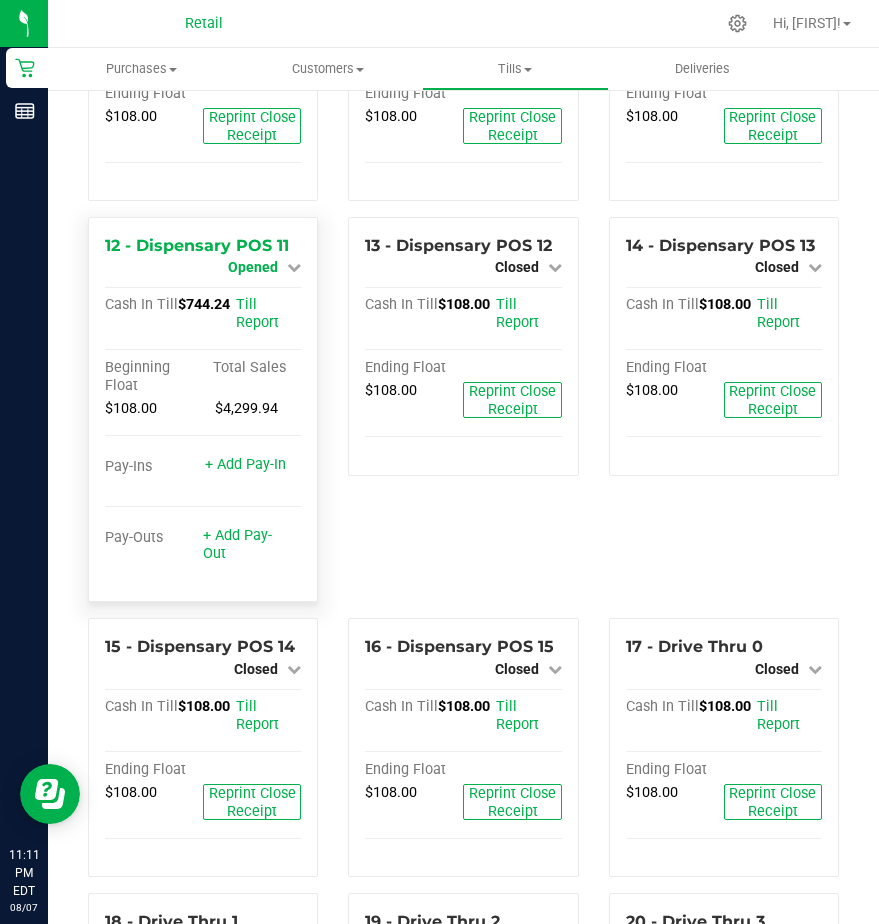 click on "Opened" at bounding box center (253, 267) 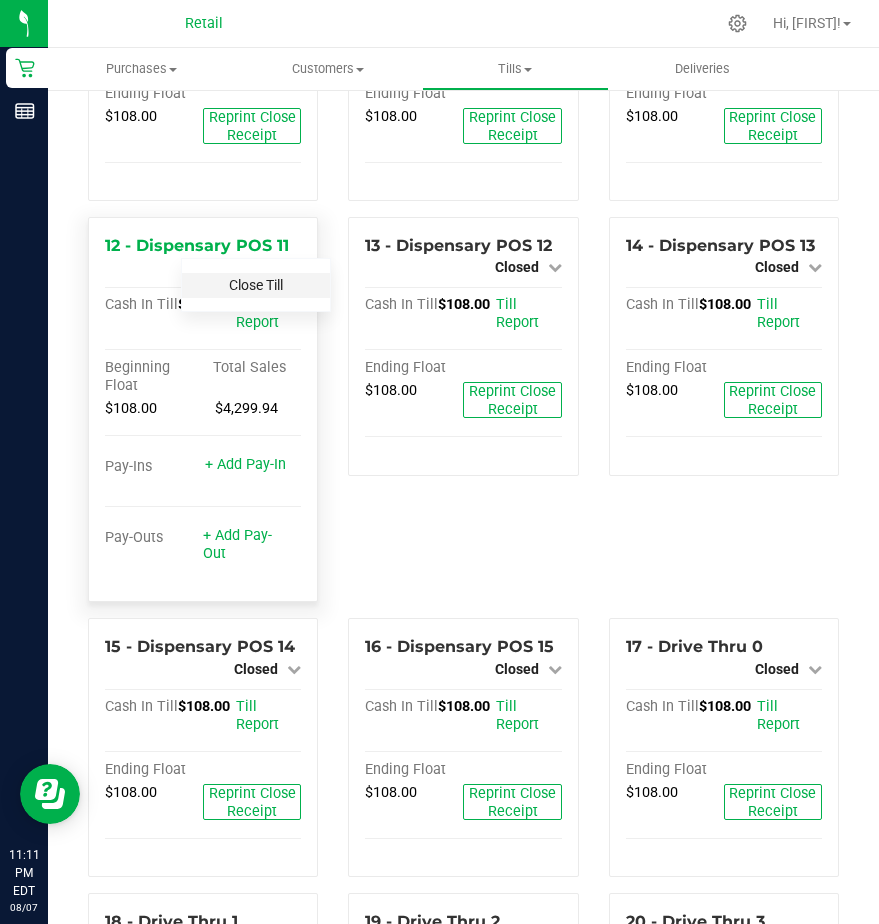 click on "Close Till" at bounding box center [256, 285] 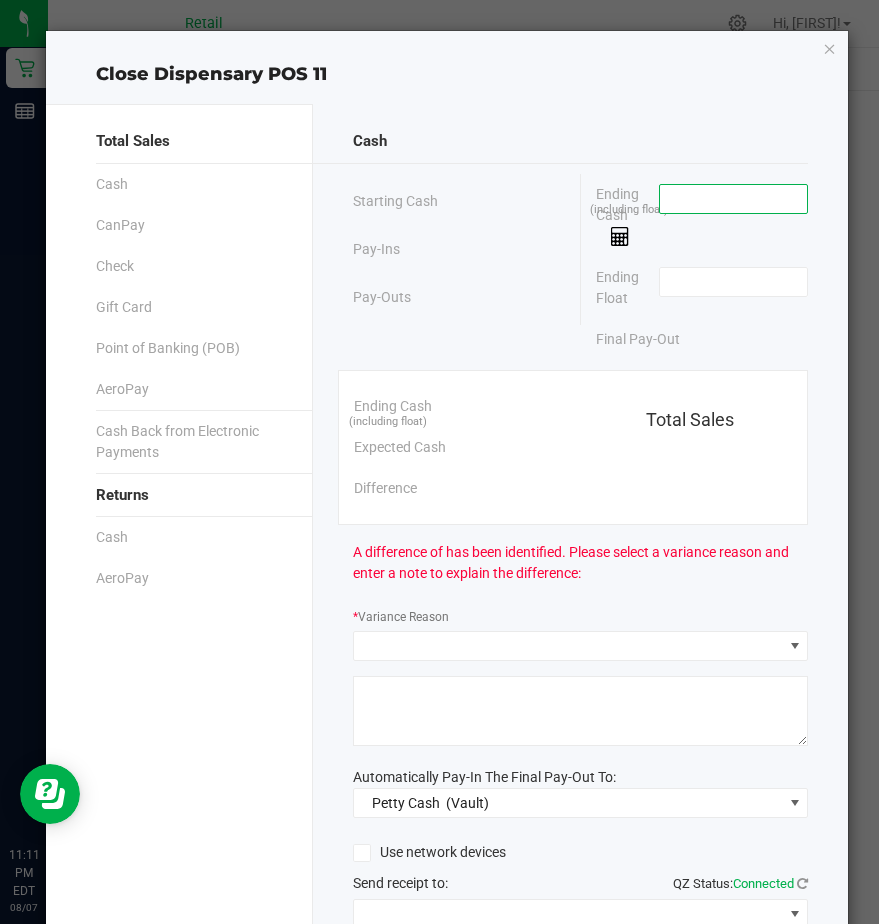 click at bounding box center (733, 199) 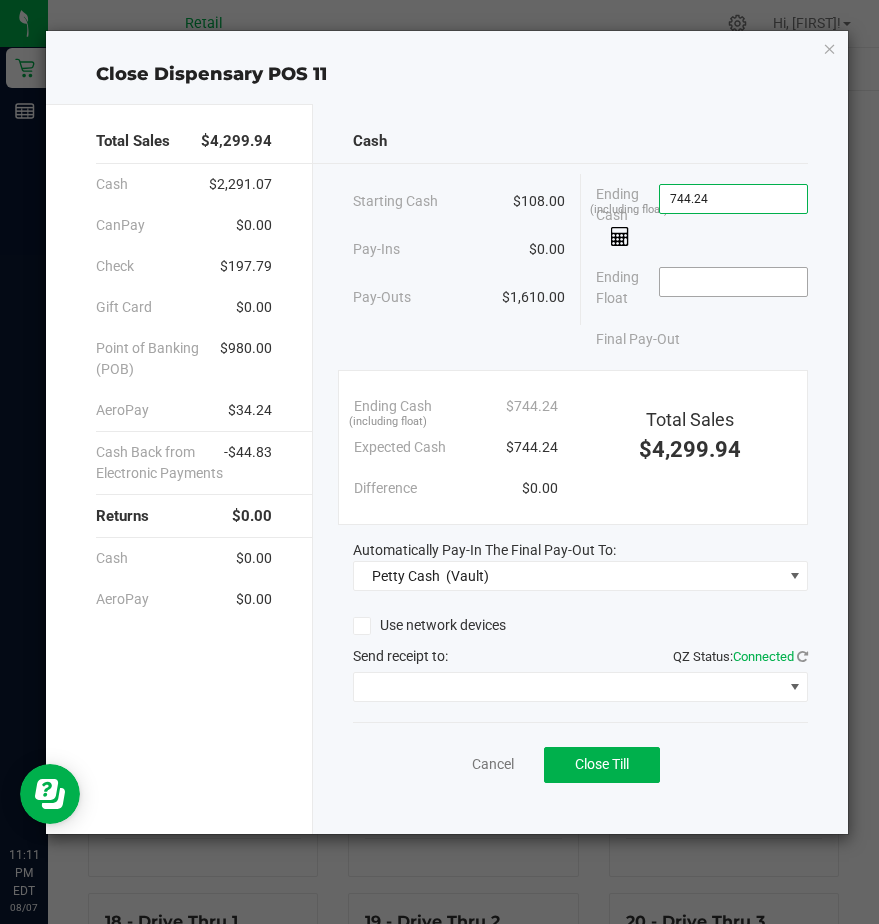 type on "$744.24" 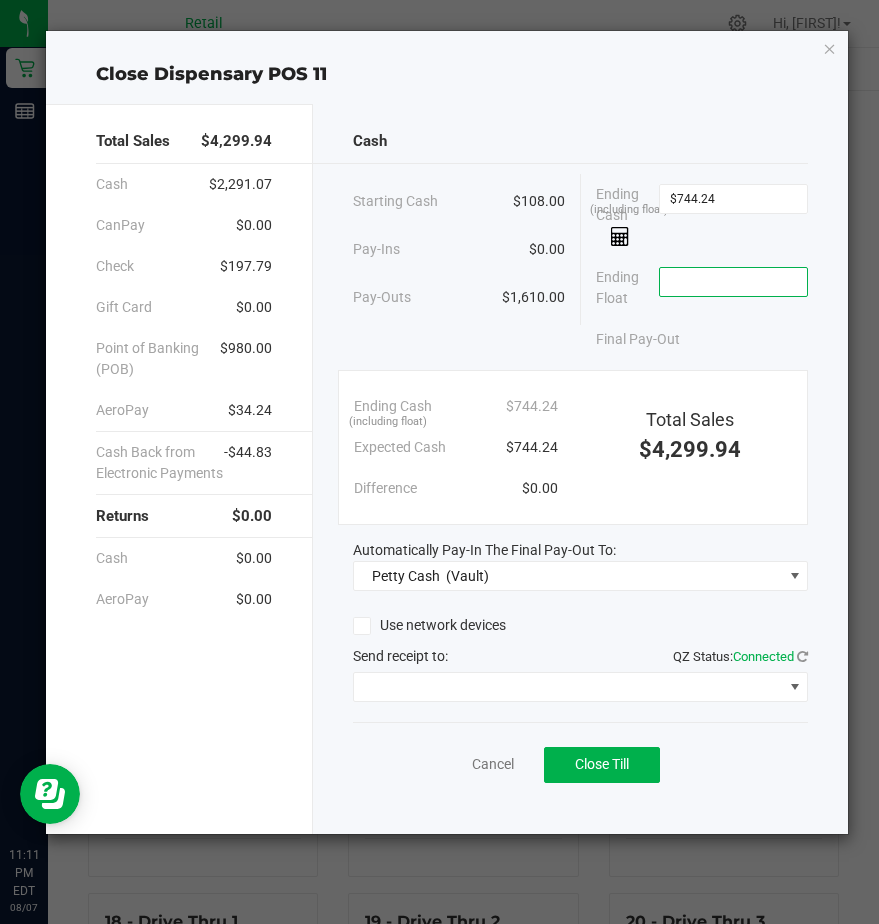 click at bounding box center [733, 282] 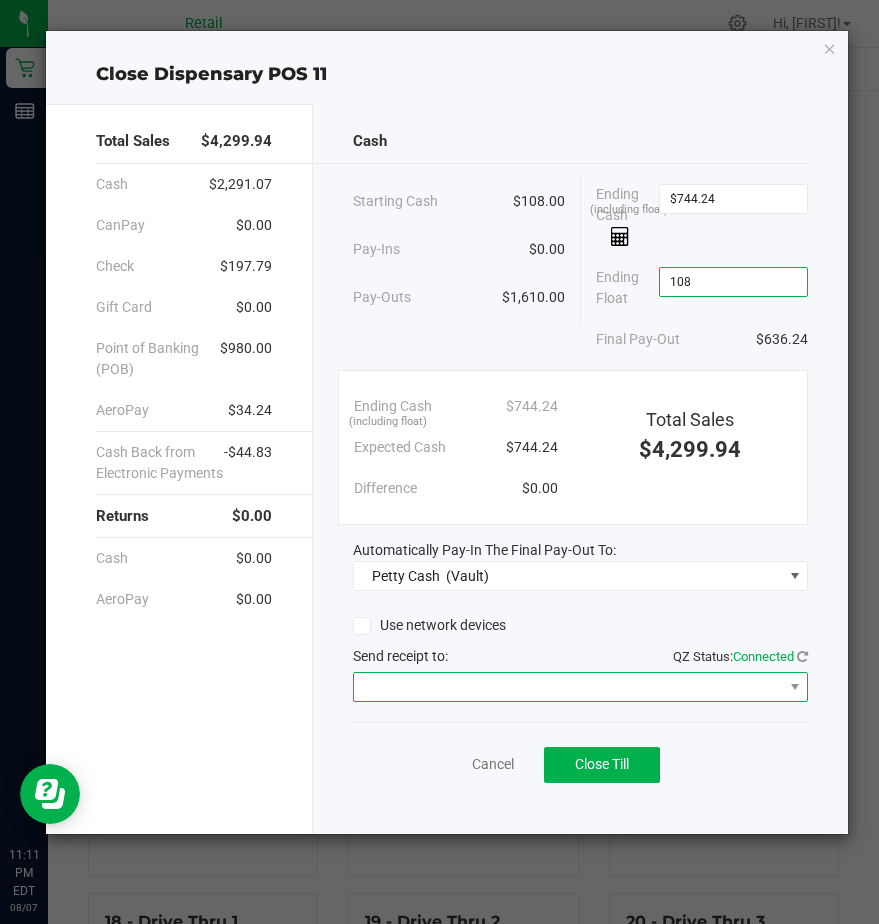 type on "$108.00" 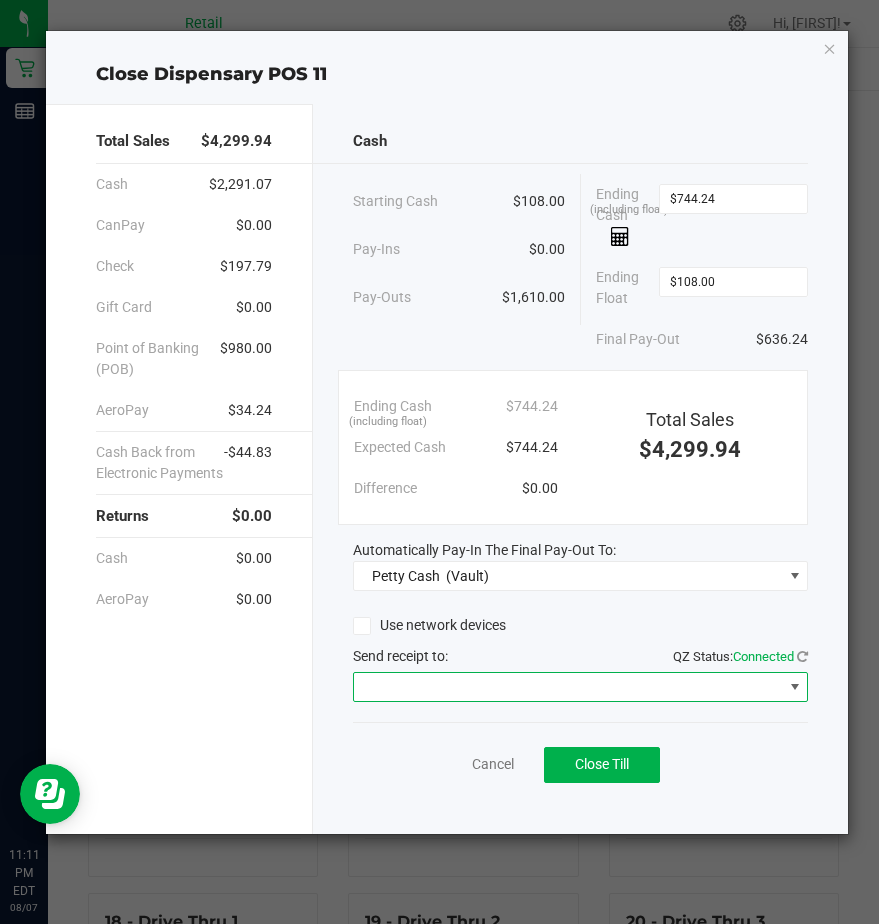 click at bounding box center [568, 687] 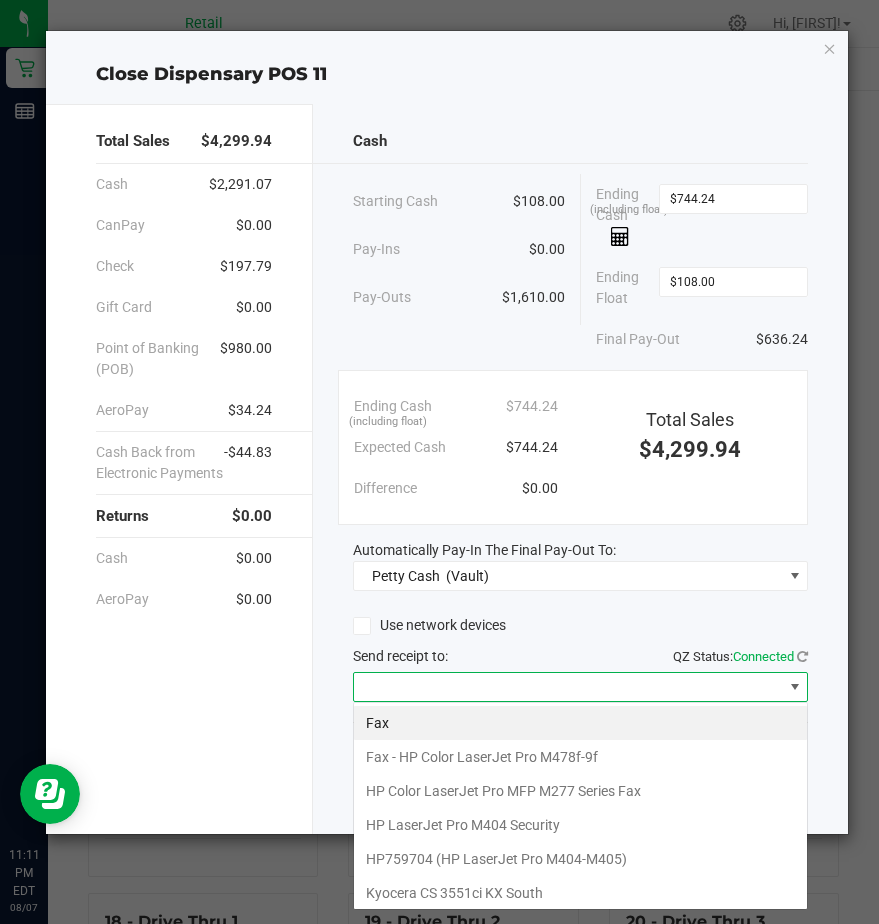 scroll, scrollTop: 99970, scrollLeft: 99545, axis: both 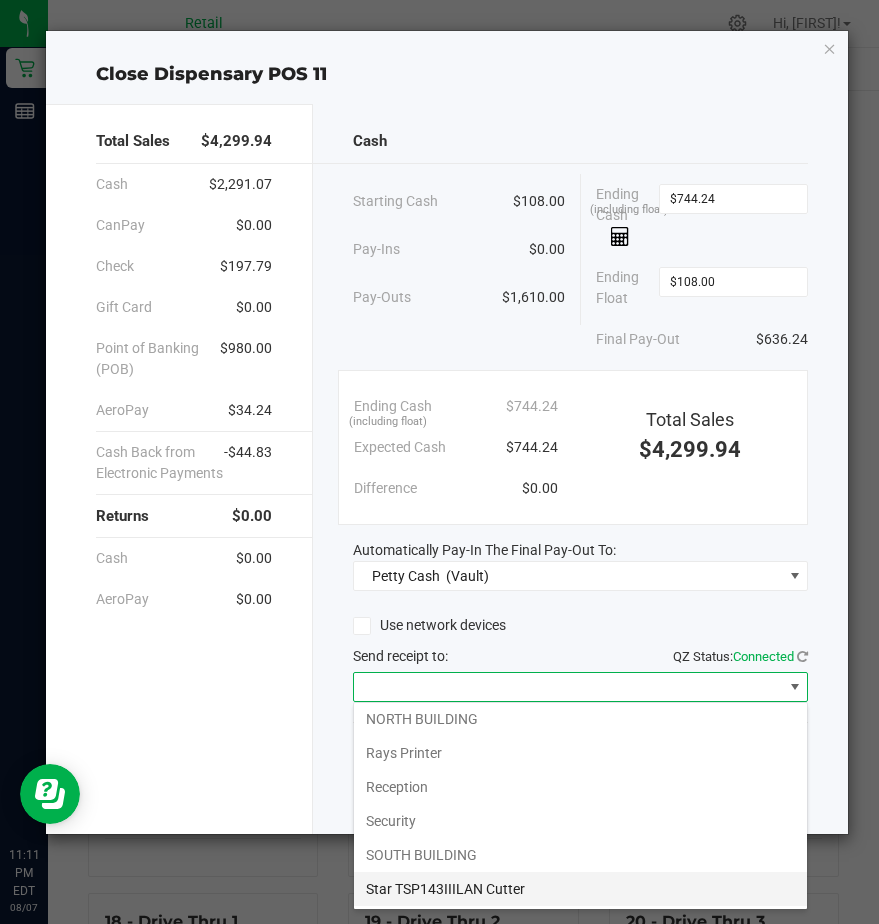click on "Star TSP143IIILAN Cutter" at bounding box center (580, 889) 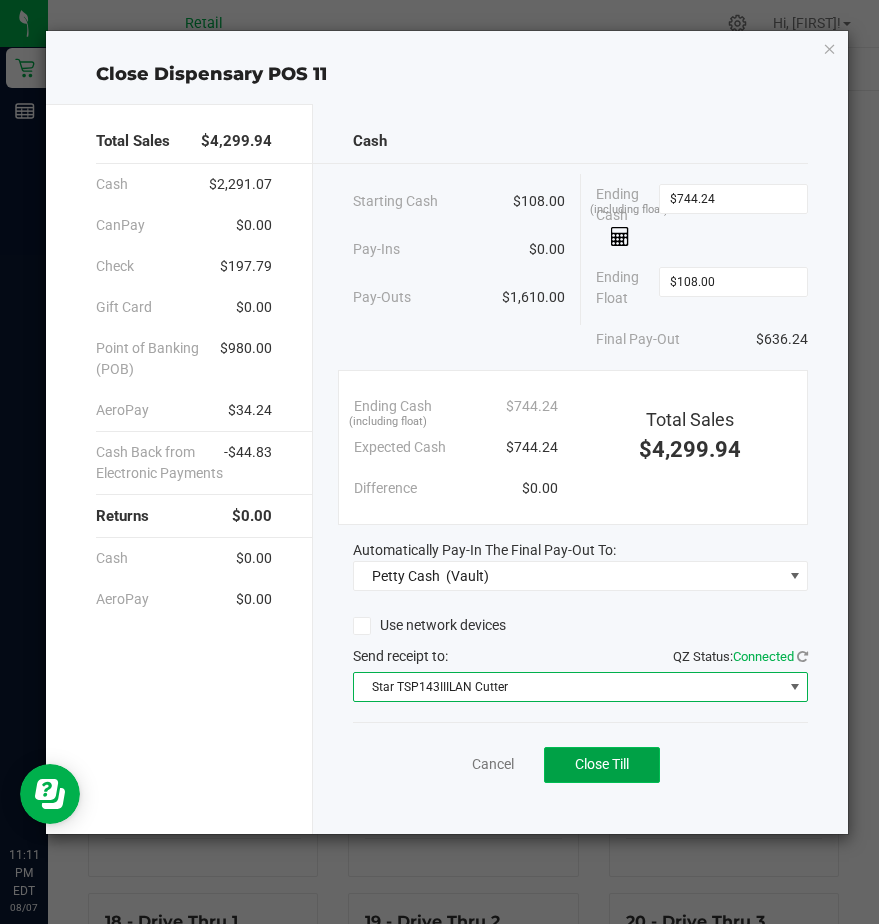 click on "Close Till" 